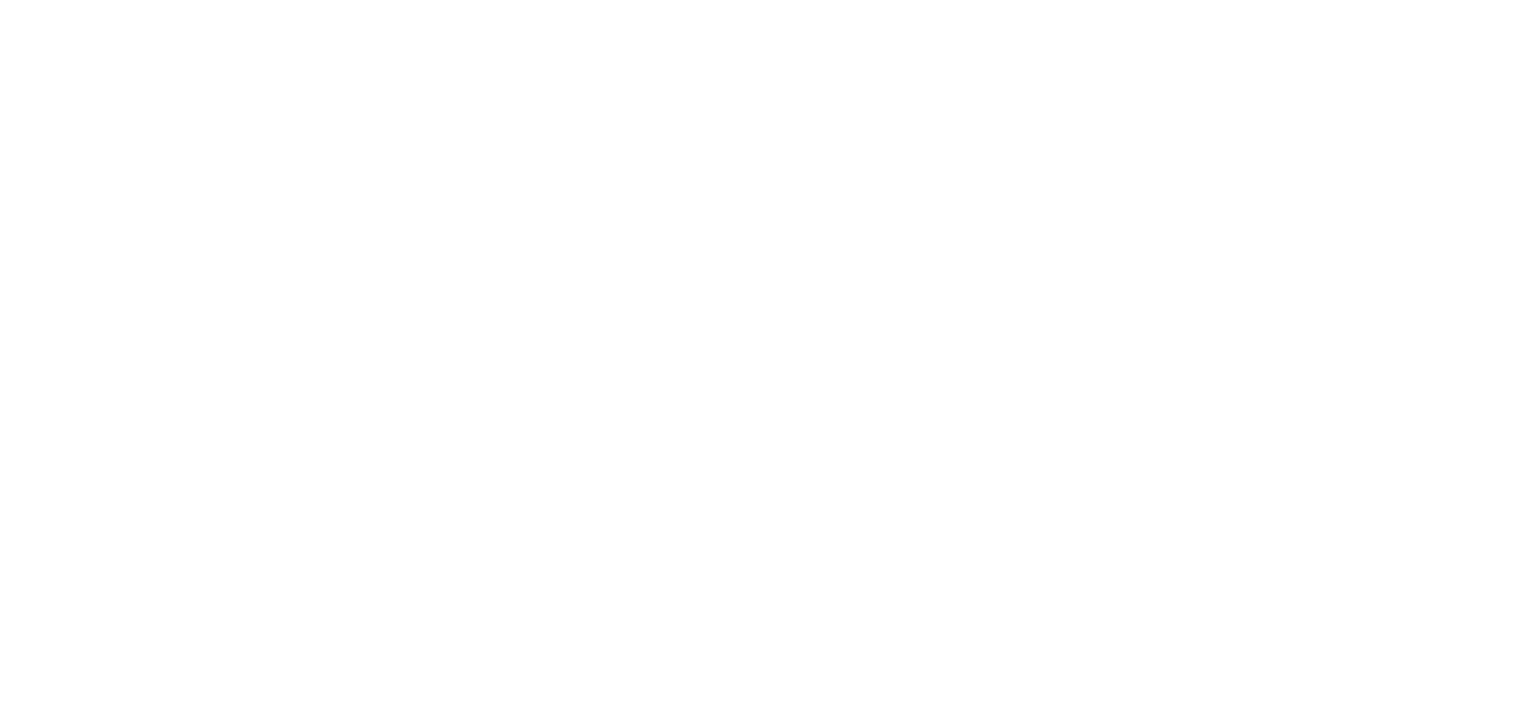 scroll, scrollTop: 0, scrollLeft: 0, axis: both 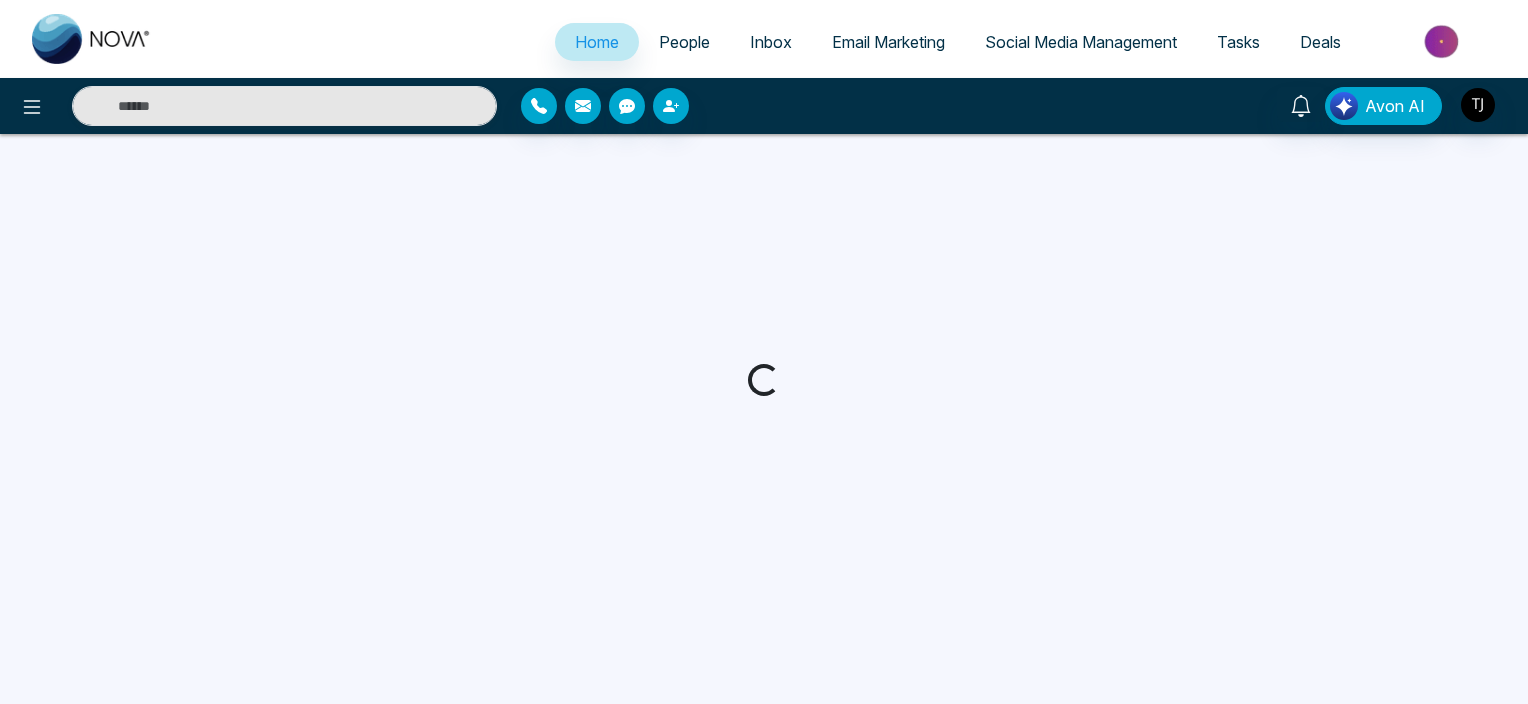 select on "*" 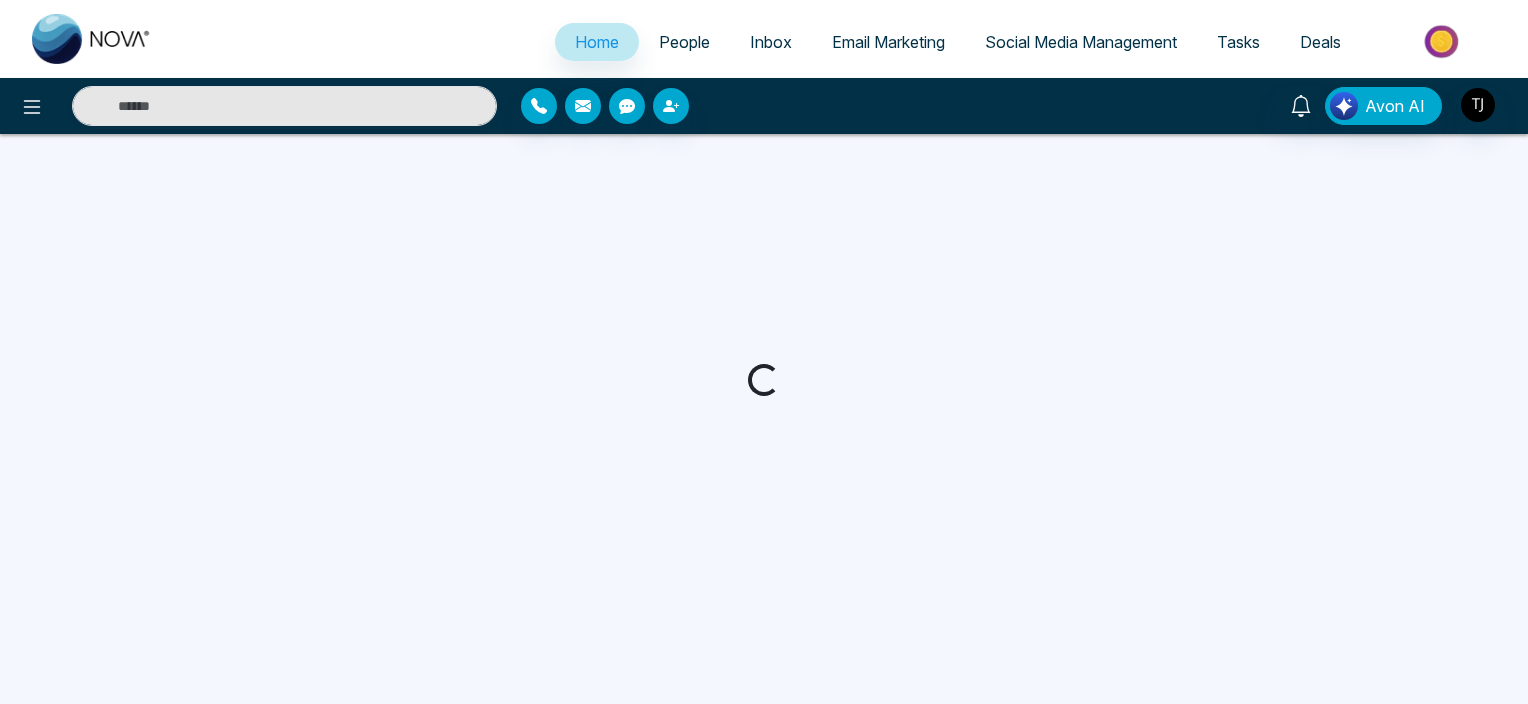 select on "*" 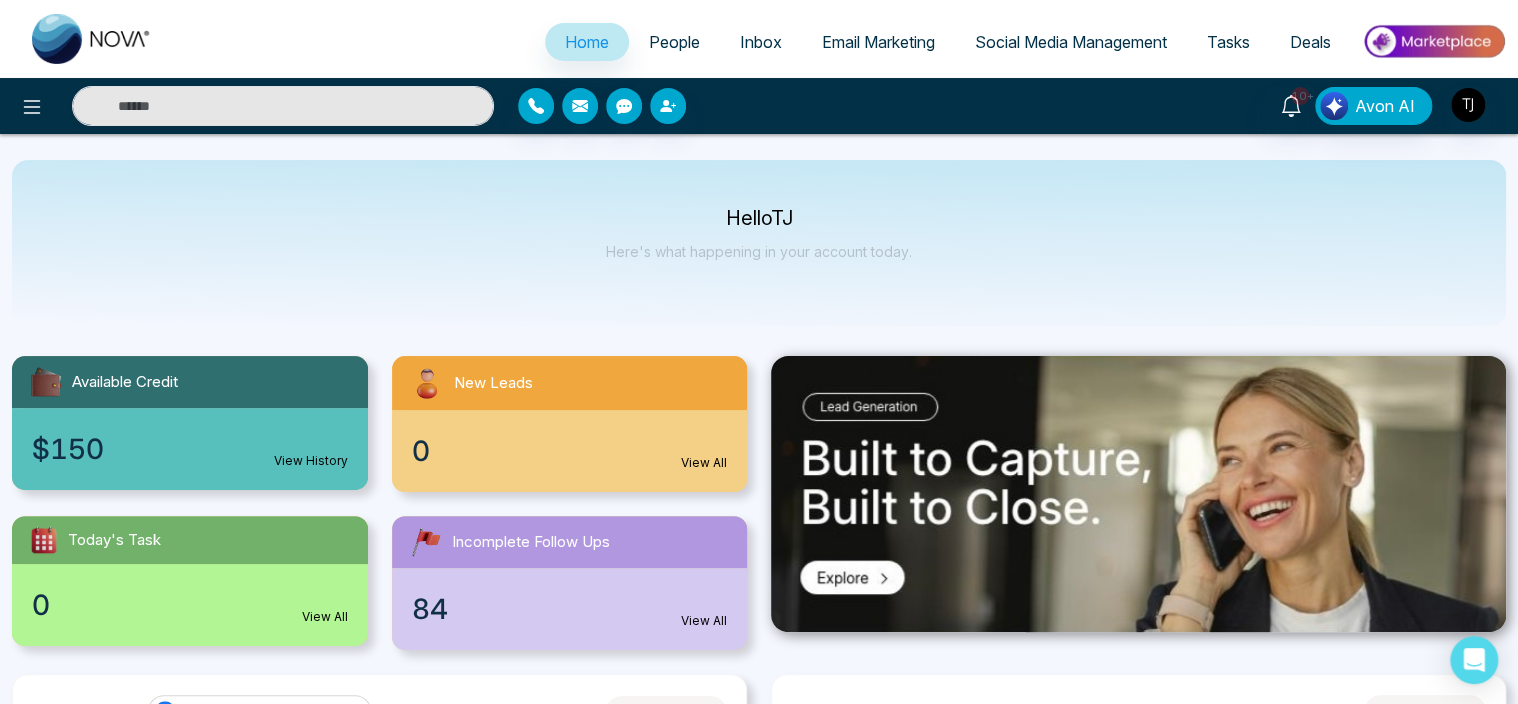 click on "Deals" at bounding box center [1310, 42] 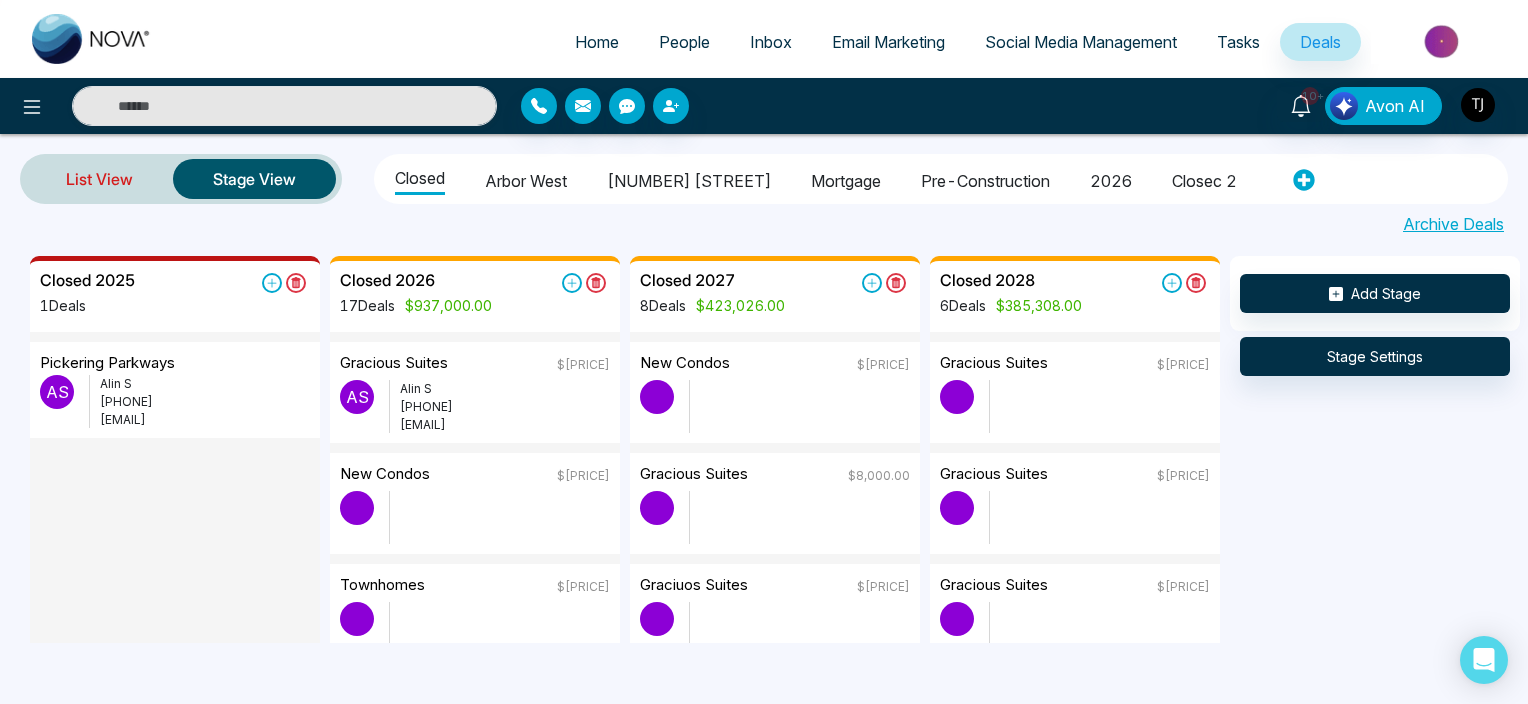click on "List View" at bounding box center [99, 179] 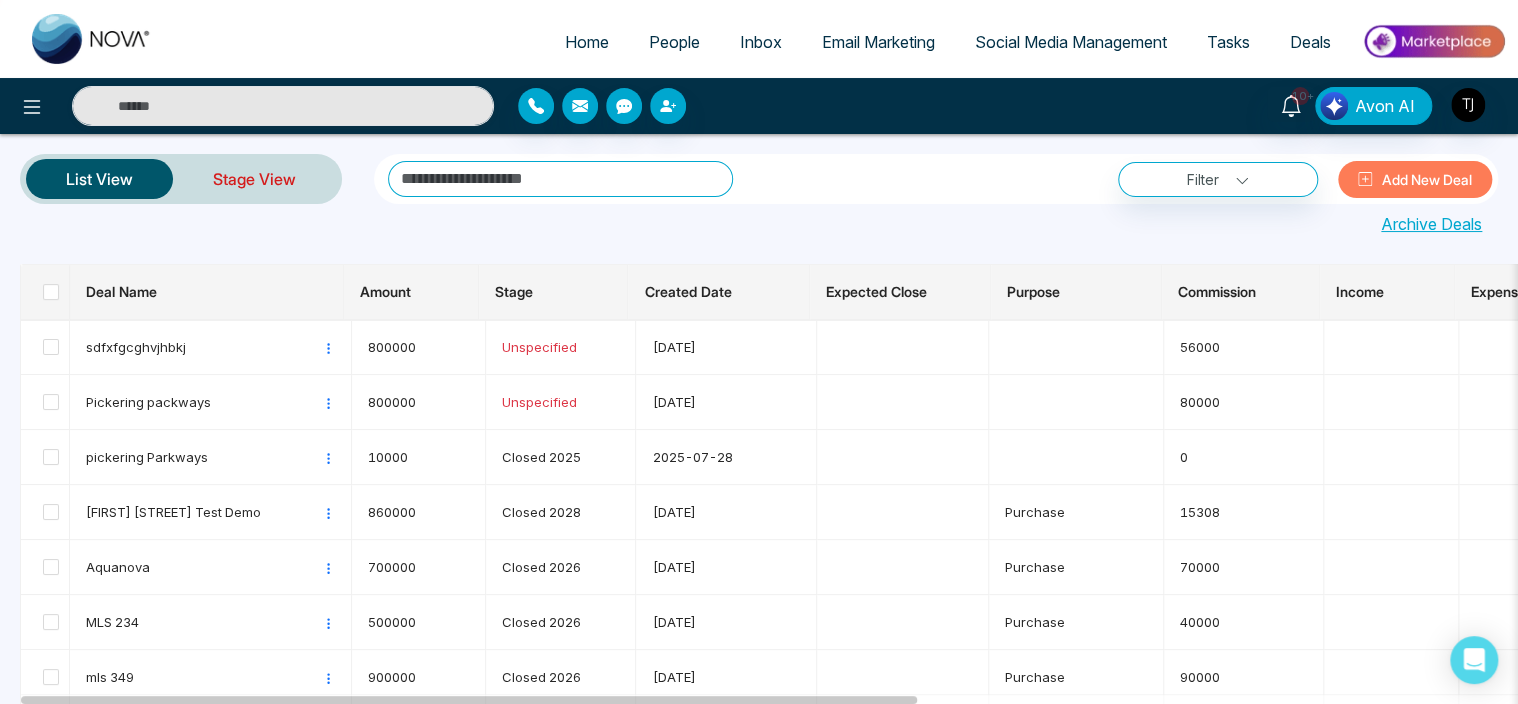 click on "Stage View" at bounding box center (254, 179) 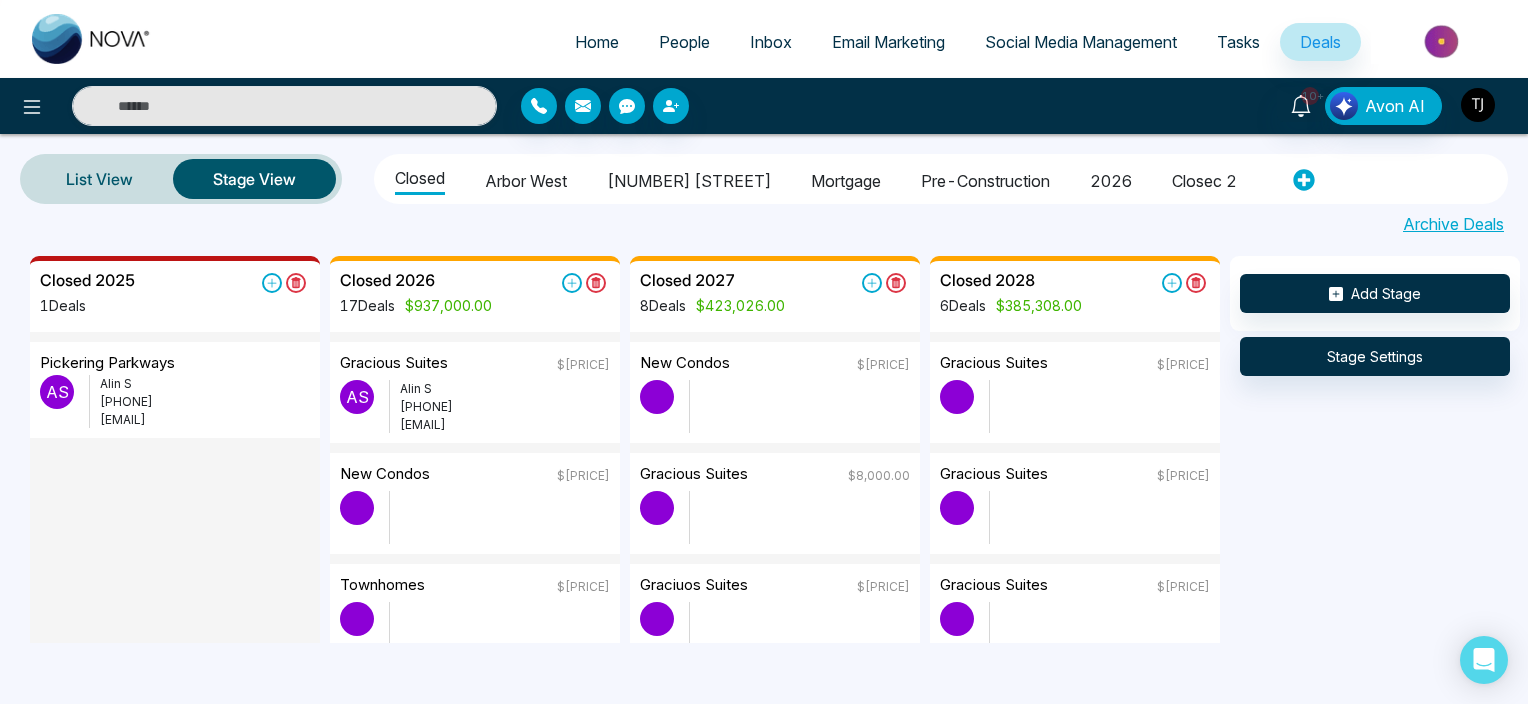click at bounding box center (1478, 105) 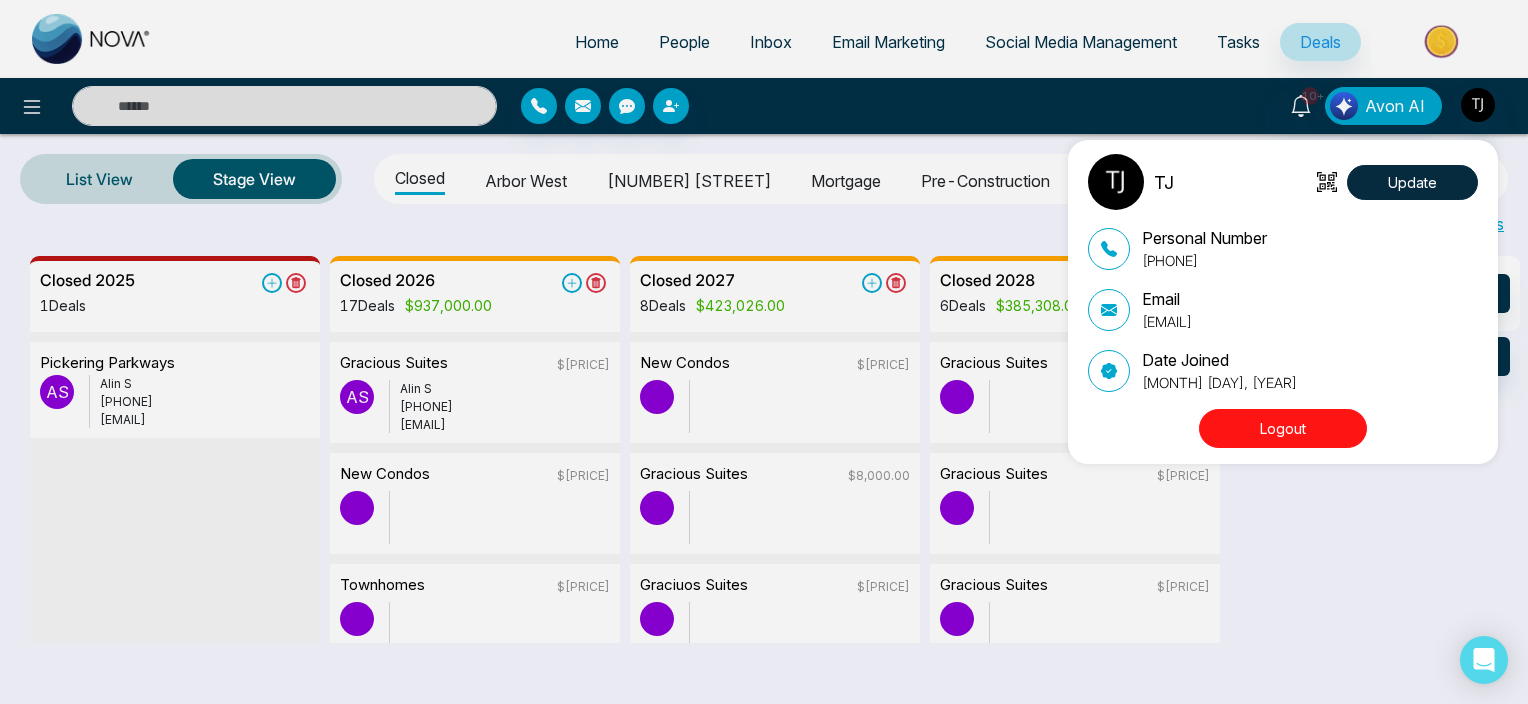 click on "TJ Update Personal Number [PHONE] Email [EMAIL] Date Joined [MONTH] [DAY], [YEAR] Logout" at bounding box center [764, 352] 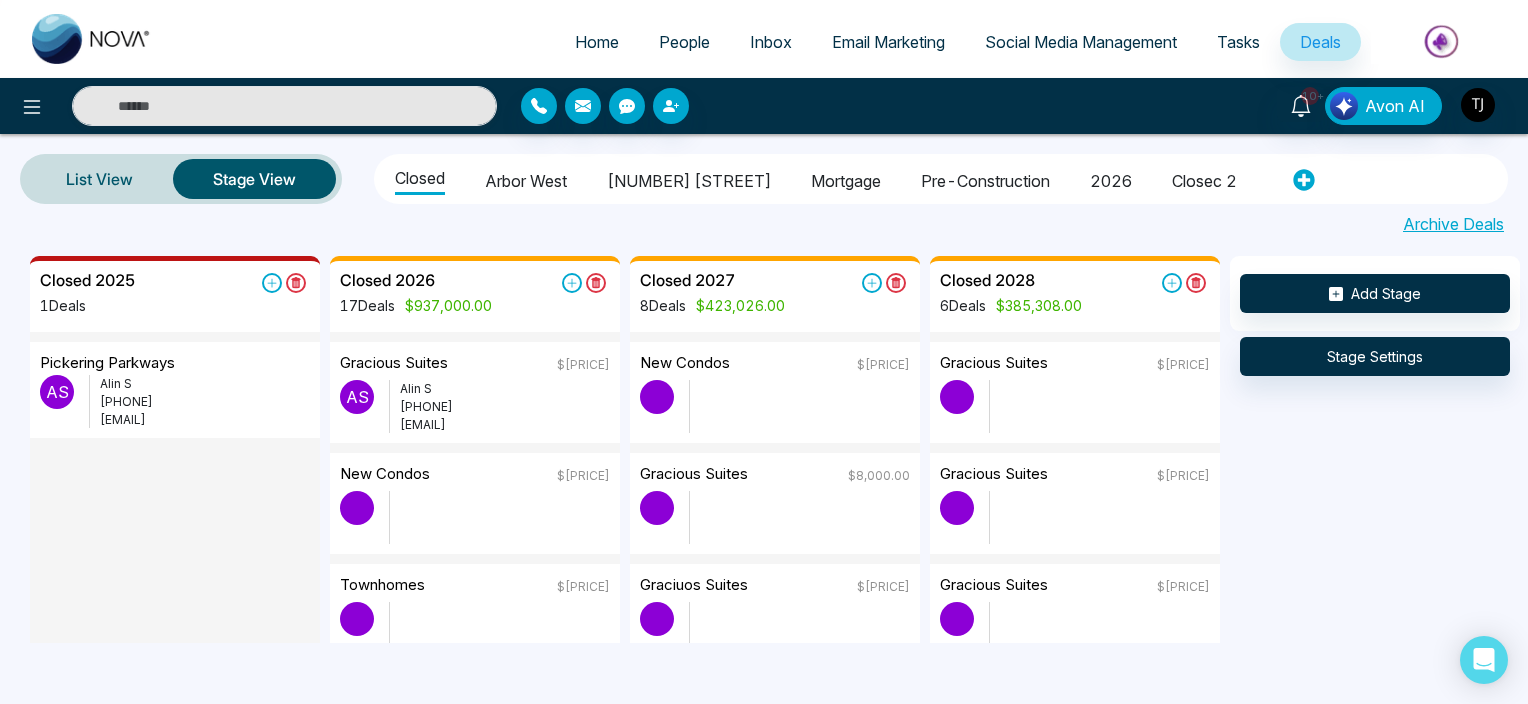 drag, startPoint x: 1440, startPoint y: 1, endPoint x: 1076, endPoint y: 150, distance: 393.3154 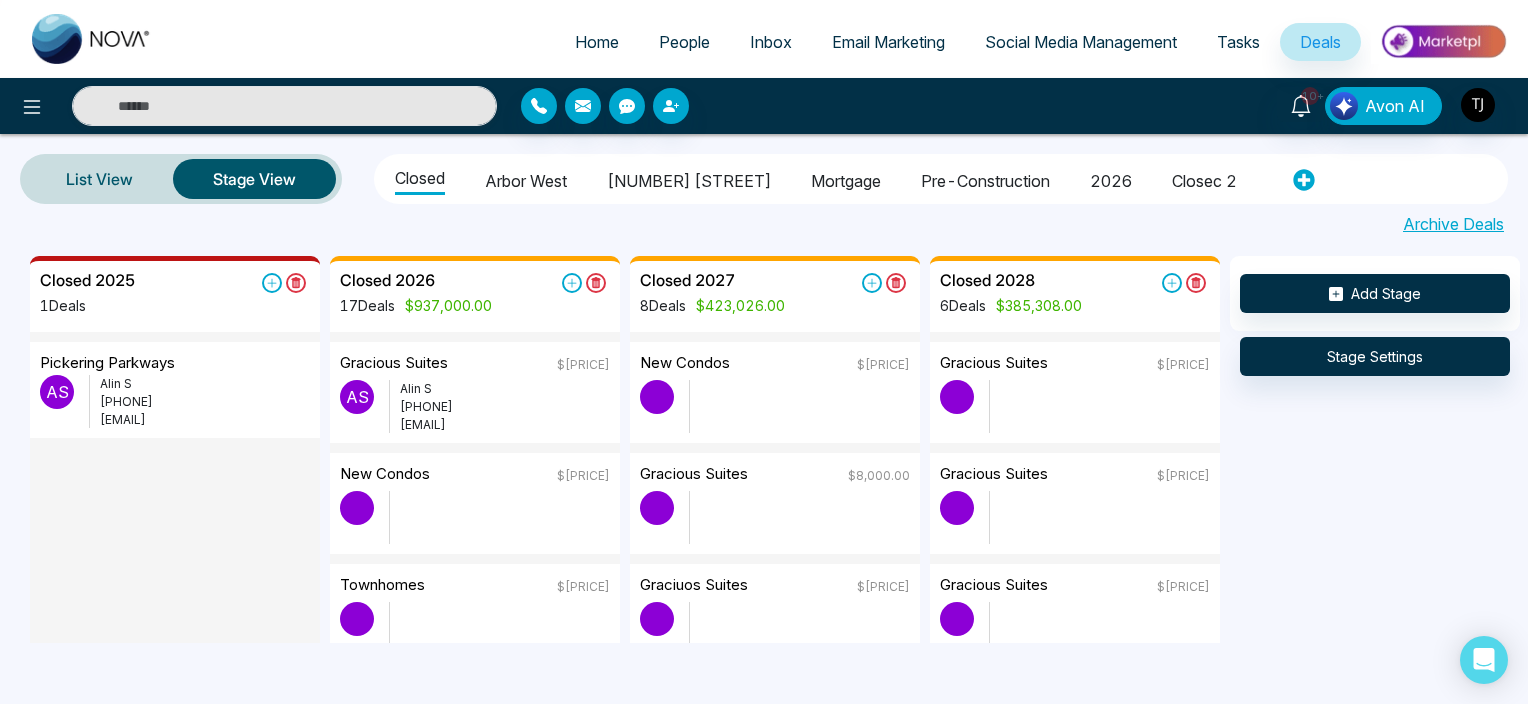 click on "List View Stage View Closed Arbor West 1515 pickering parkway Mortgage pre-construction 2026 closec 2 Archive Deals" at bounding box center (764, 195) 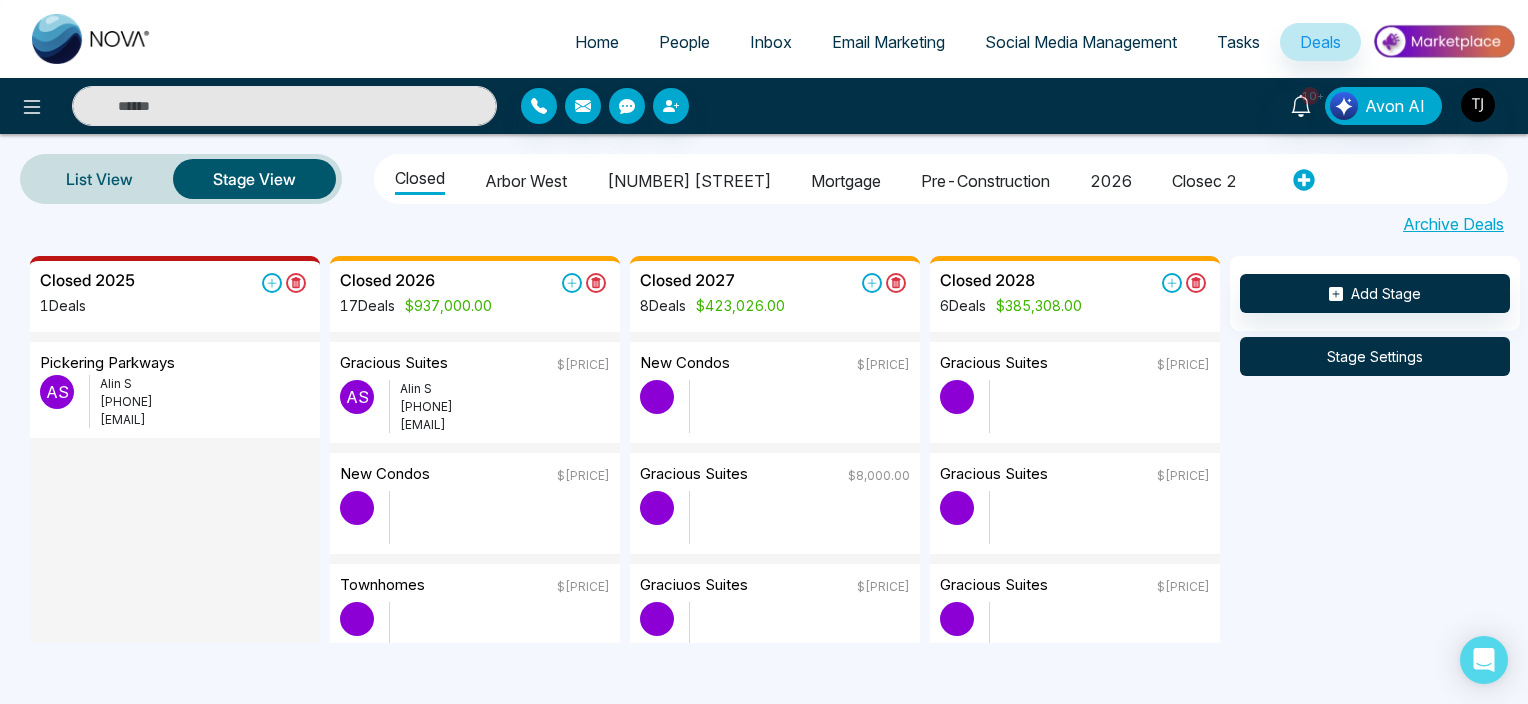 click on "Stage Settings" at bounding box center [1375, 356] 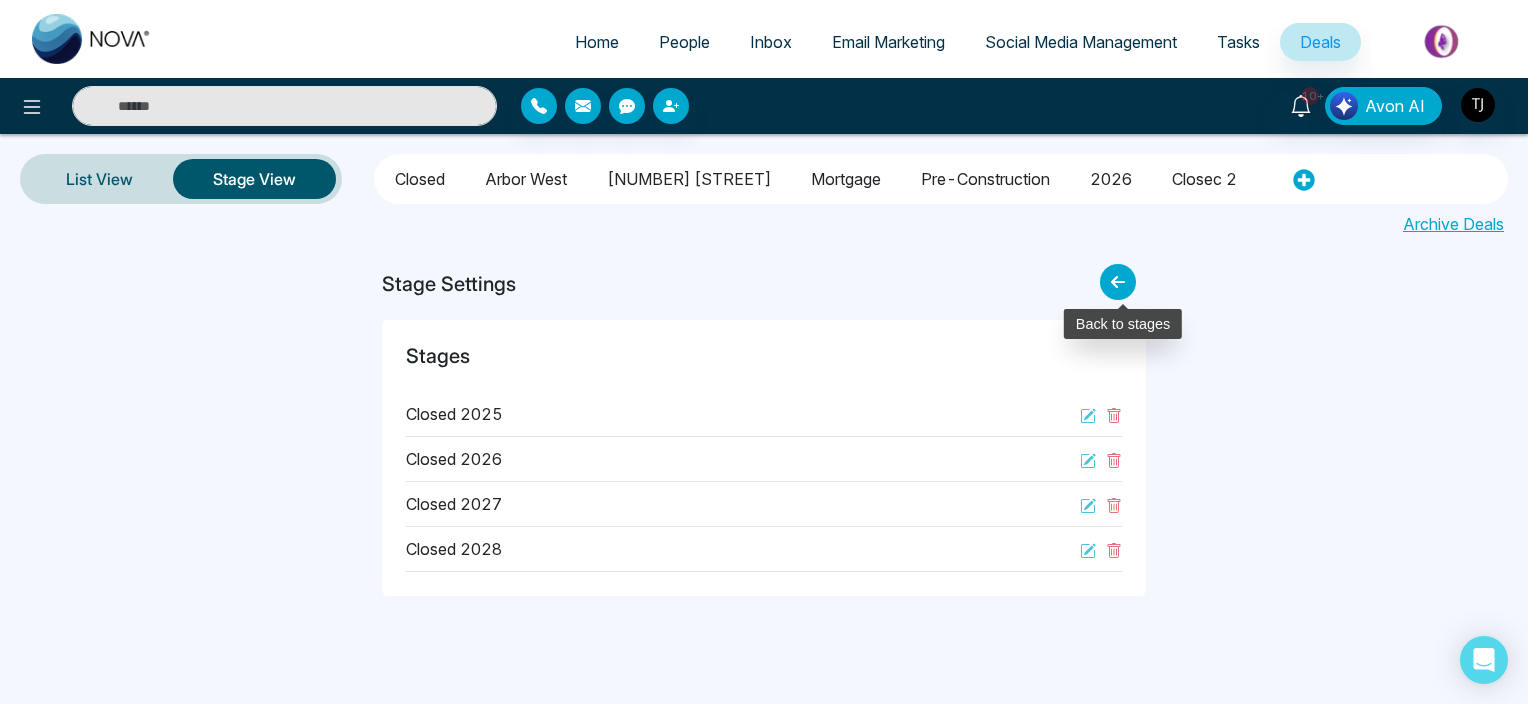 click at bounding box center [1118, 282] 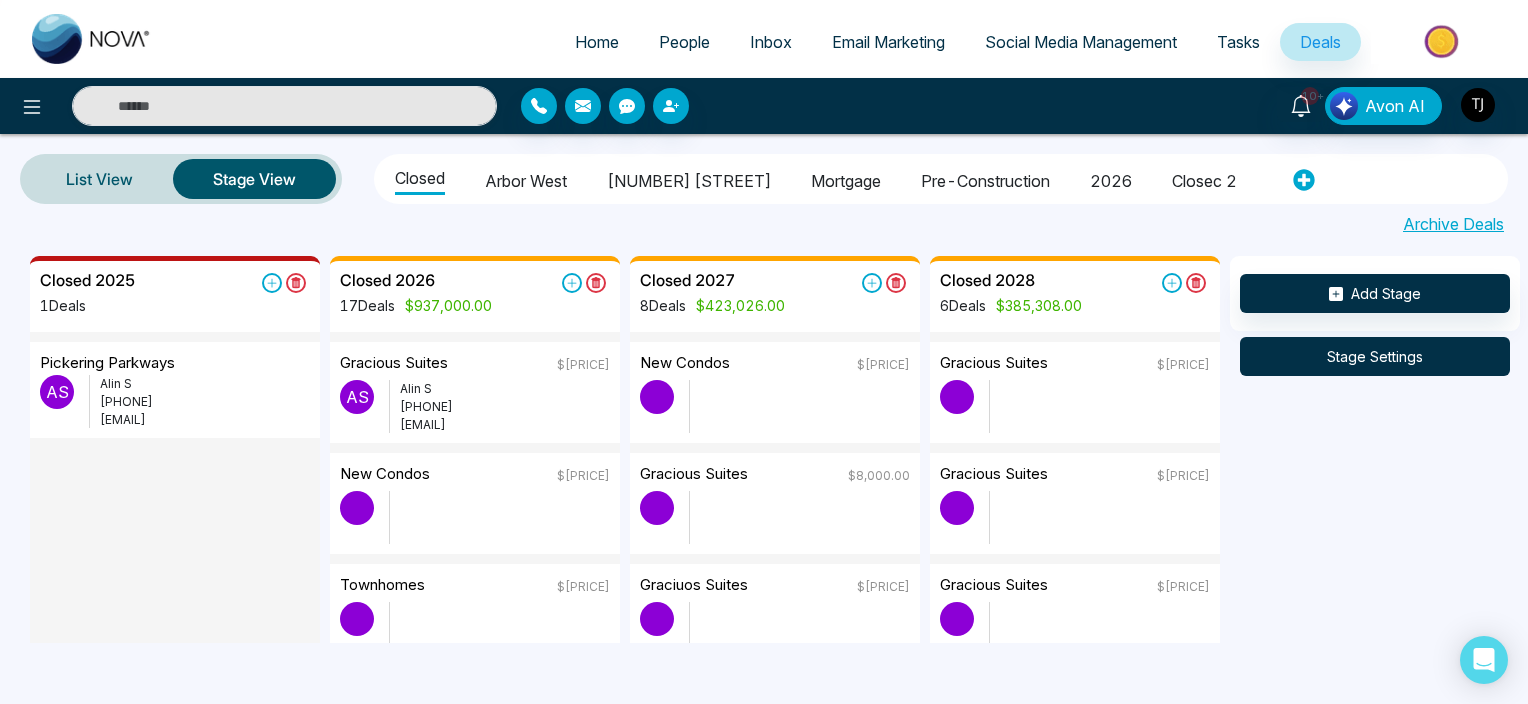 click on "Stage Settings" at bounding box center [1375, 356] 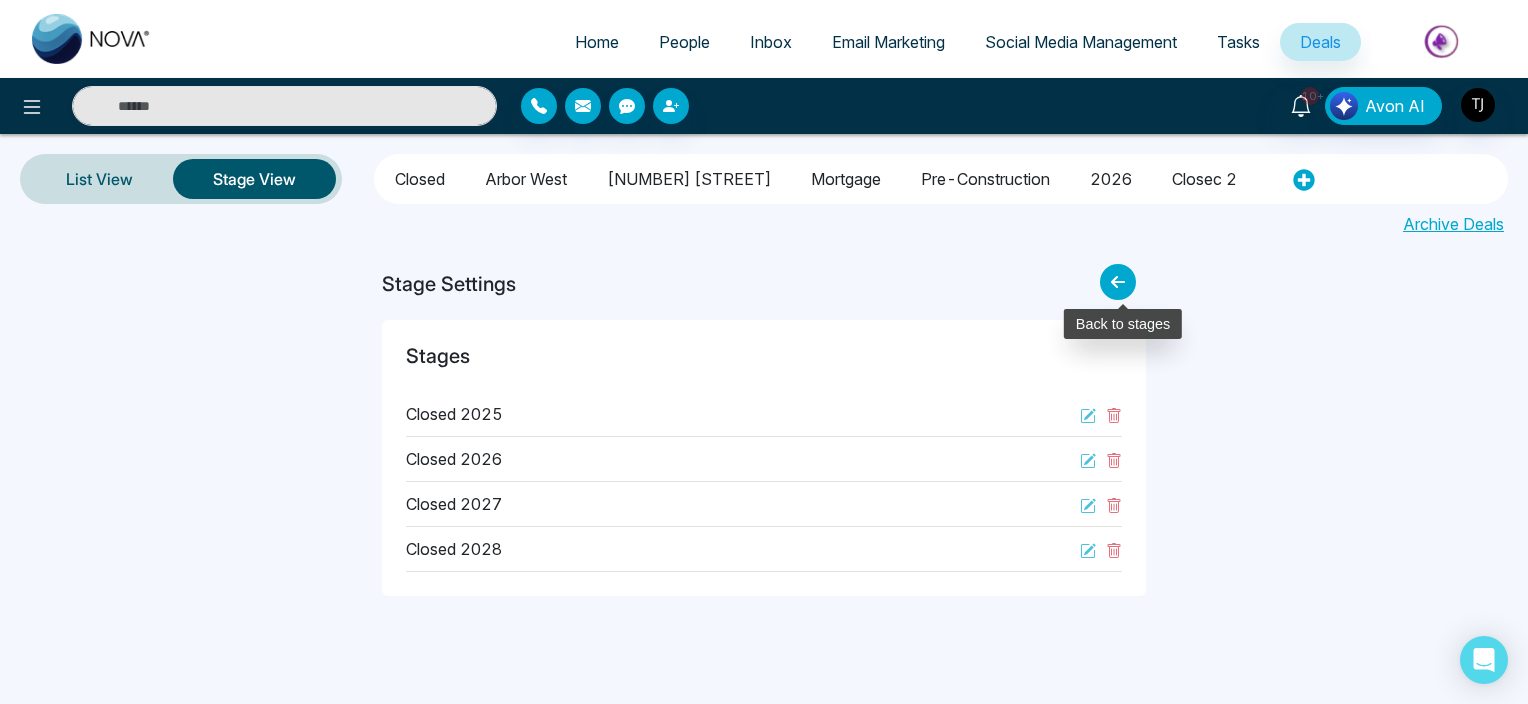 click at bounding box center [1118, 282] 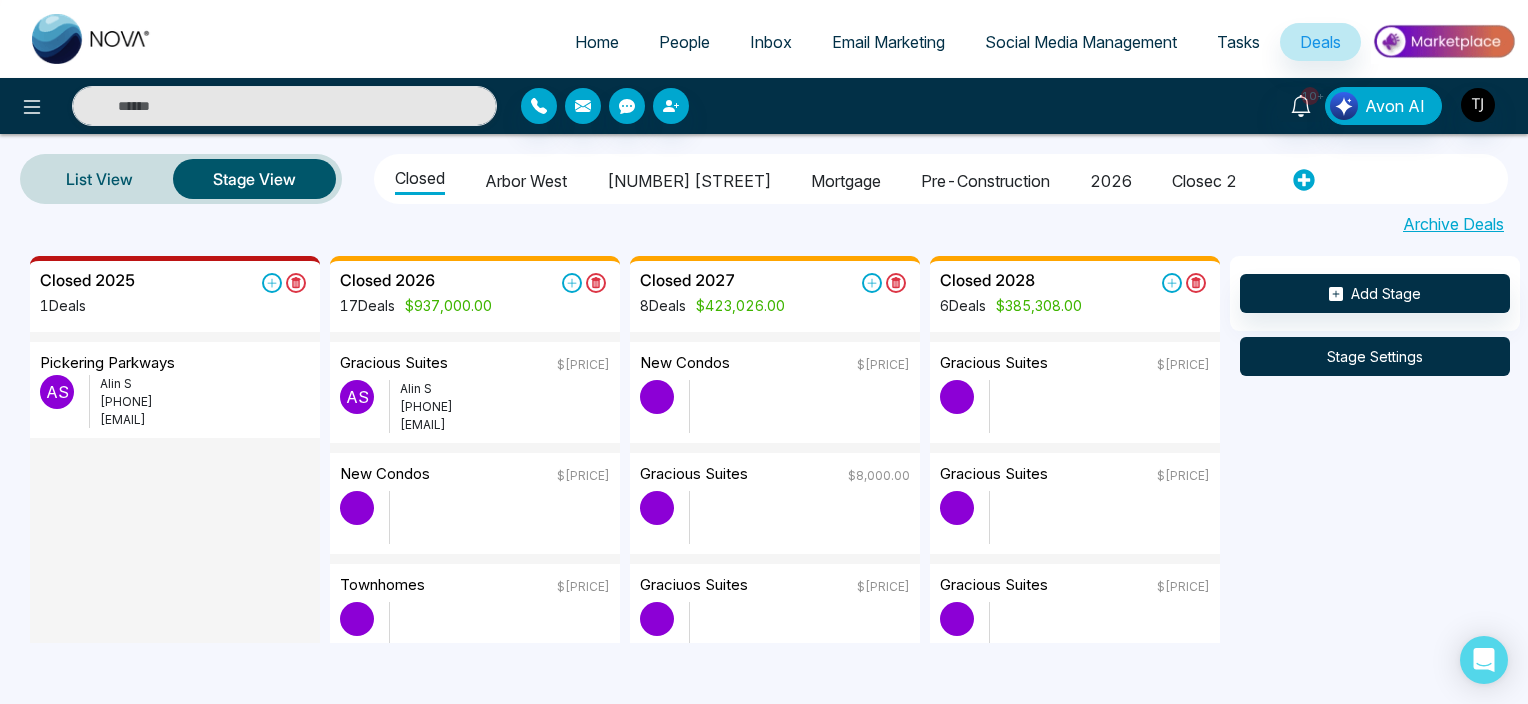 click on "Stage Settings" at bounding box center (1375, 356) 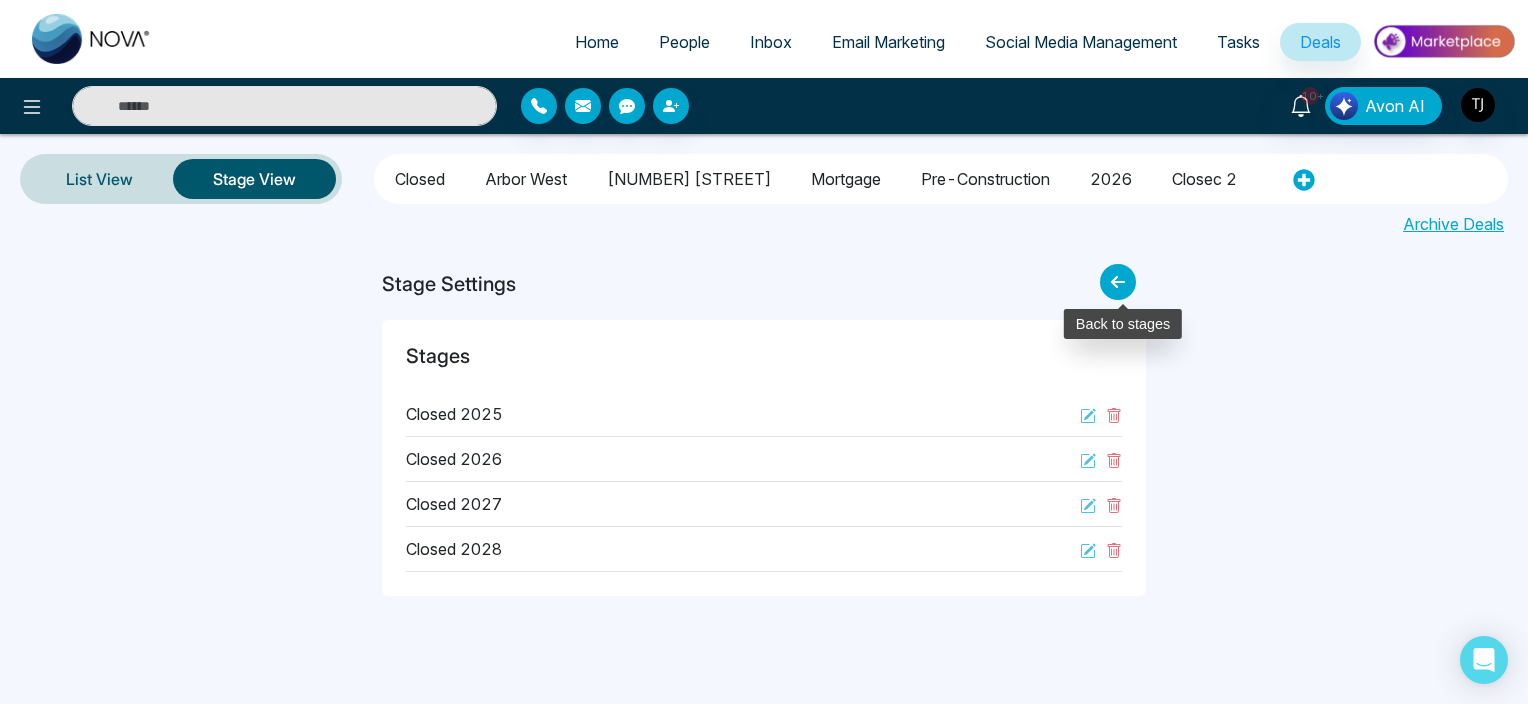 click at bounding box center (1118, 282) 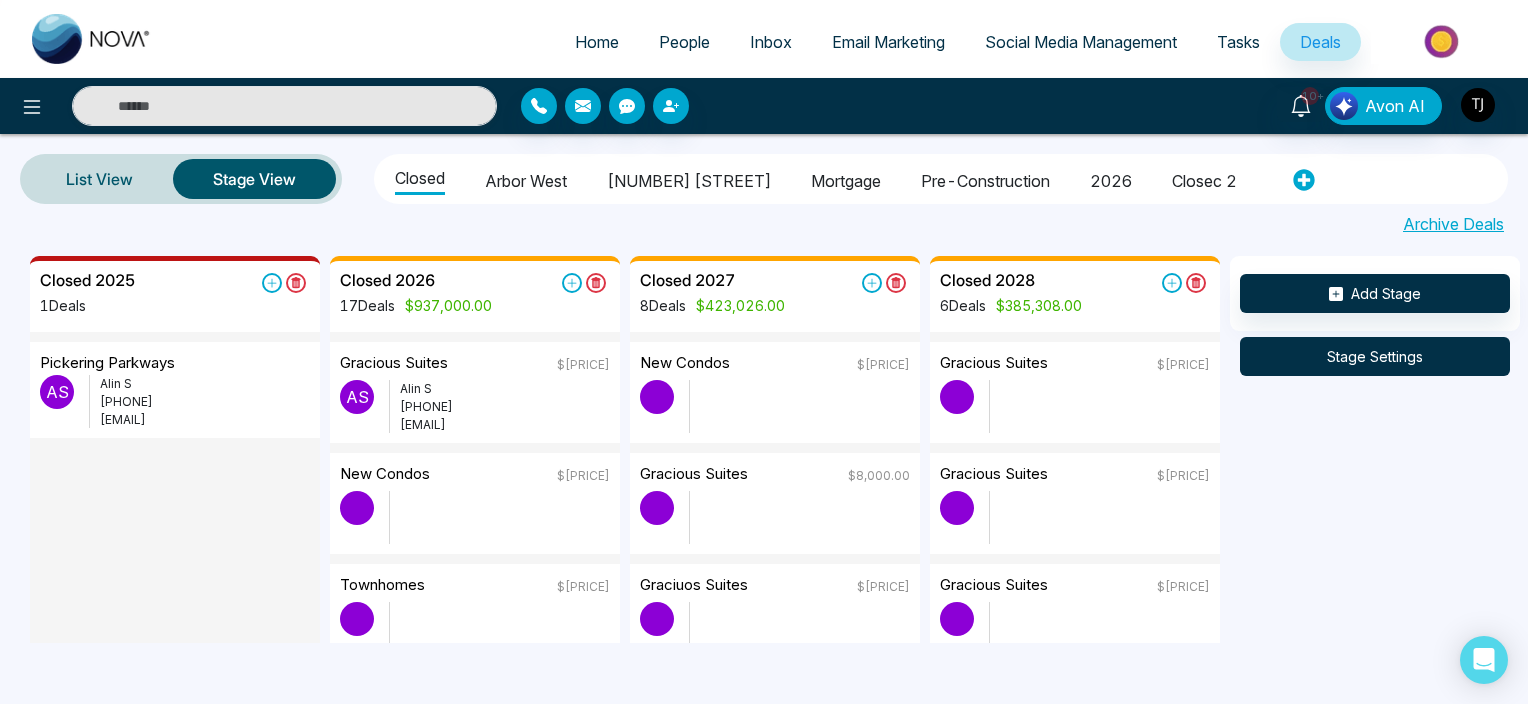 click on "Stage Settings" at bounding box center [1375, 356] 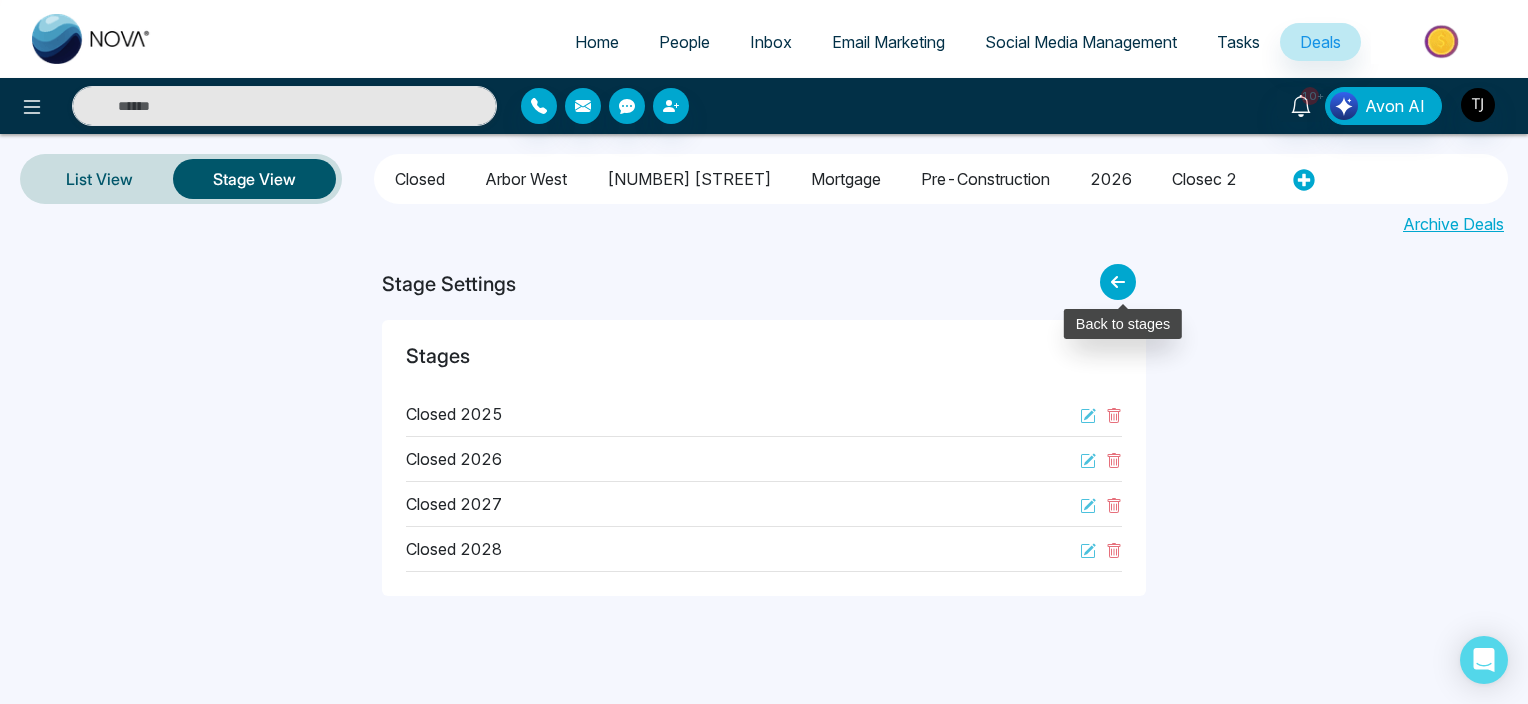 click at bounding box center [1118, 282] 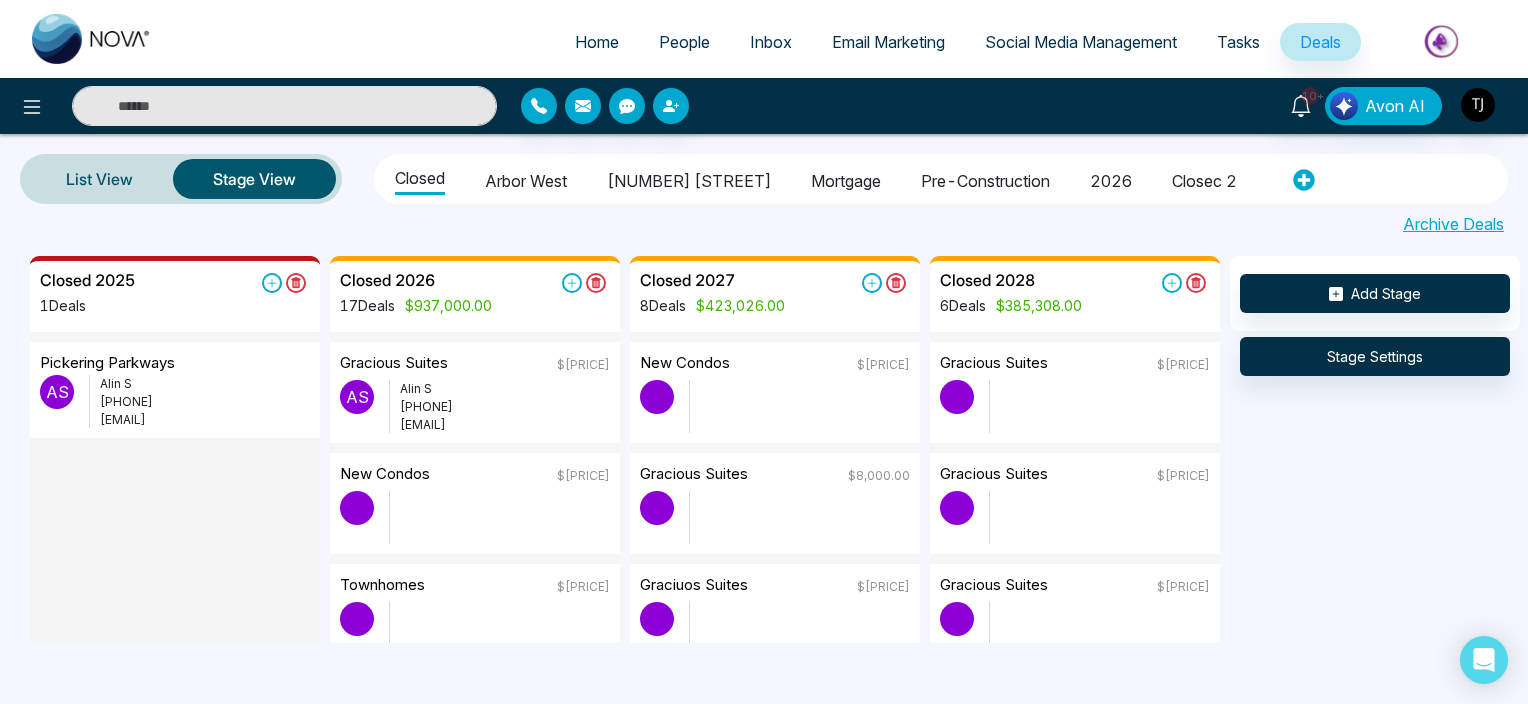 click on "Closed Arbor West 1515 pickering parkway Mortgage pre-construction 2026 closec 2" at bounding box center [941, 179] 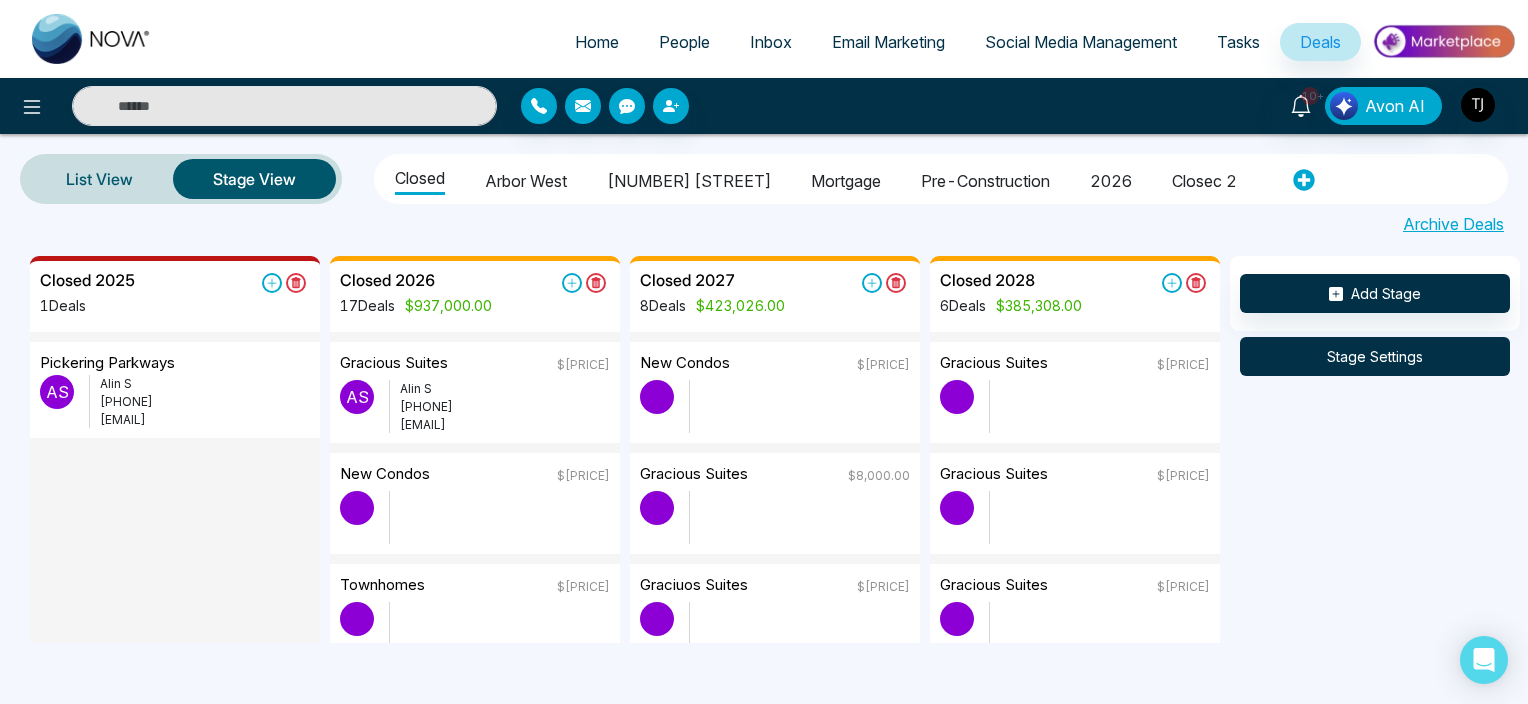 click on "Stage Settings" at bounding box center [1375, 356] 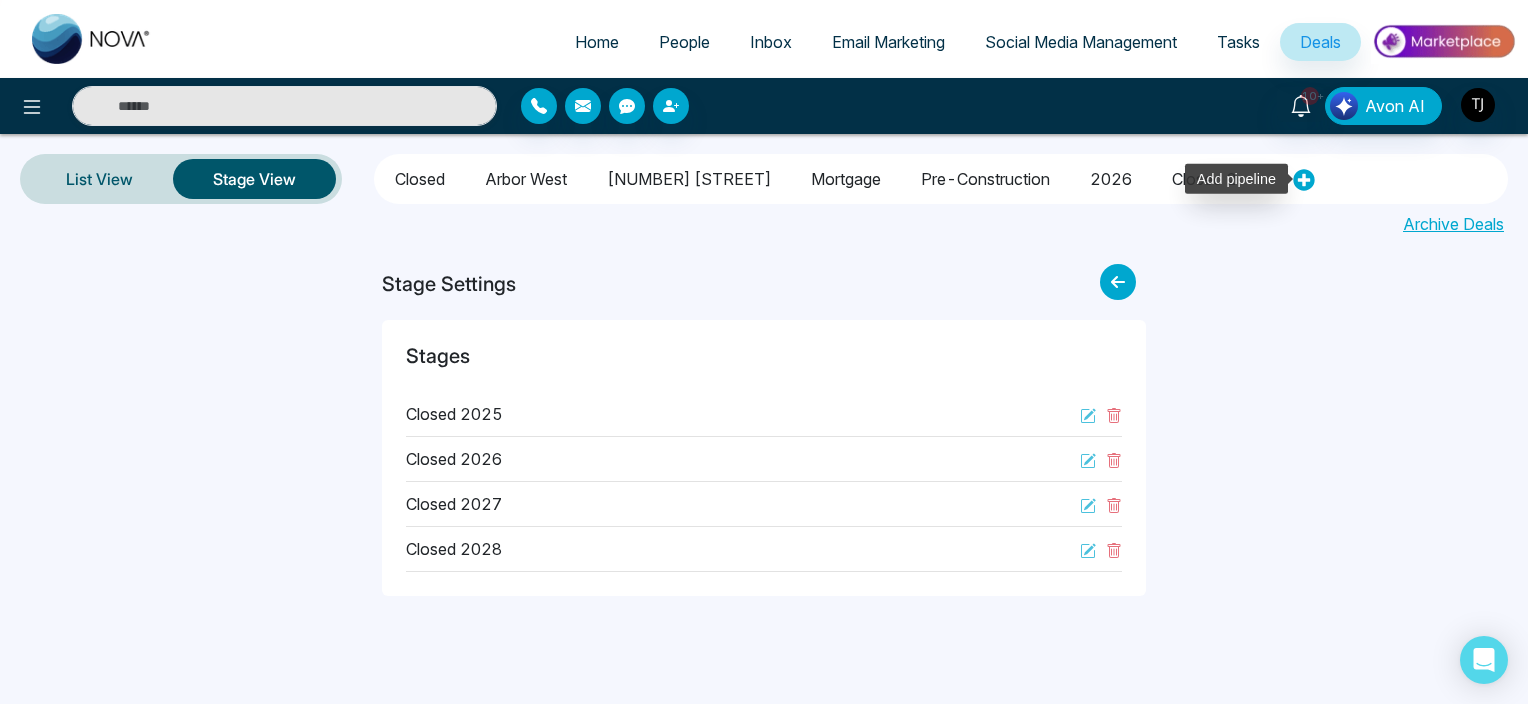 click 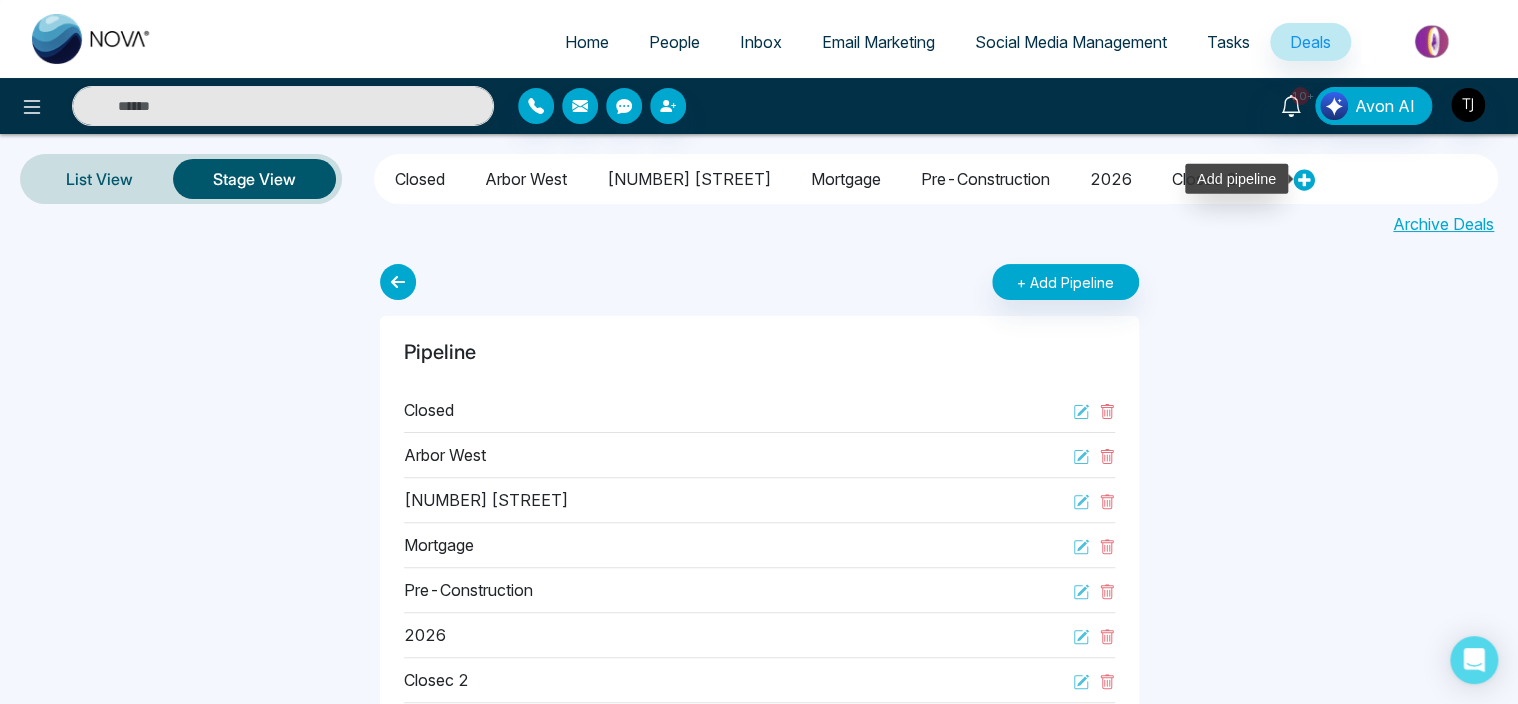 click 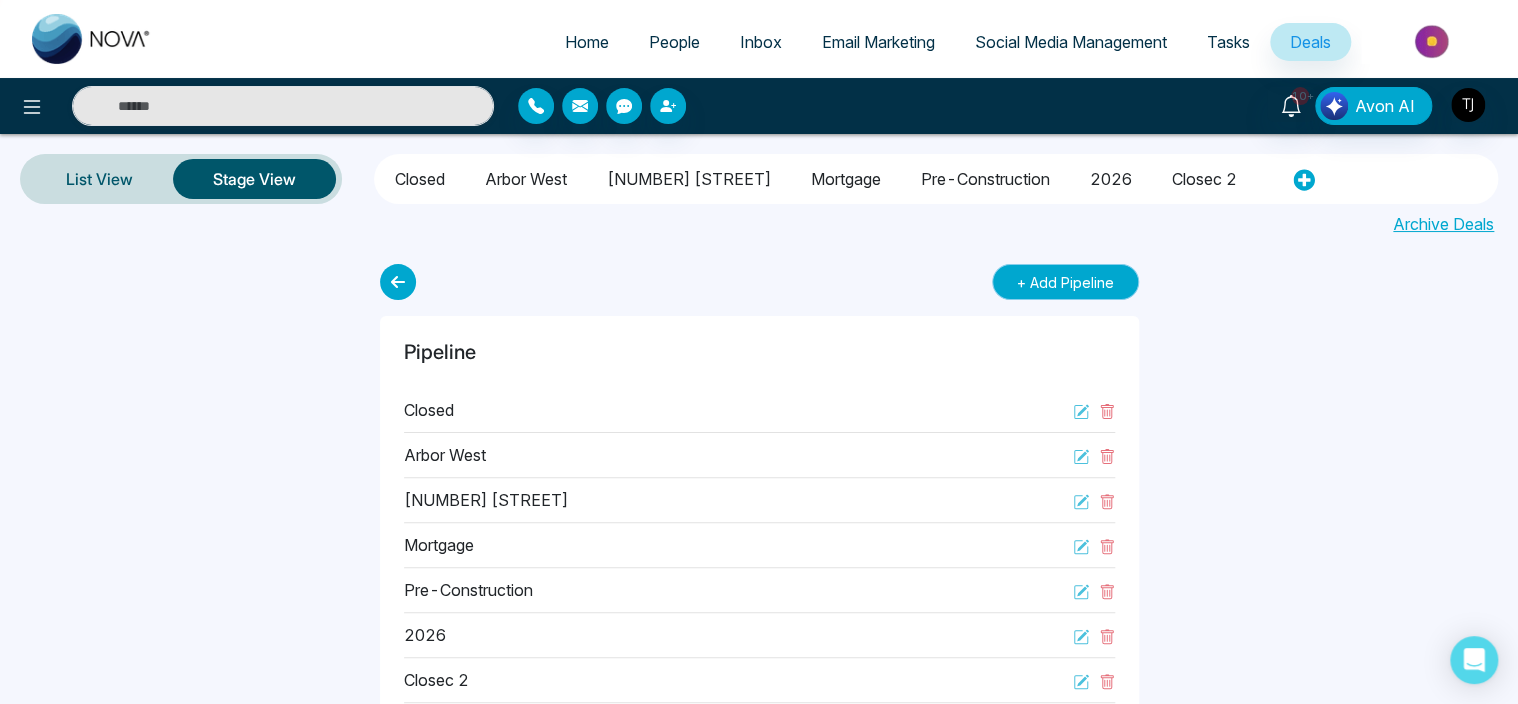 click on "+ Add Pipeline" at bounding box center (1065, 282) 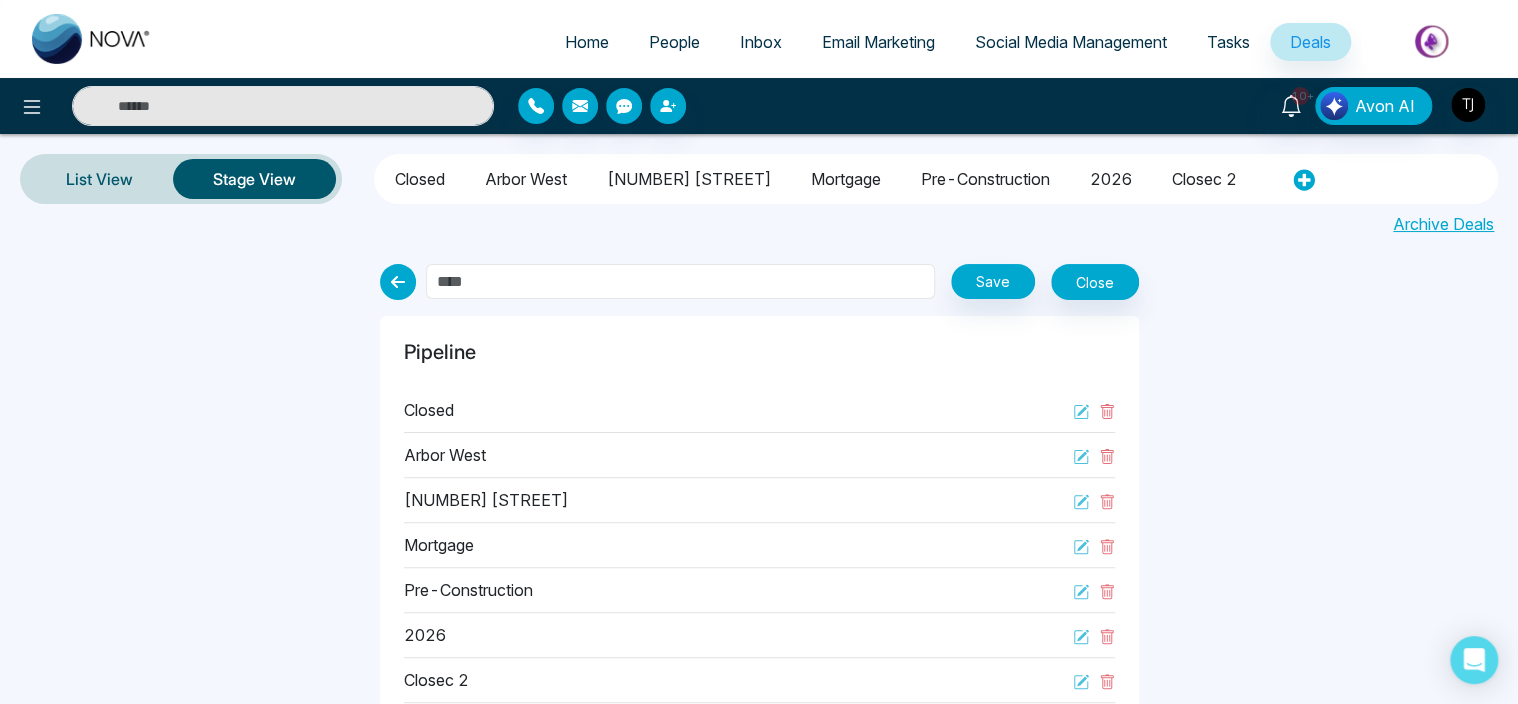 click at bounding box center (680, 281) 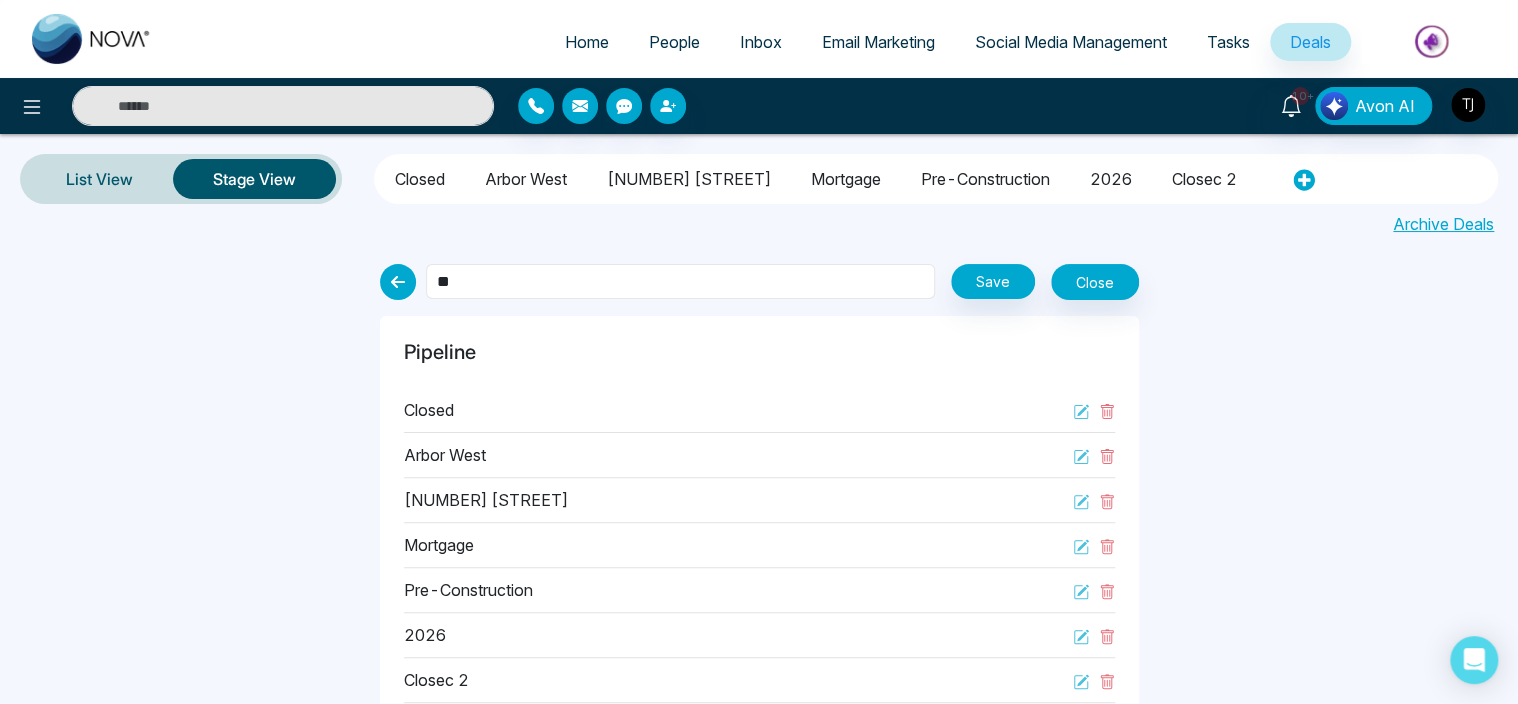 type on "*" 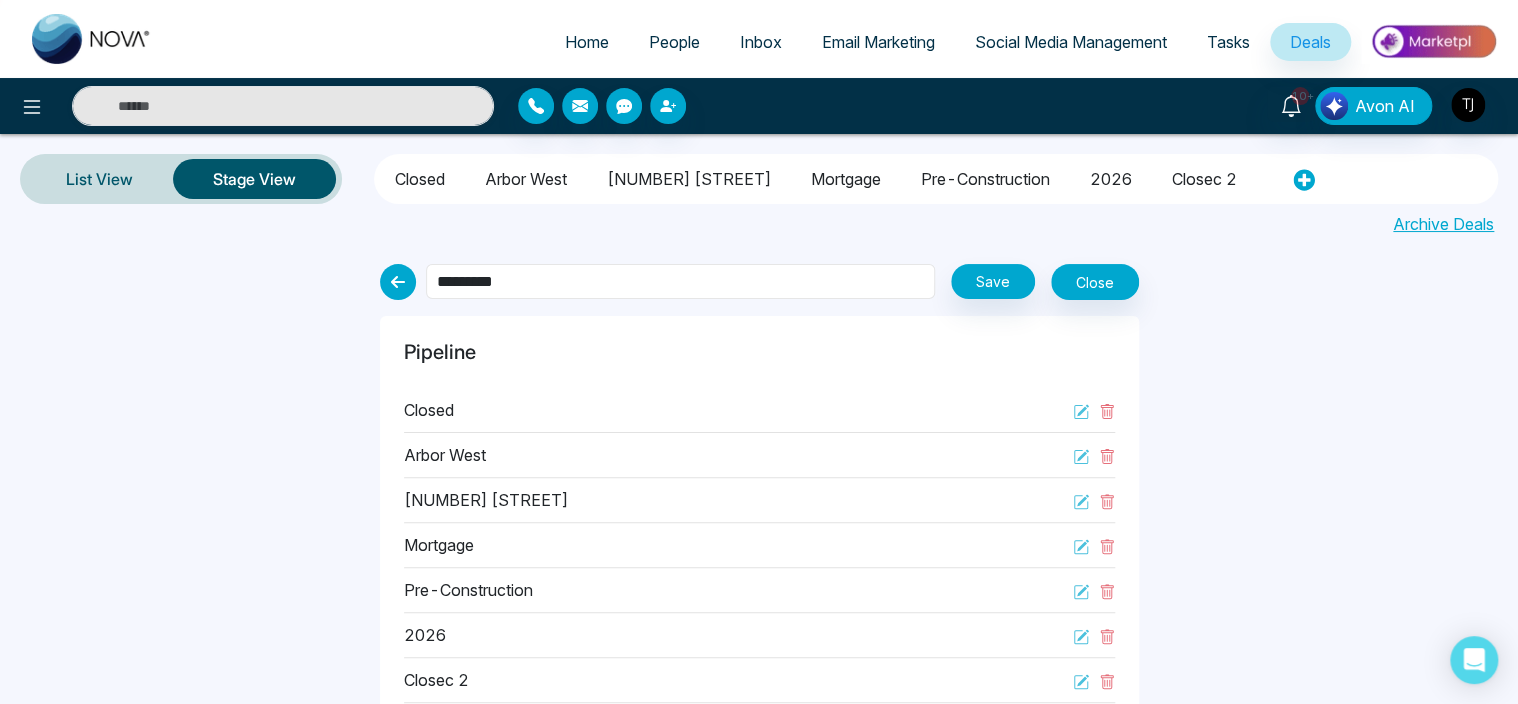 type on "*********" 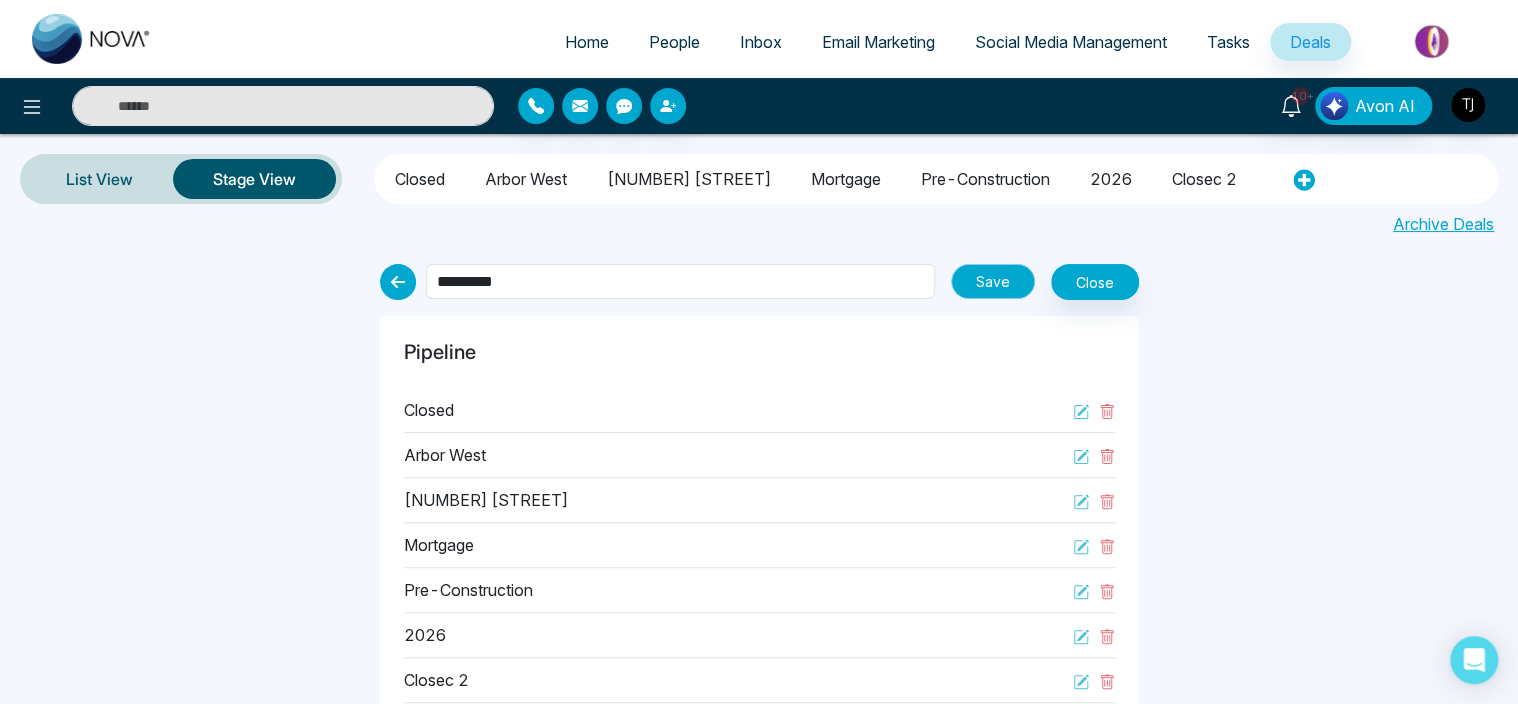 click on "Save" at bounding box center [993, 281] 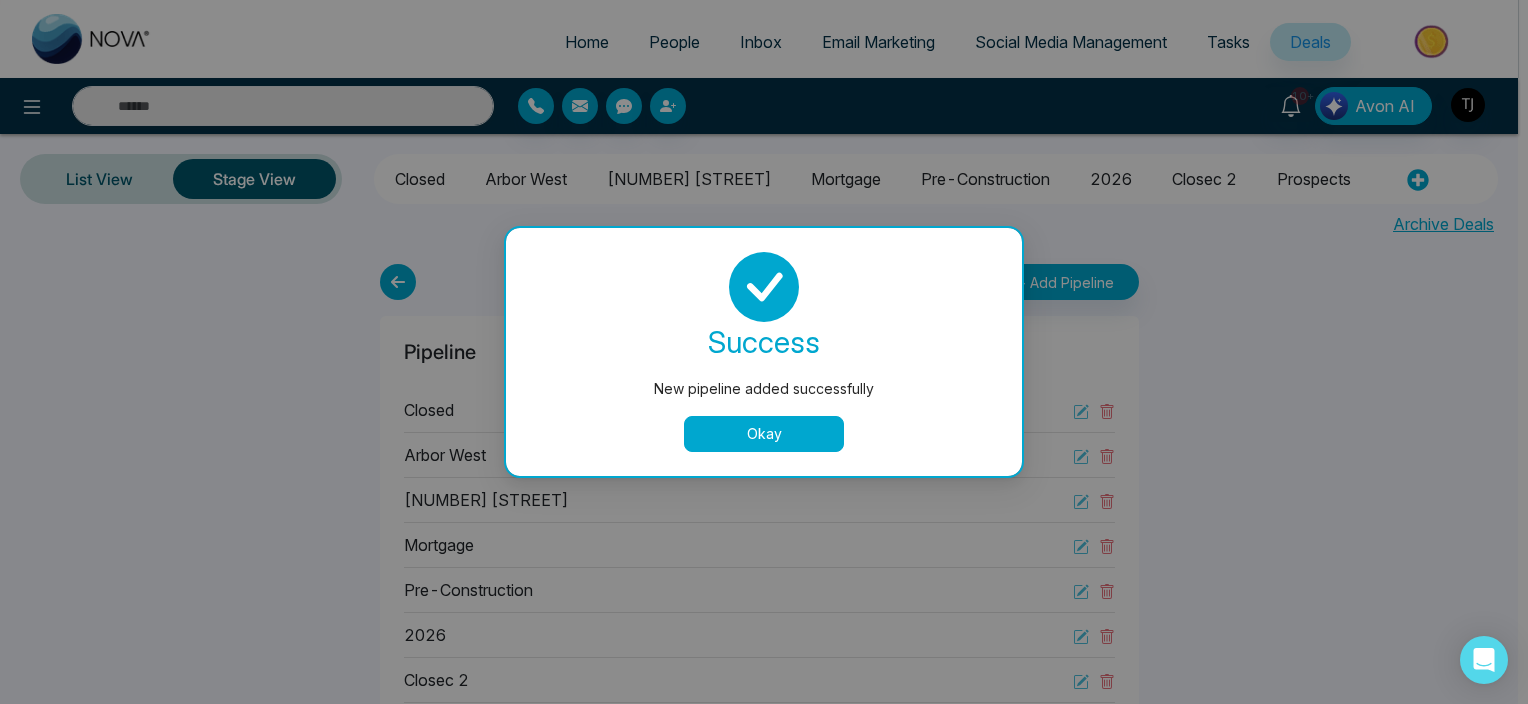 click on "Okay" at bounding box center [764, 434] 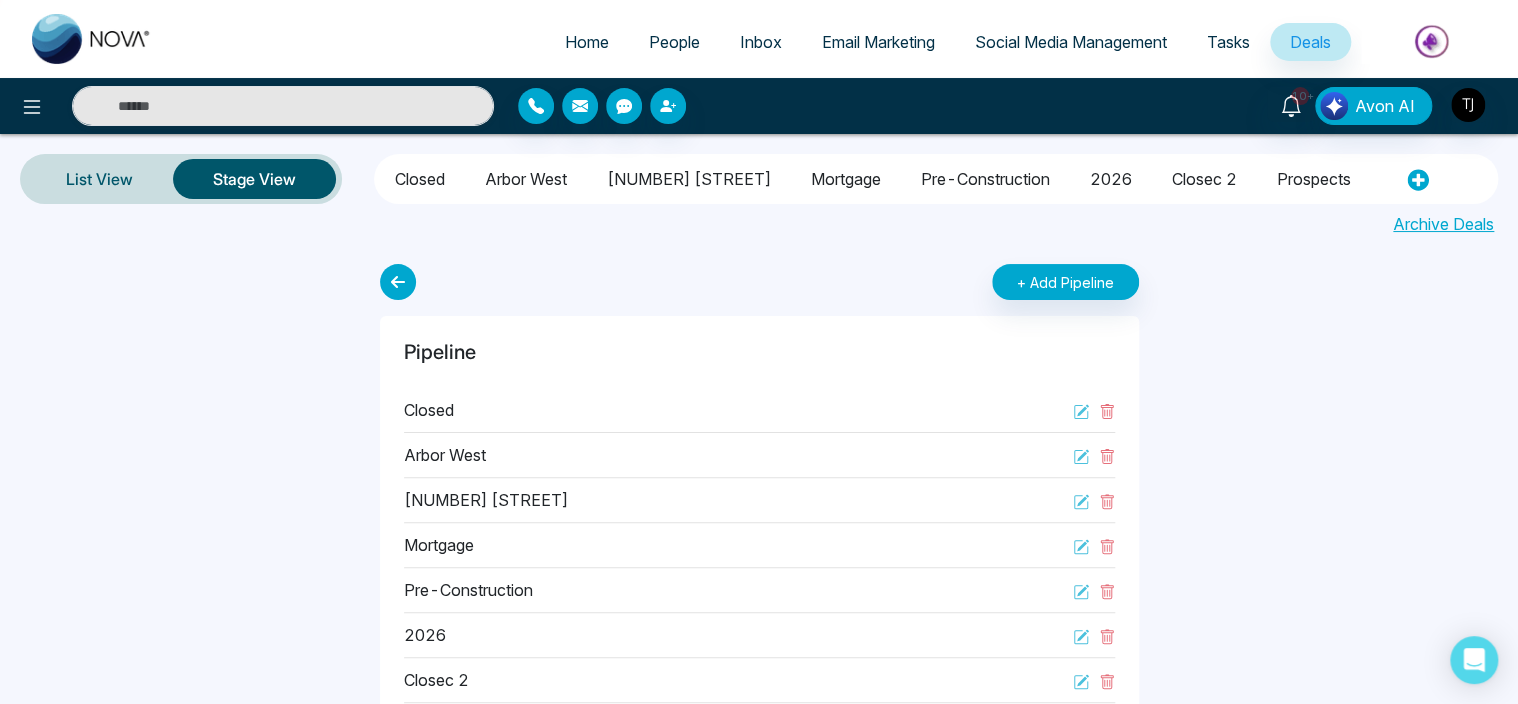 click on "Prospects" at bounding box center (1314, 176) 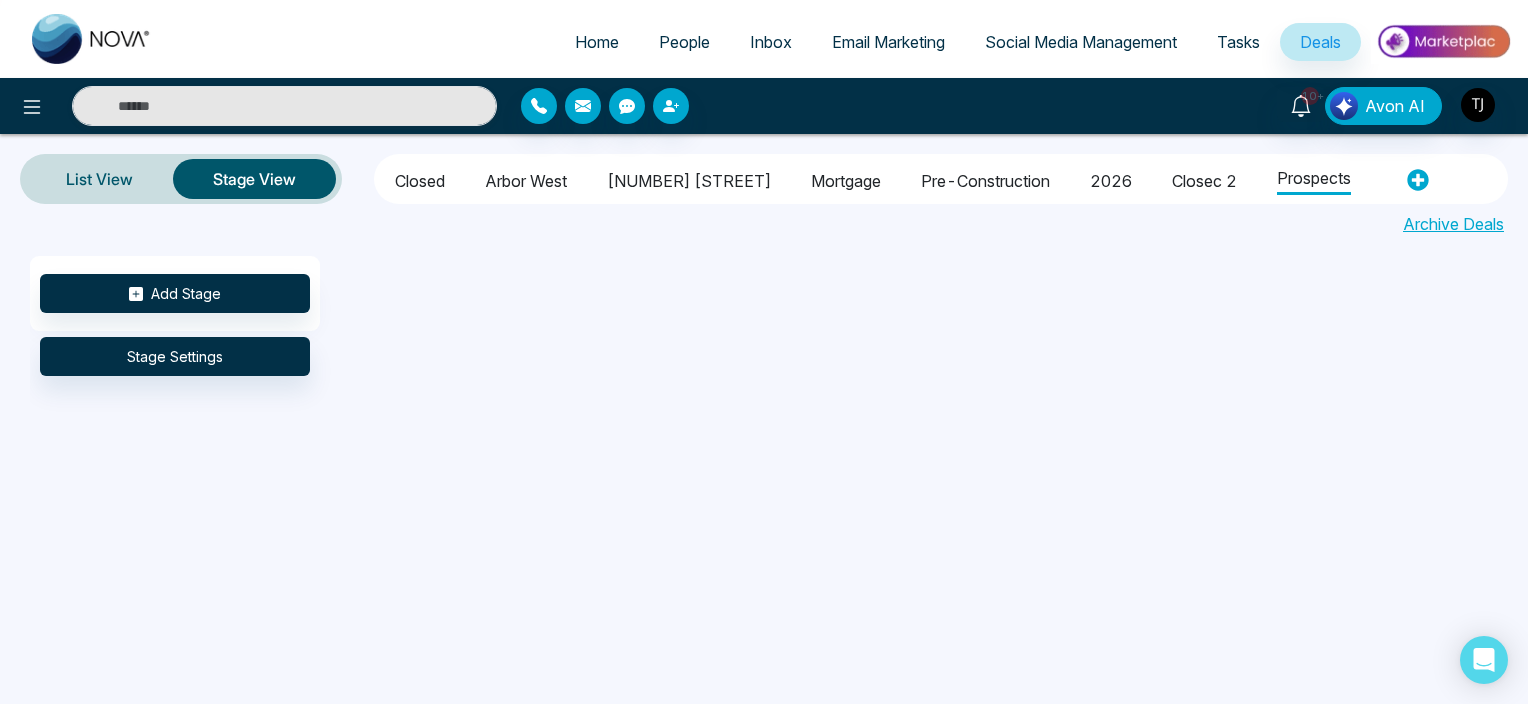 click on "2026" at bounding box center [1111, 178] 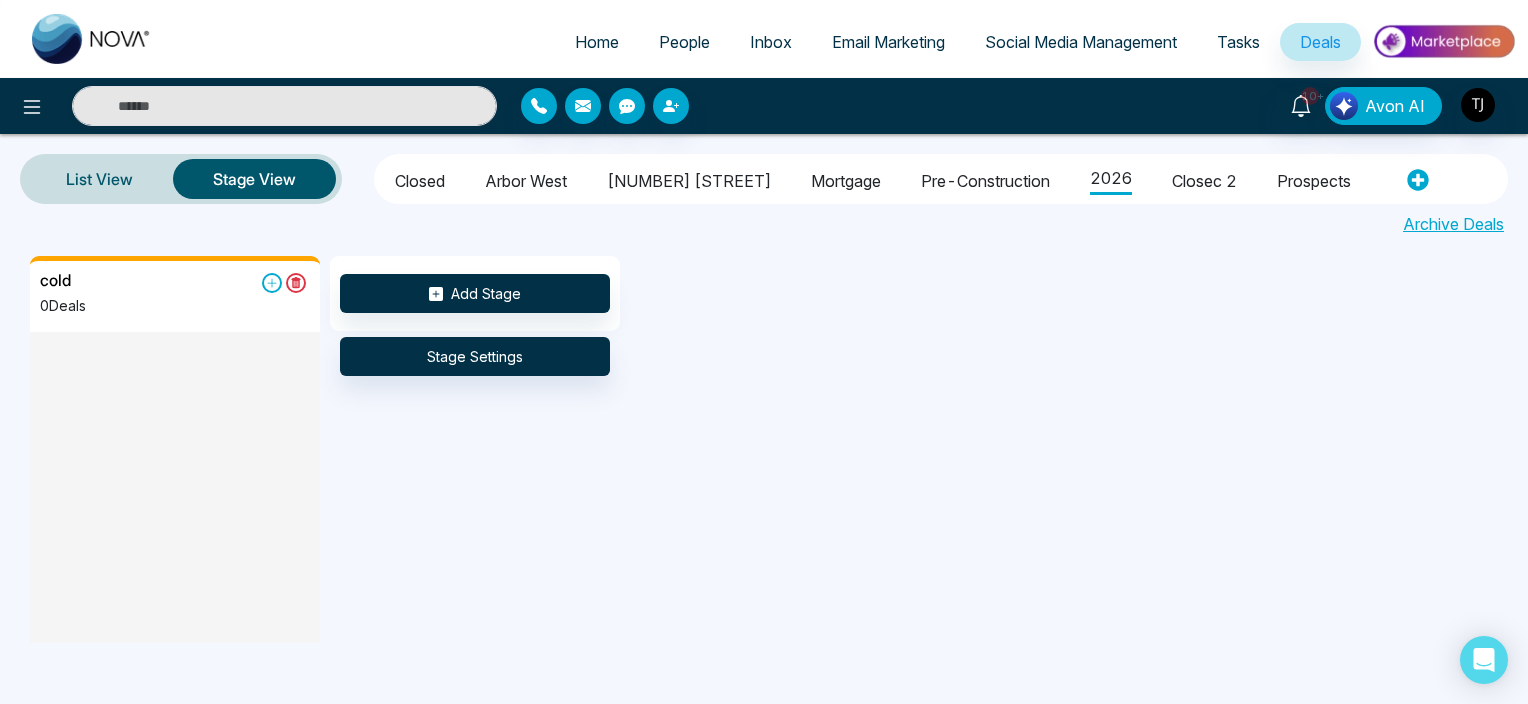 click on "Prospects" at bounding box center (1314, 178) 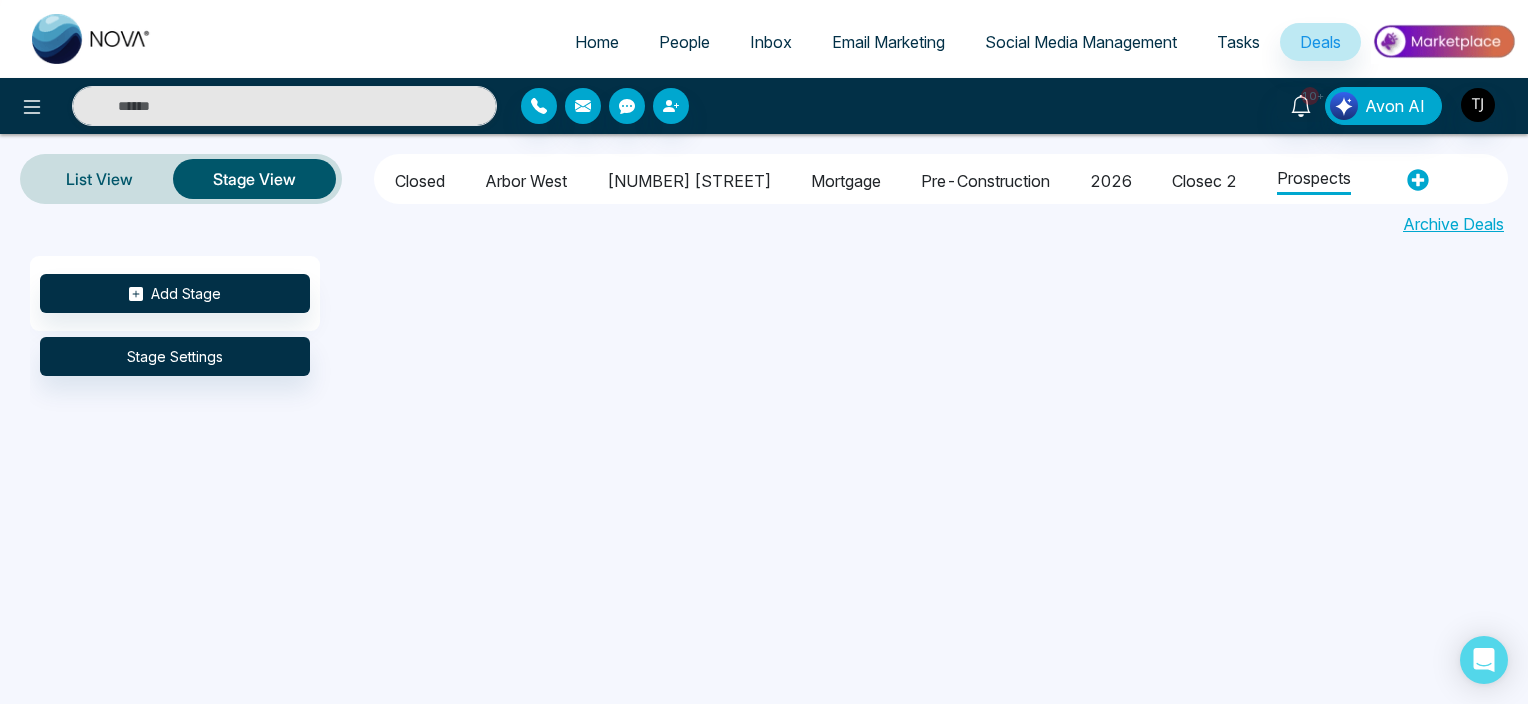 click on "closec 2" at bounding box center [1204, 178] 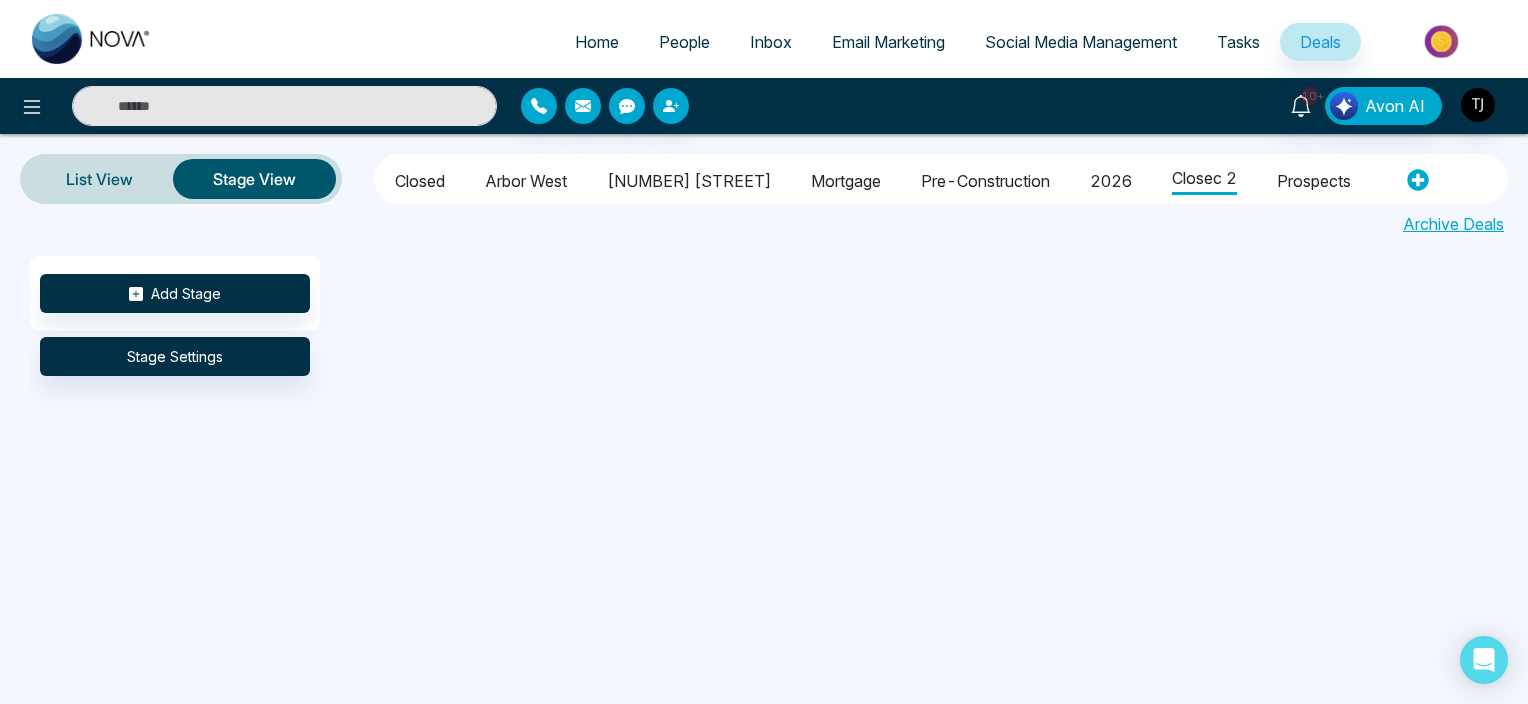 click on "2026" at bounding box center (1111, 178) 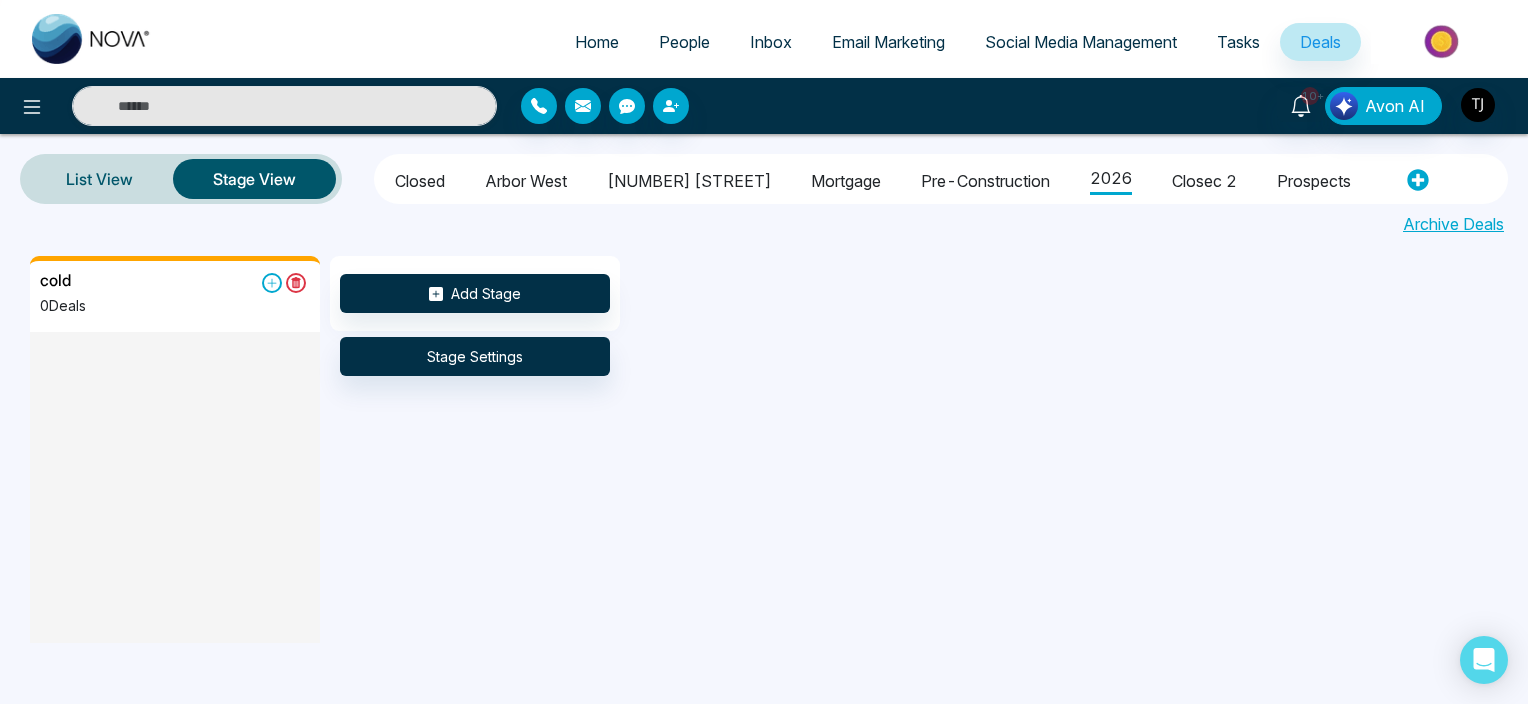 click on "pre-construction" at bounding box center [985, 178] 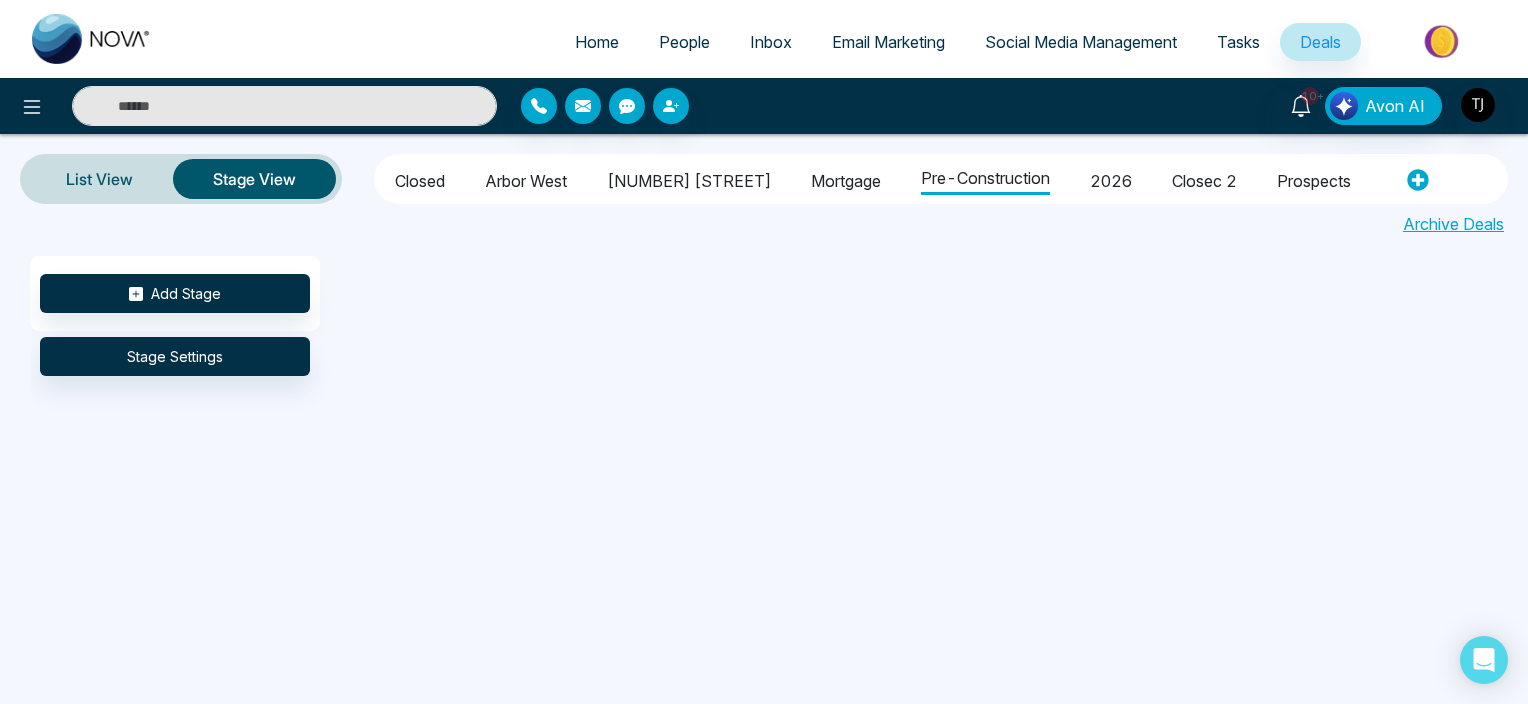 click on "Mortgage" at bounding box center (846, 178) 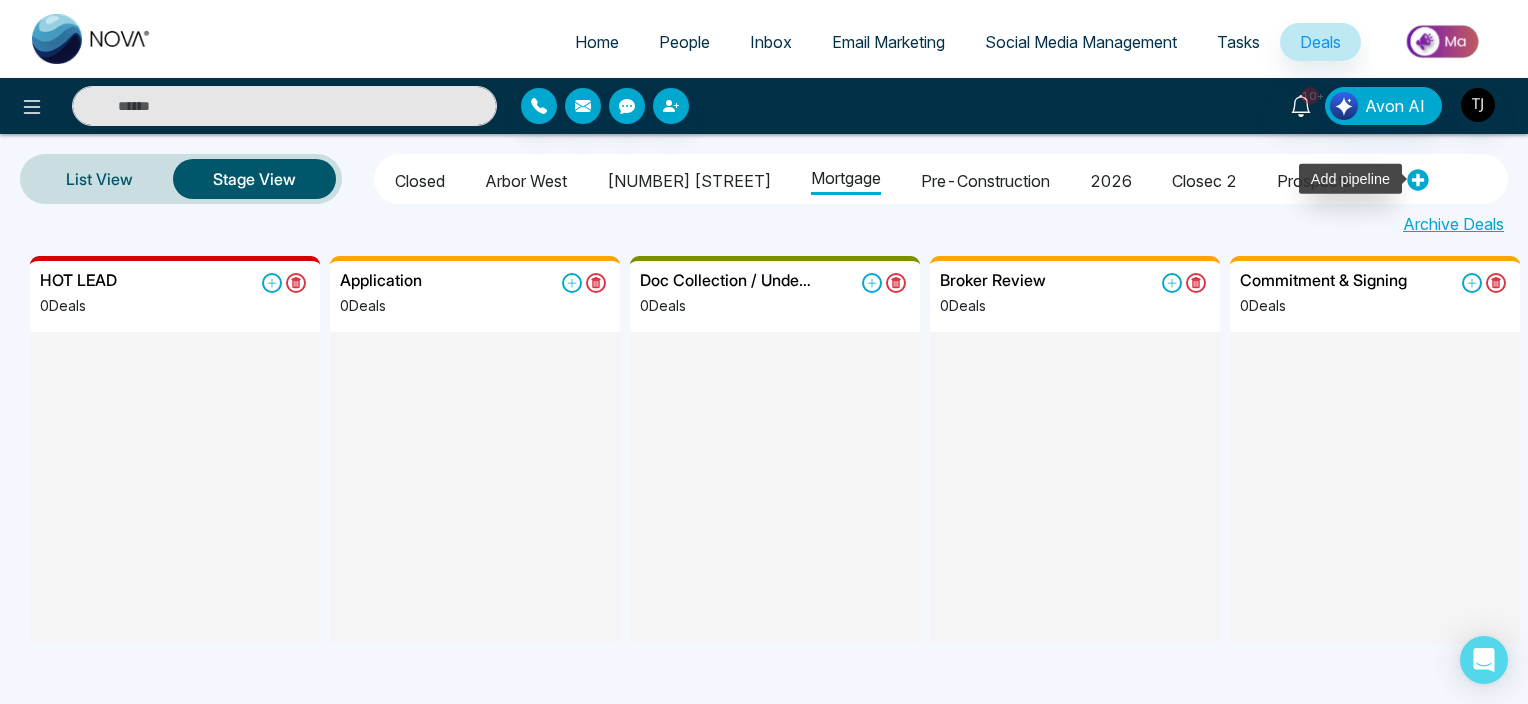 click 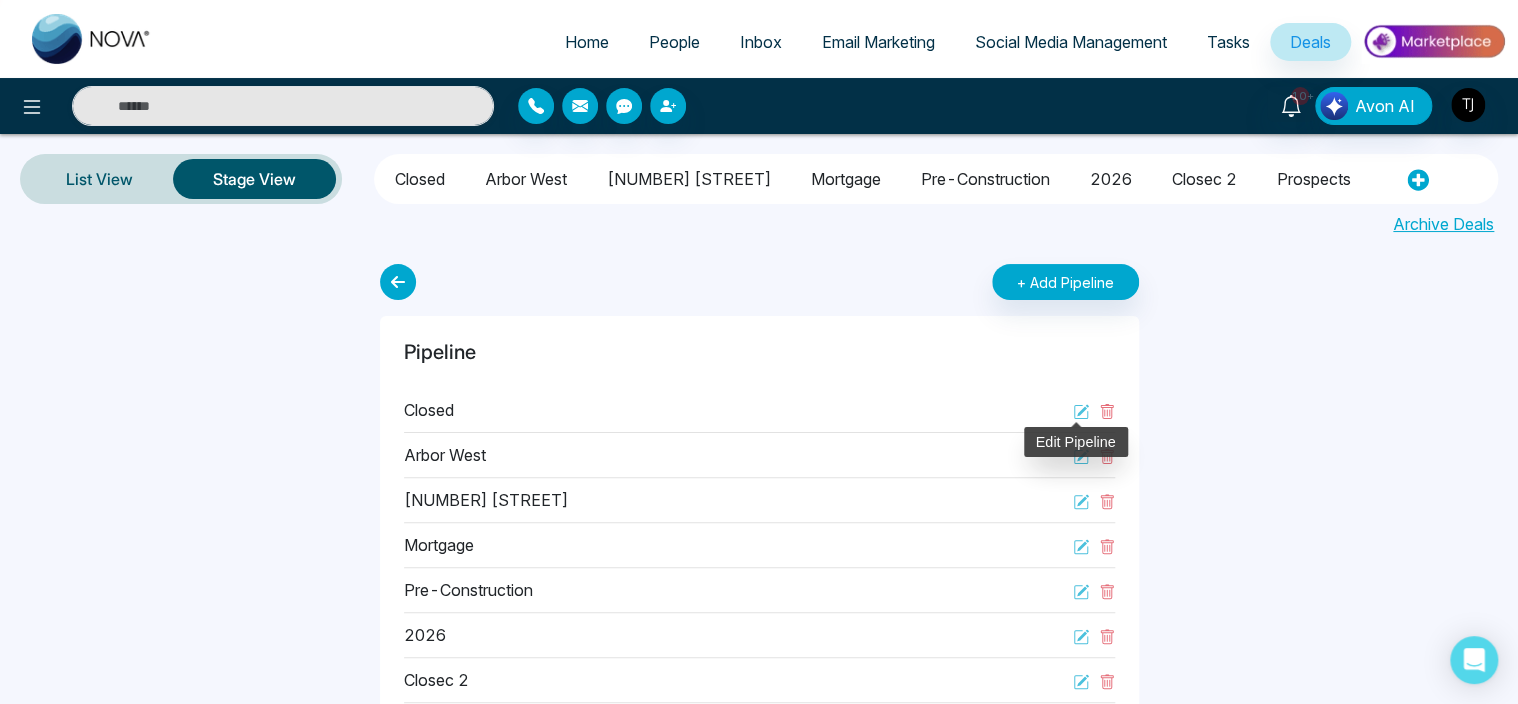 click 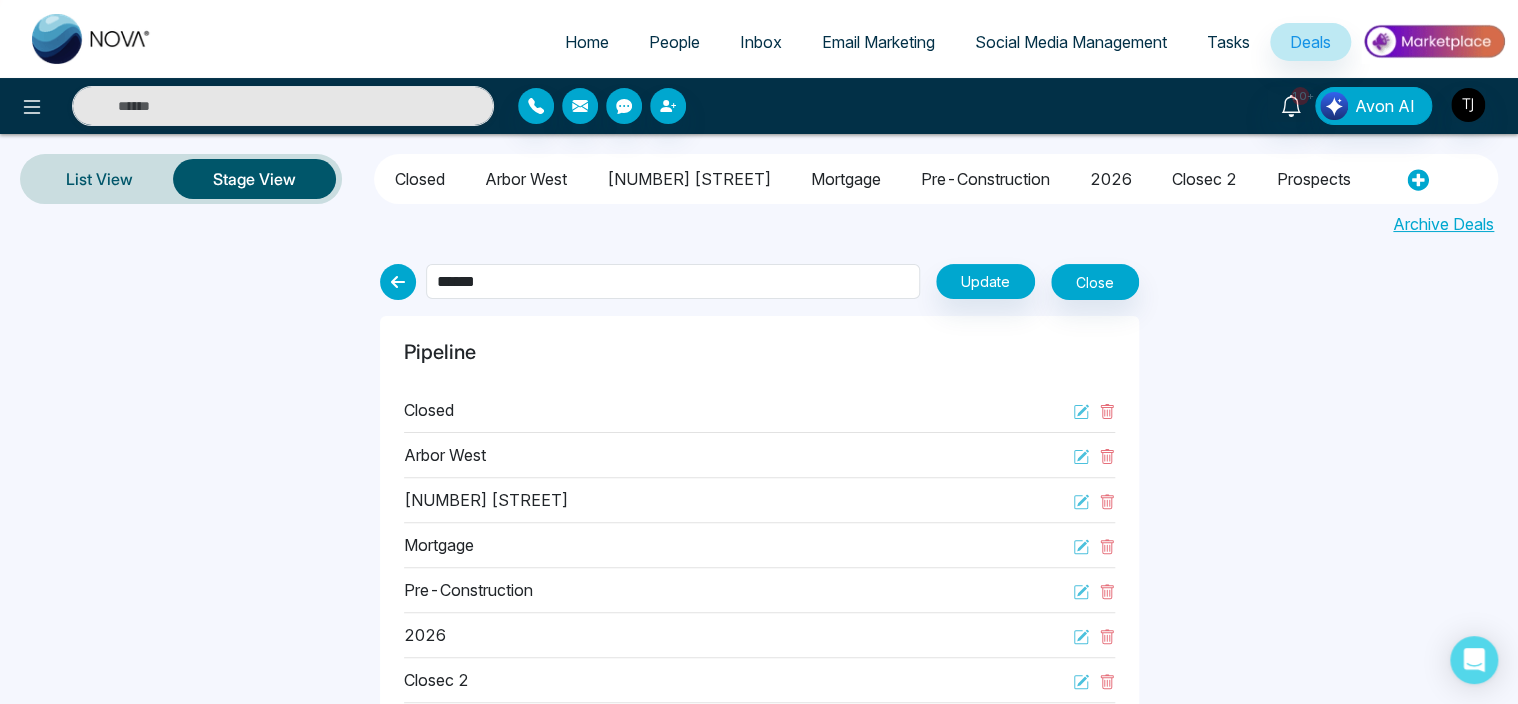 click on "****** Update Close Pipeline Closed Arbor West 1515 pickering parkway Mortgage pre-construction 2026 closec 2 Prospects" at bounding box center [759, 514] 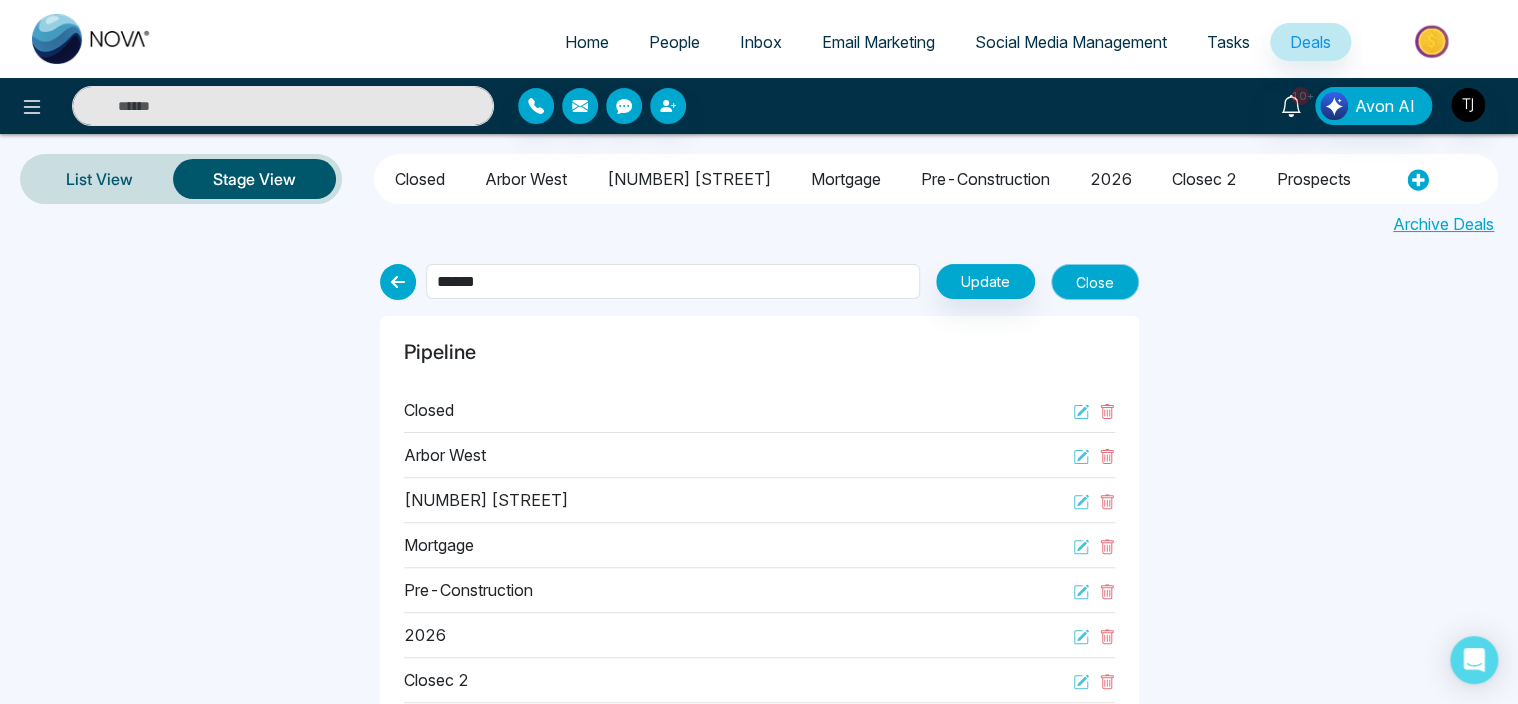 click on "Close" at bounding box center [1095, 282] 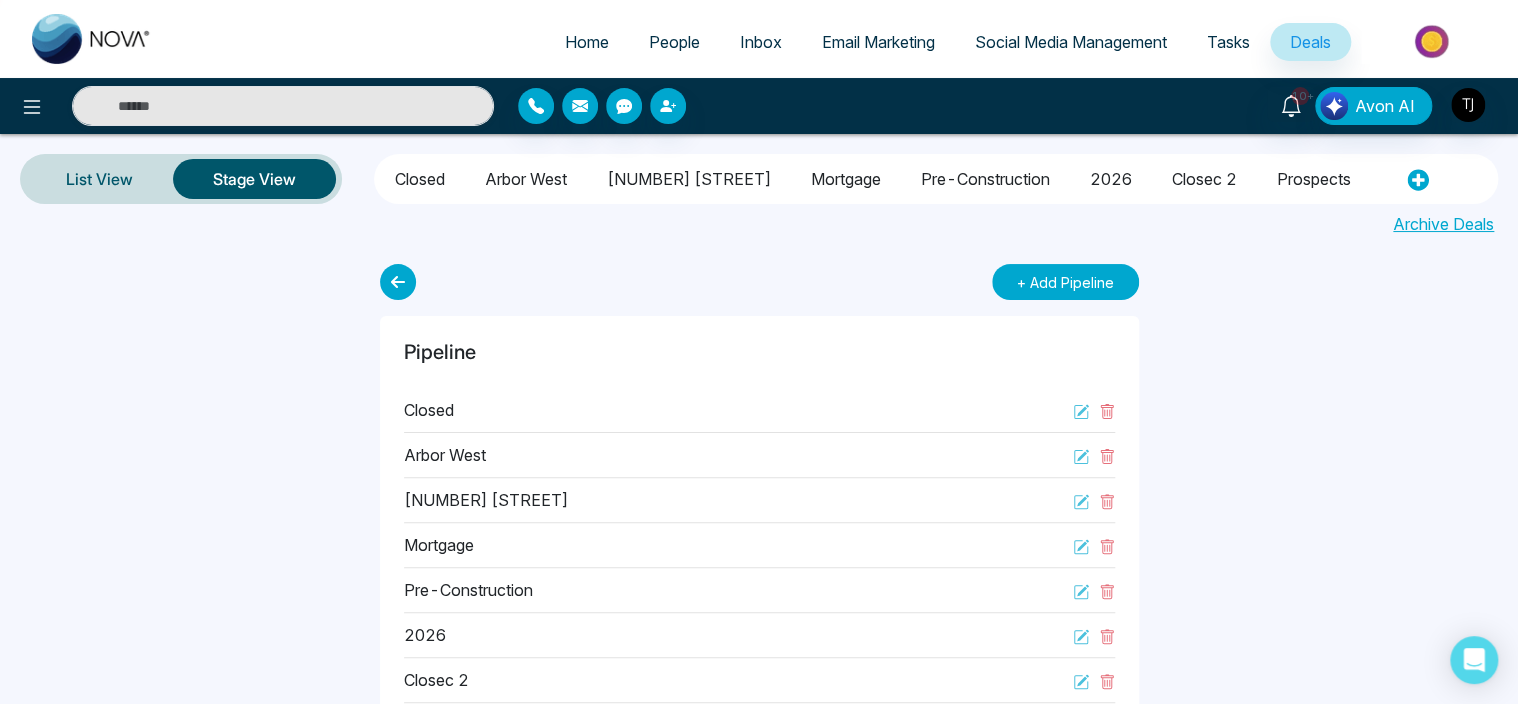 type 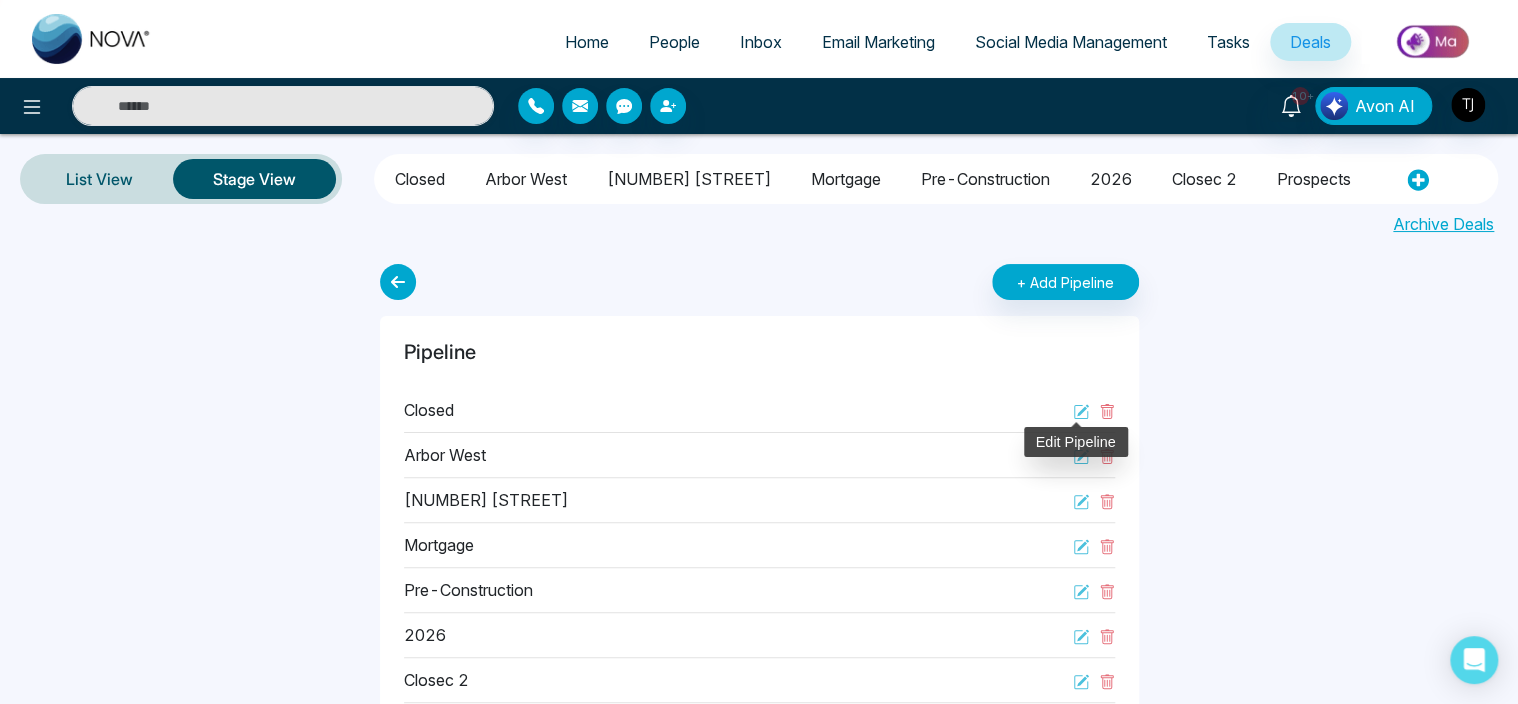 click 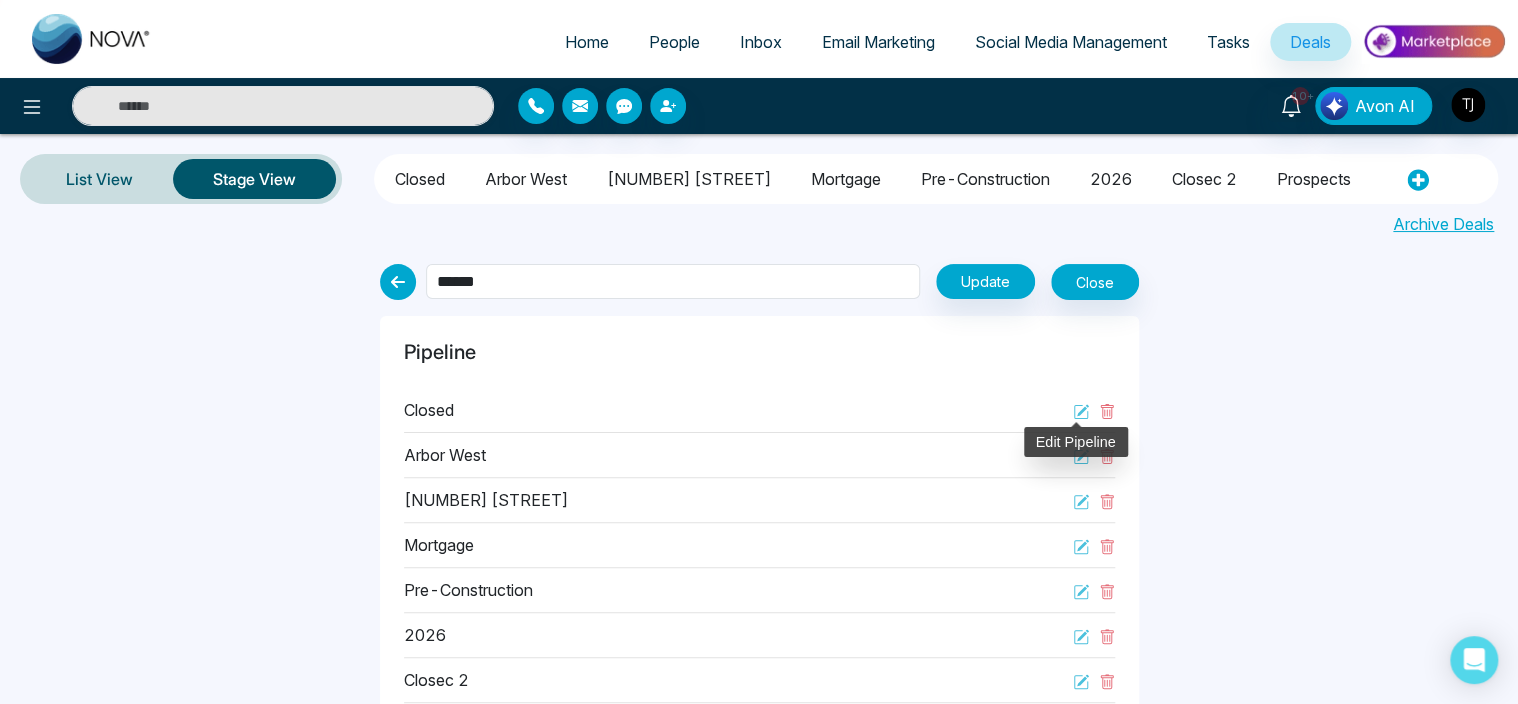 click 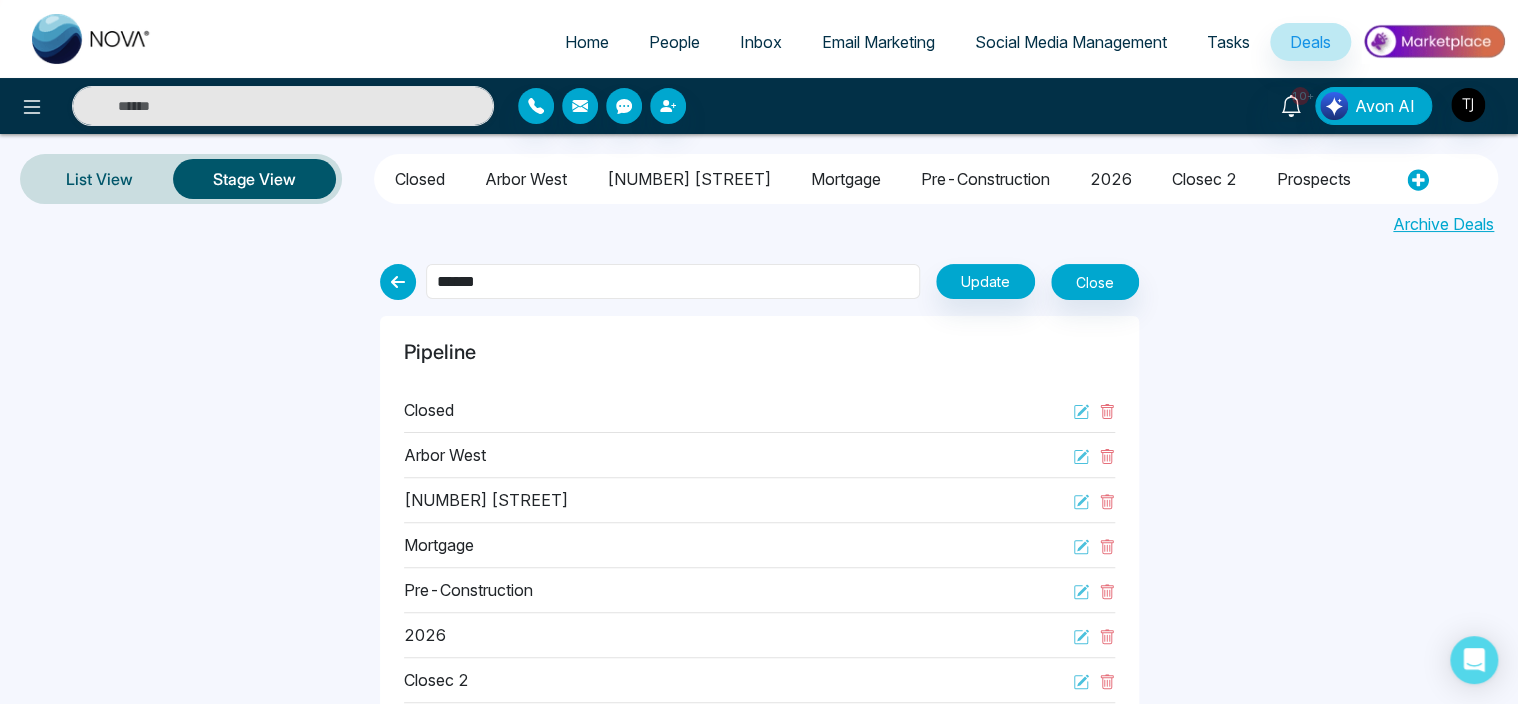 click on "******" at bounding box center (673, 281) 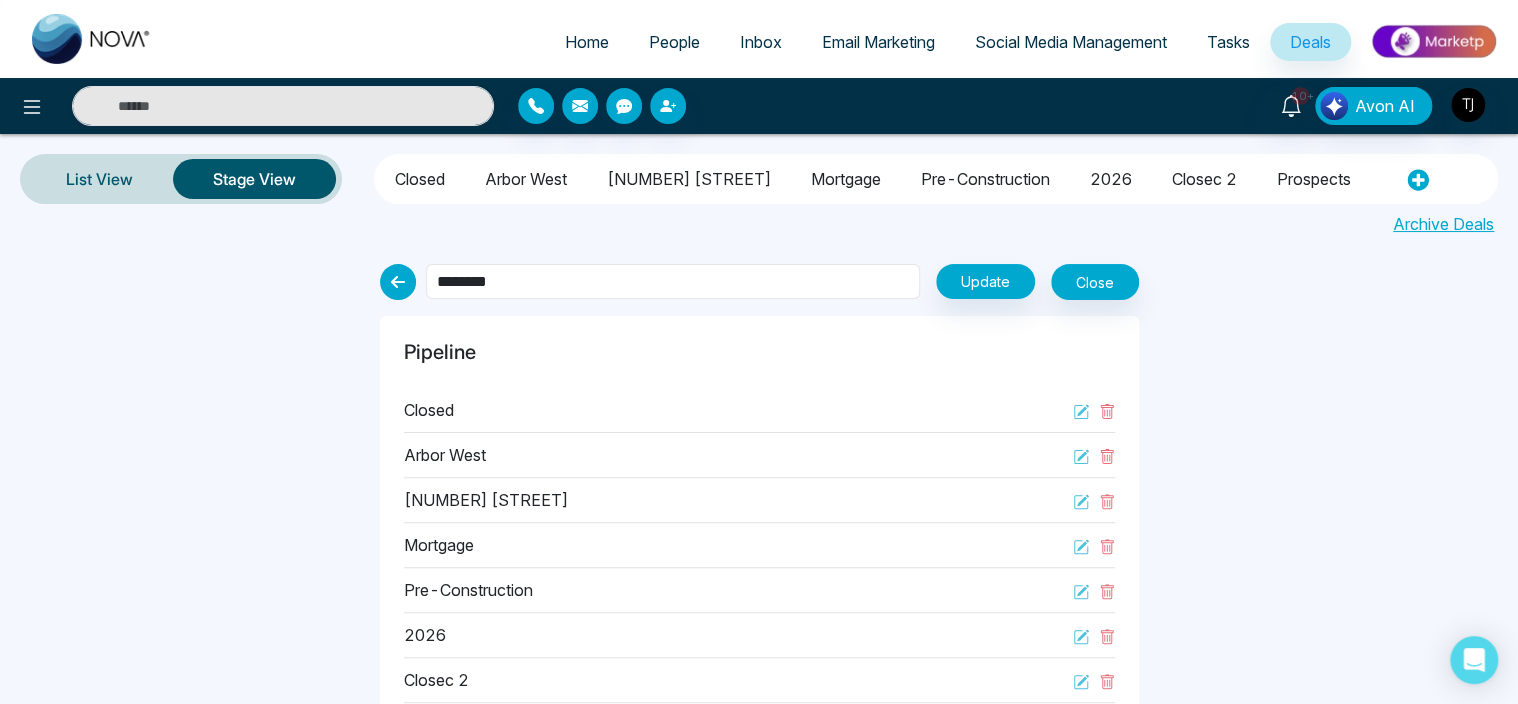 type on "********" 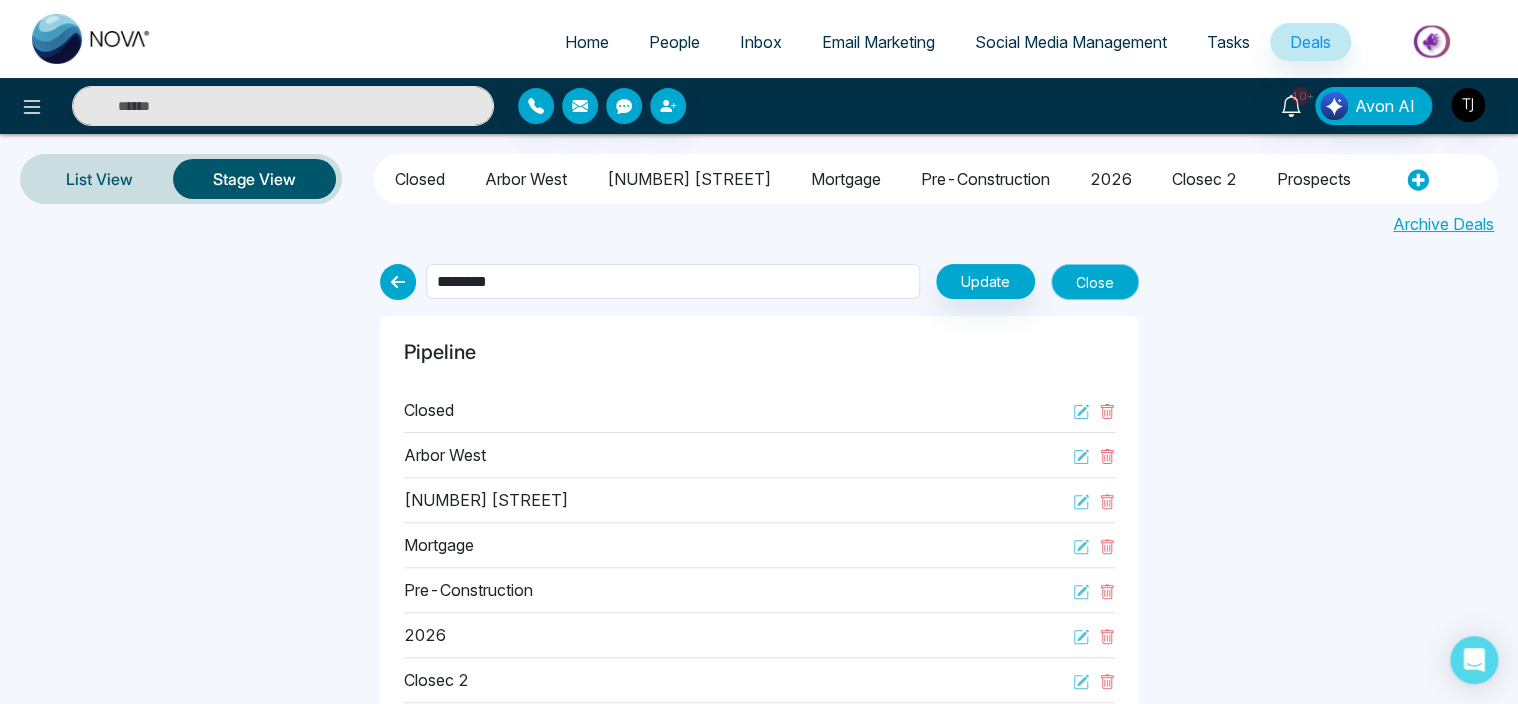 click on "Close" at bounding box center (1095, 282) 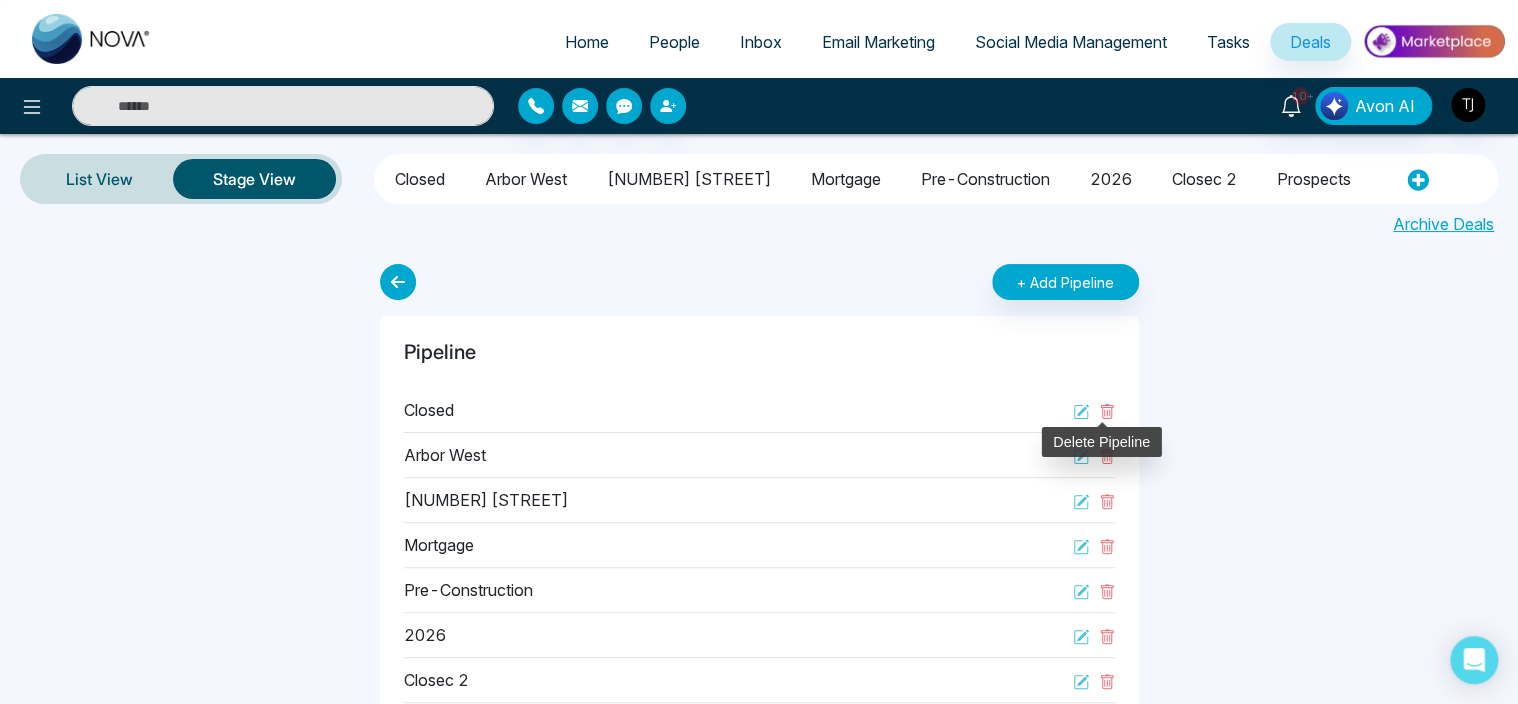 click 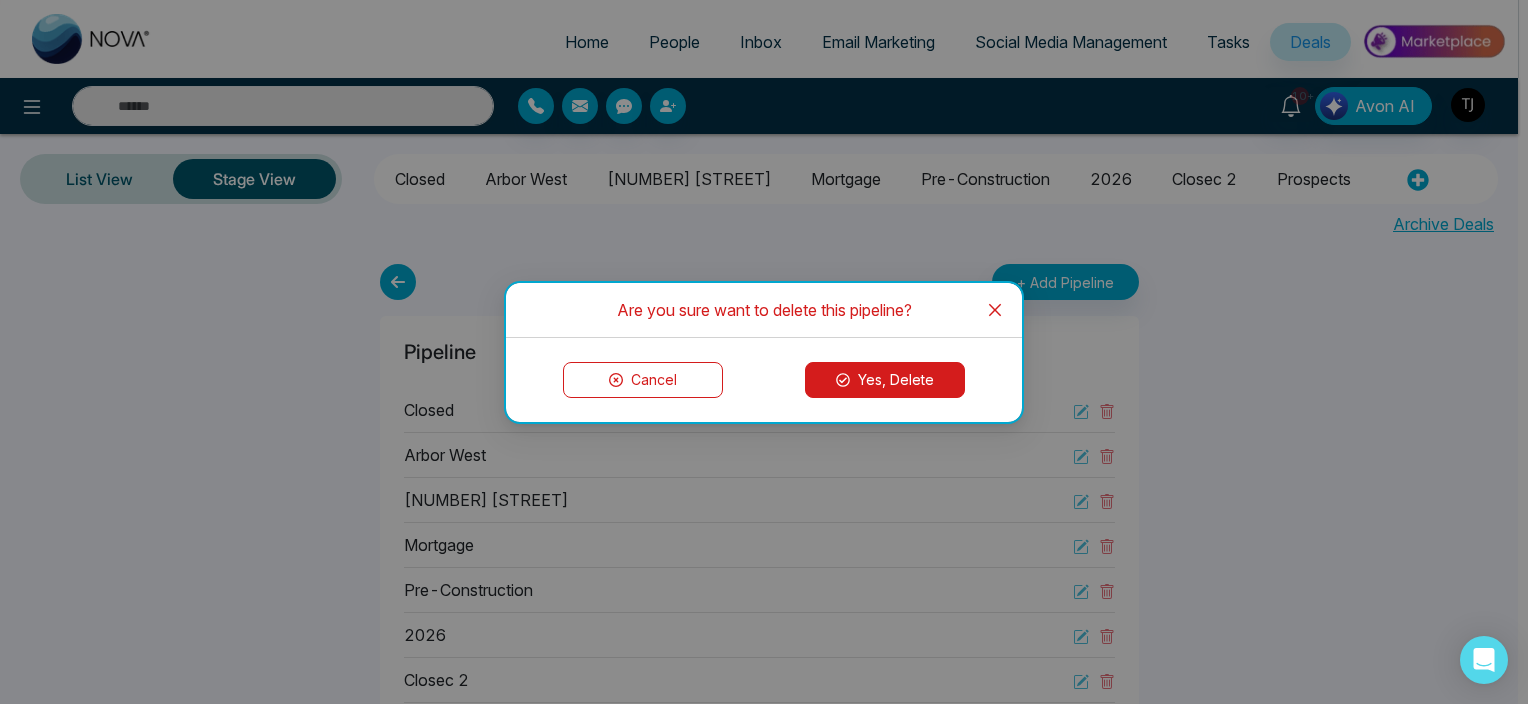 click 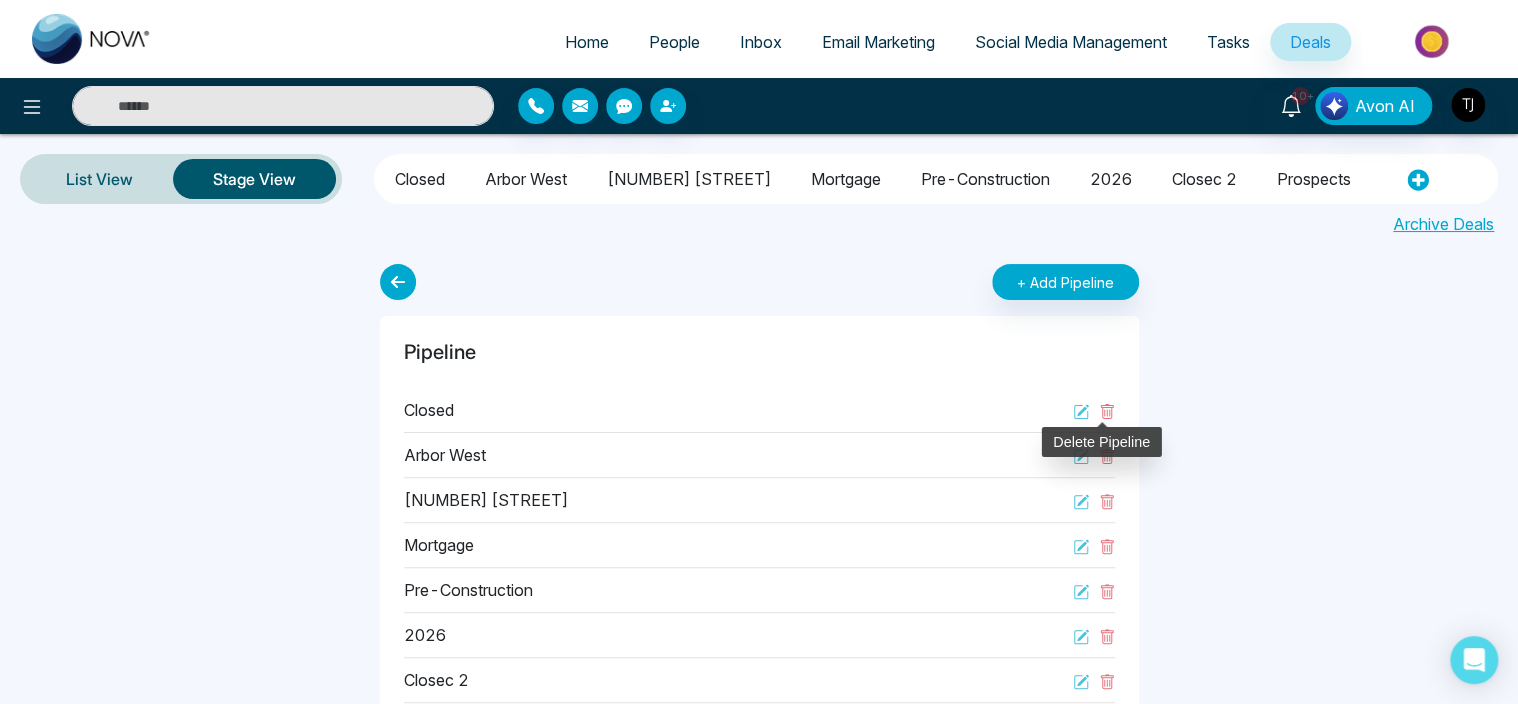 click 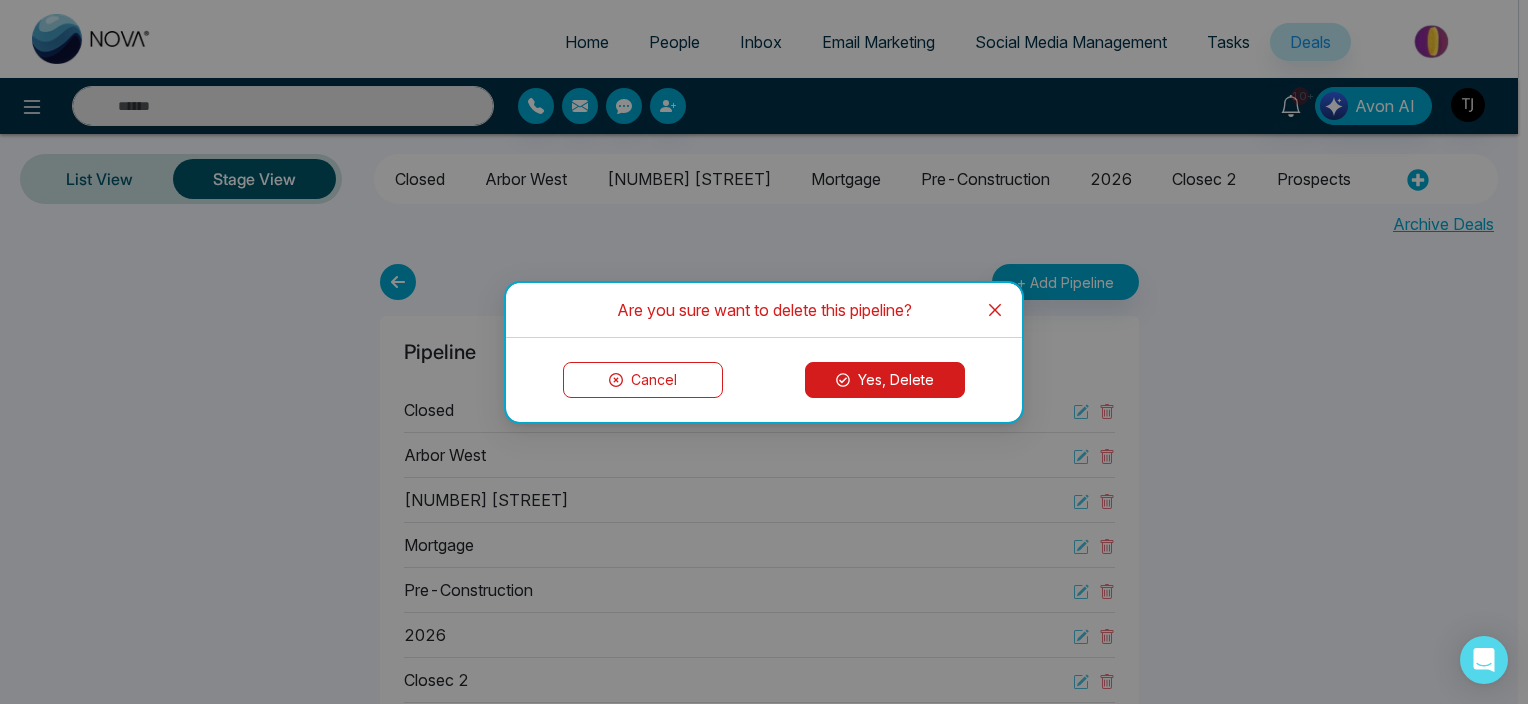 click on "Are you sure want to delete this pipeline?   Cancel   Yes, Delete" at bounding box center [764, 352] 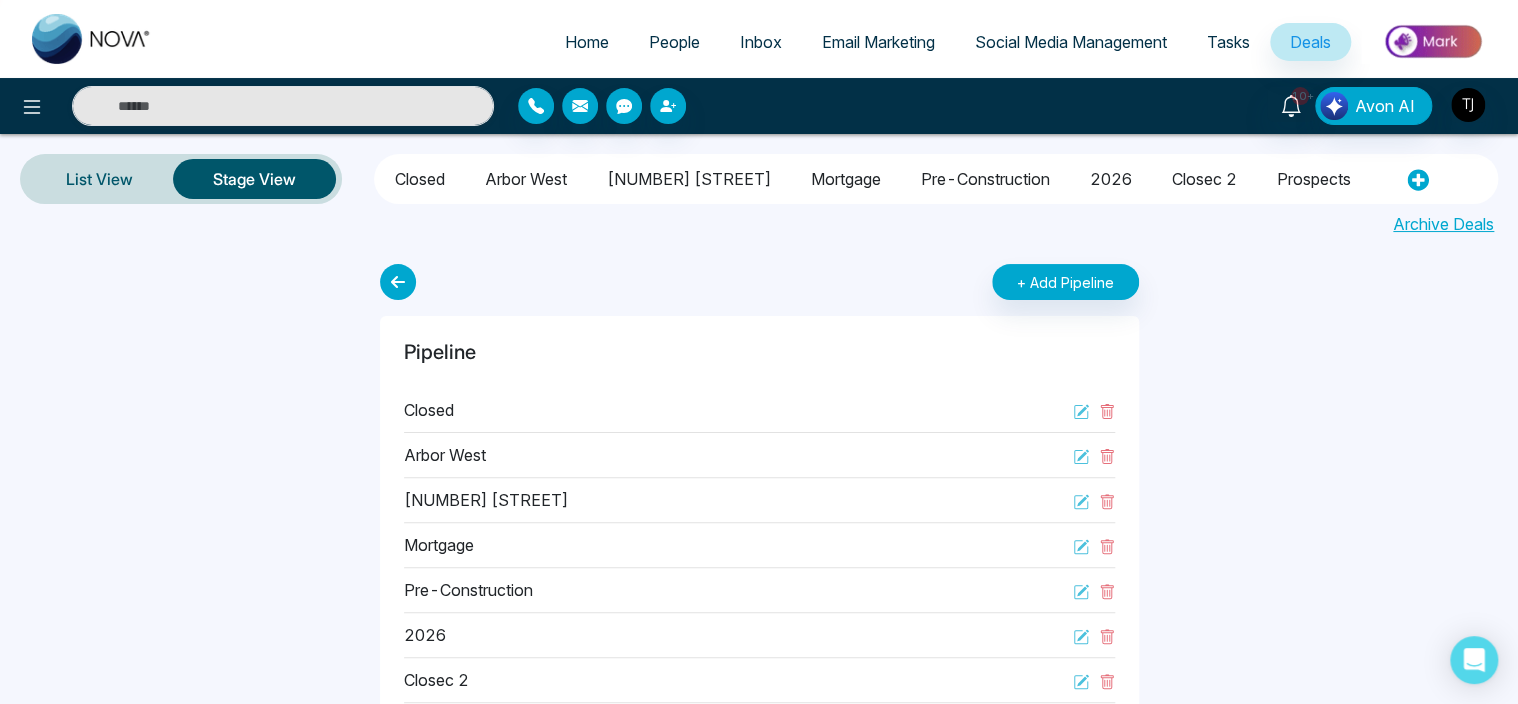 click on "closec 2" at bounding box center (1204, 176) 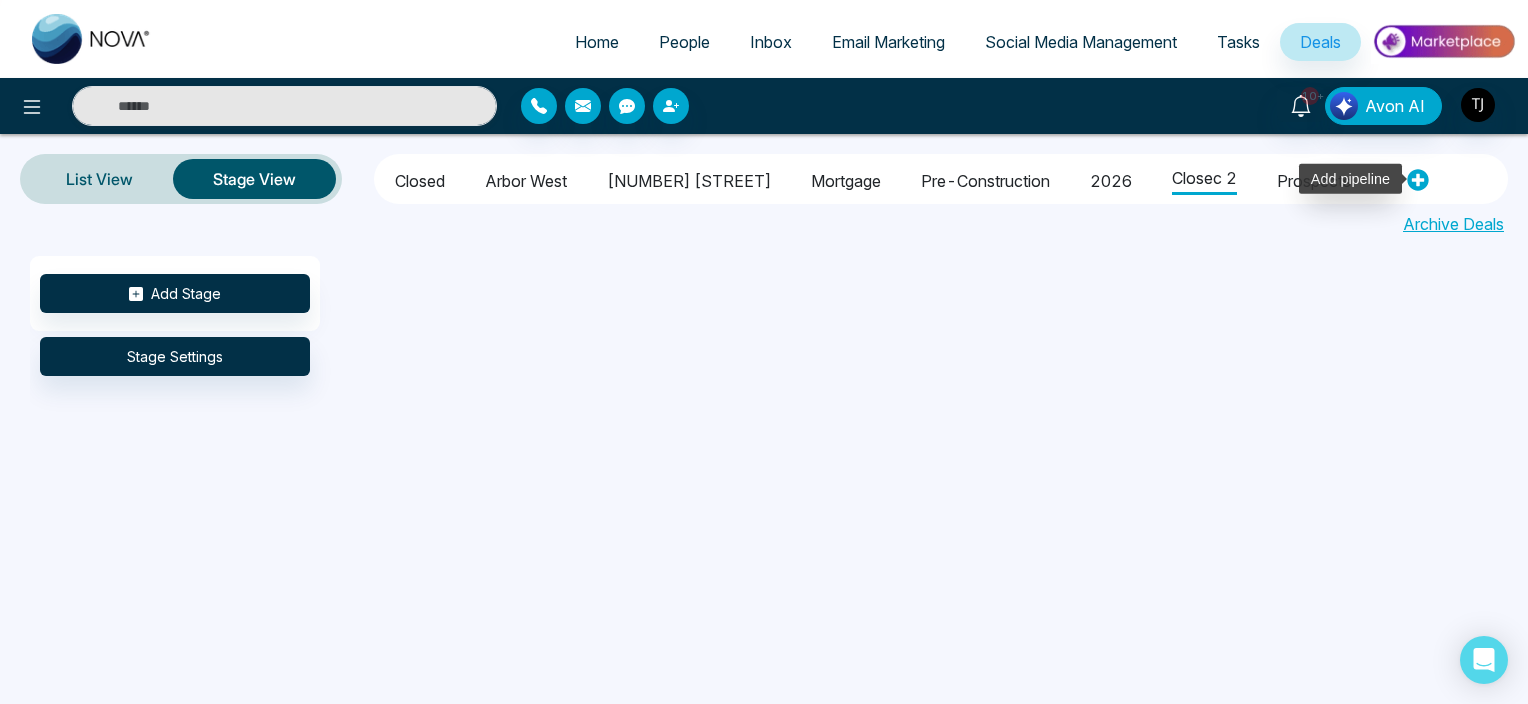 click 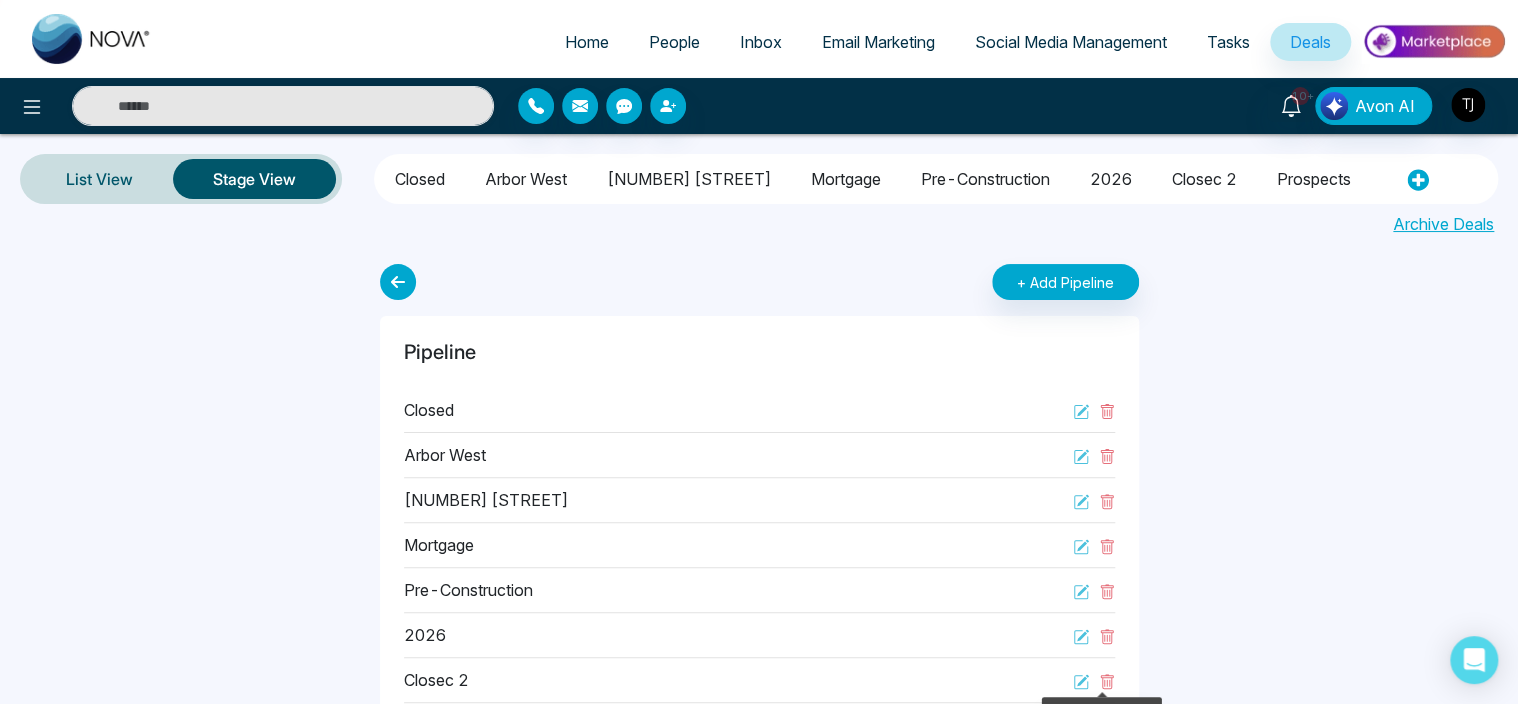 click 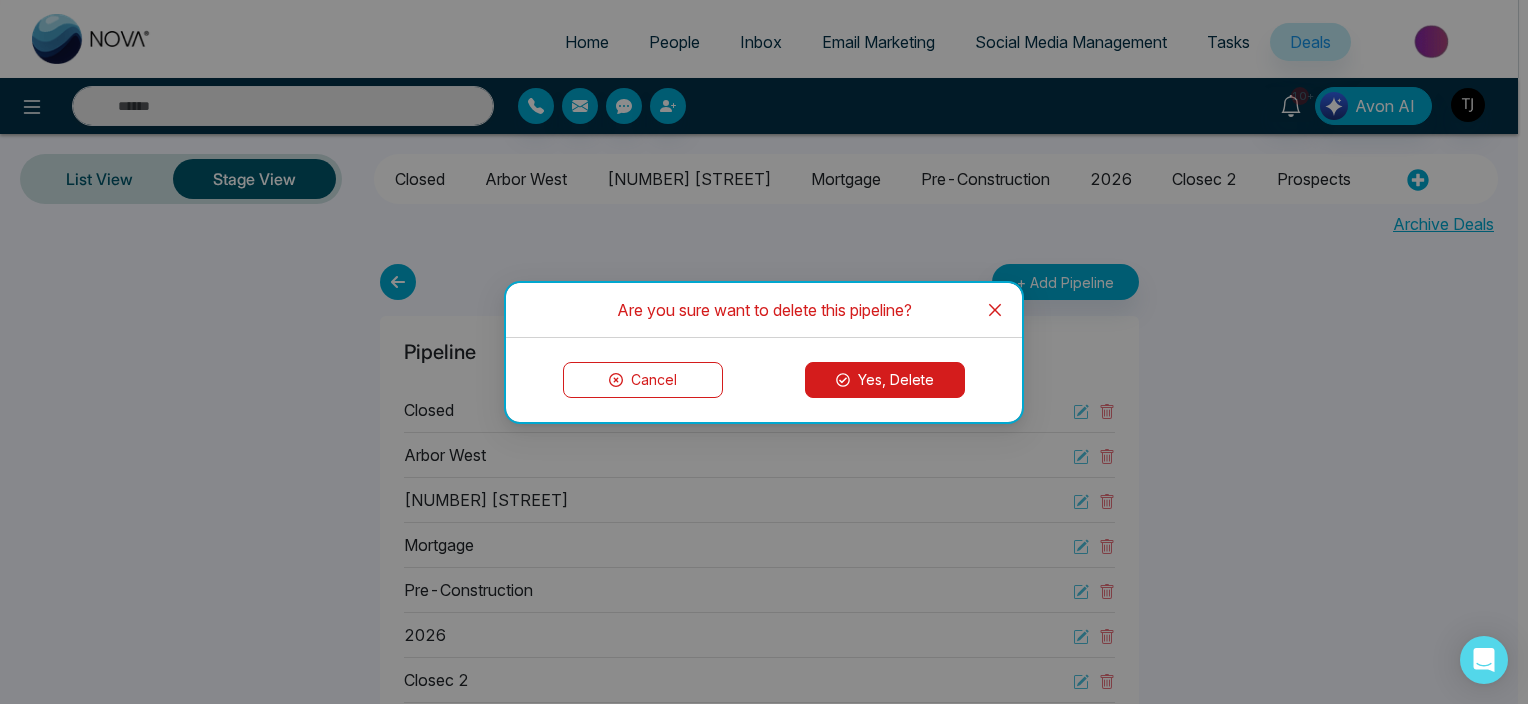 click at bounding box center (995, 310) 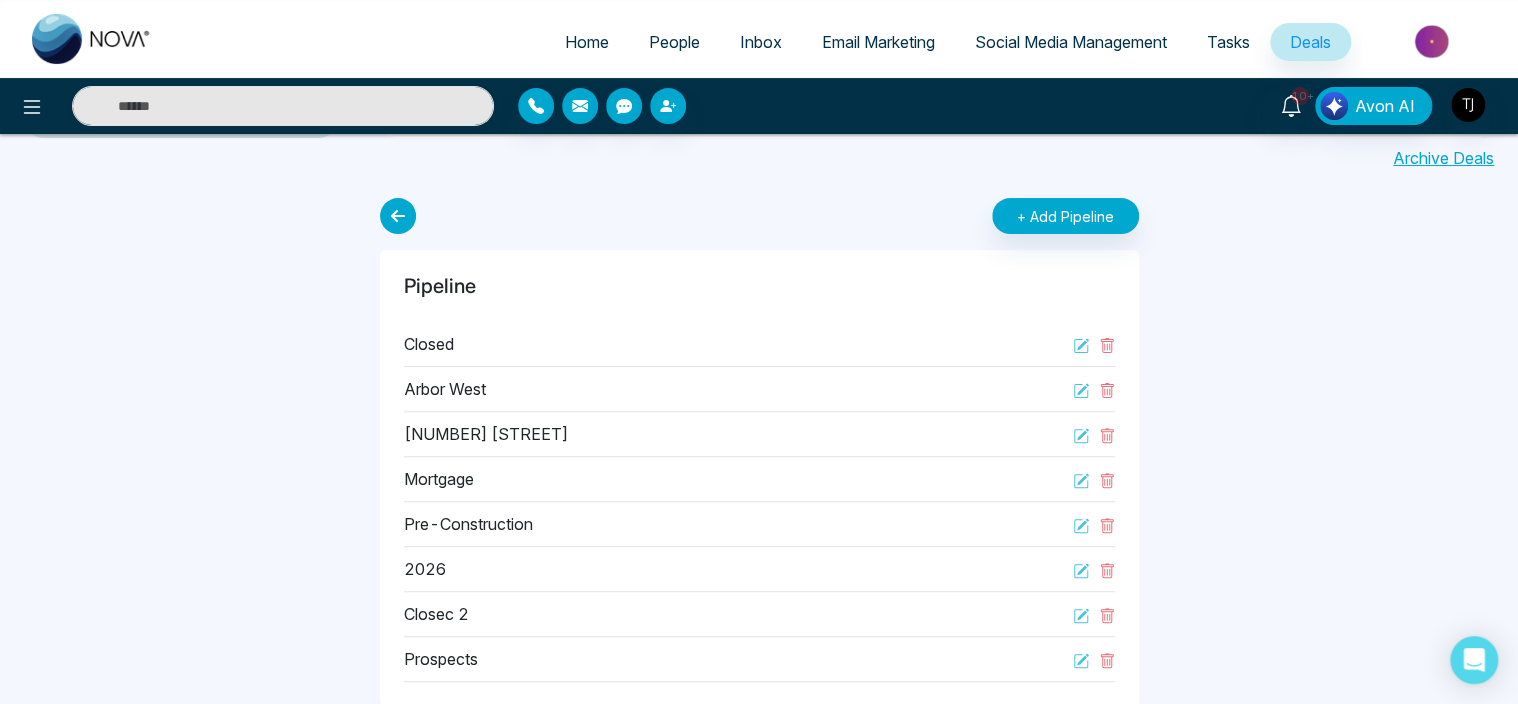 scroll, scrollTop: 0, scrollLeft: 0, axis: both 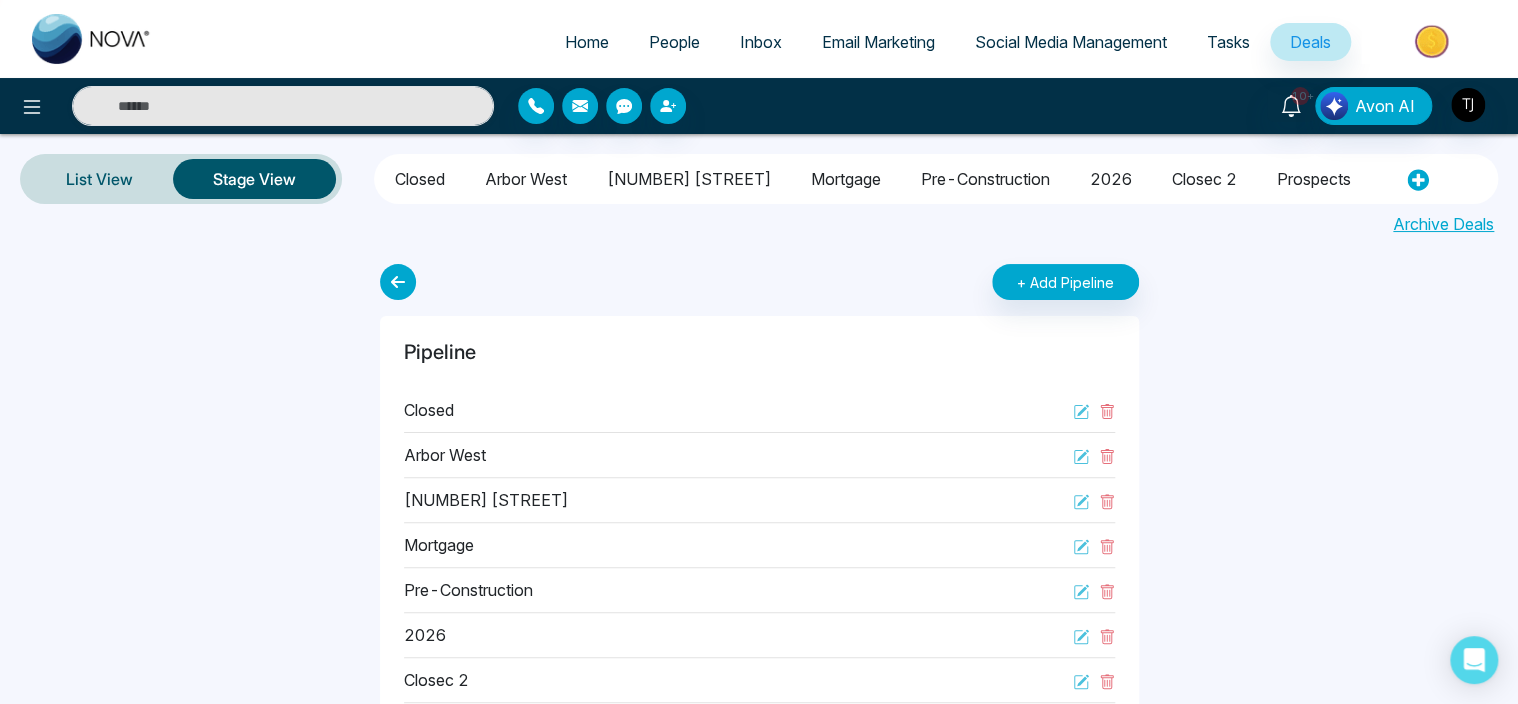 click on "Closed" at bounding box center [420, 176] 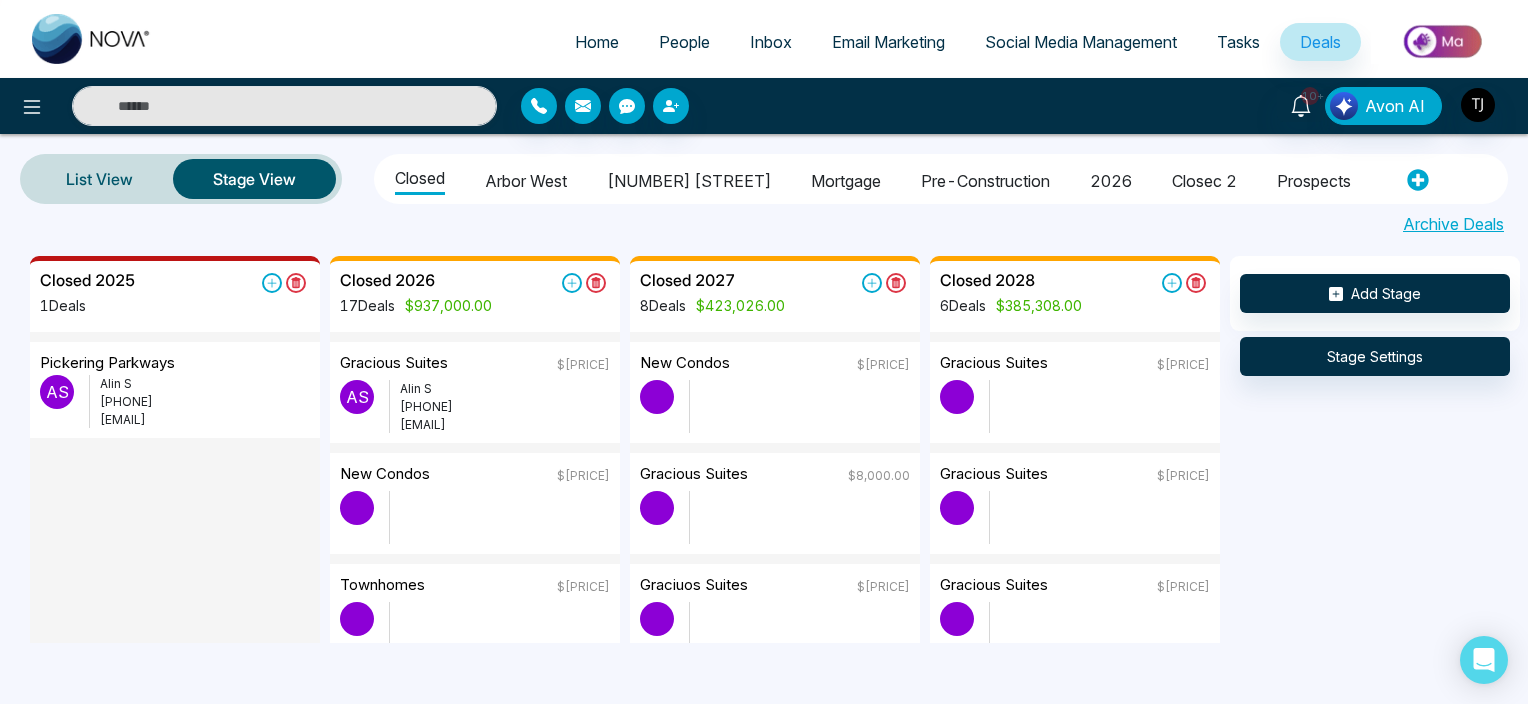 click on "closec 2" at bounding box center [1204, 178] 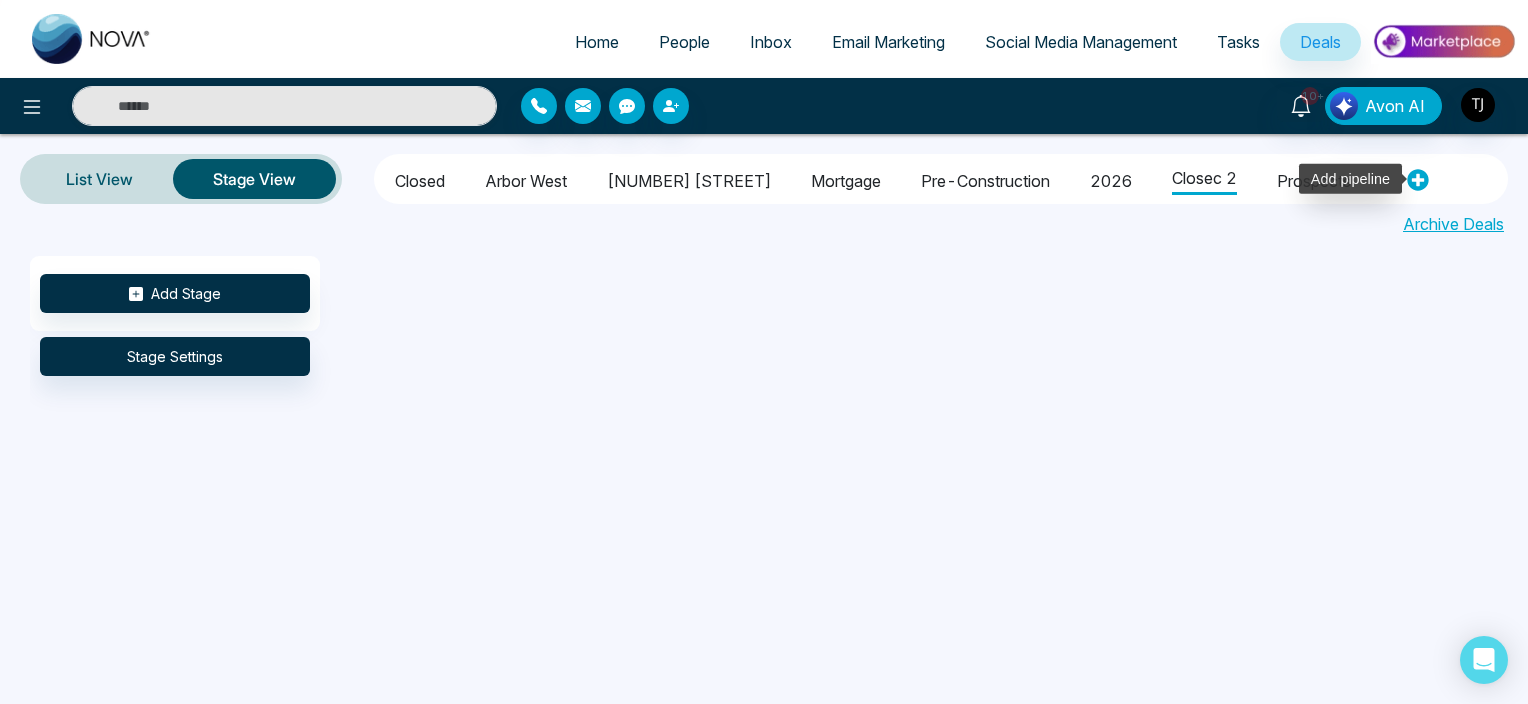 click 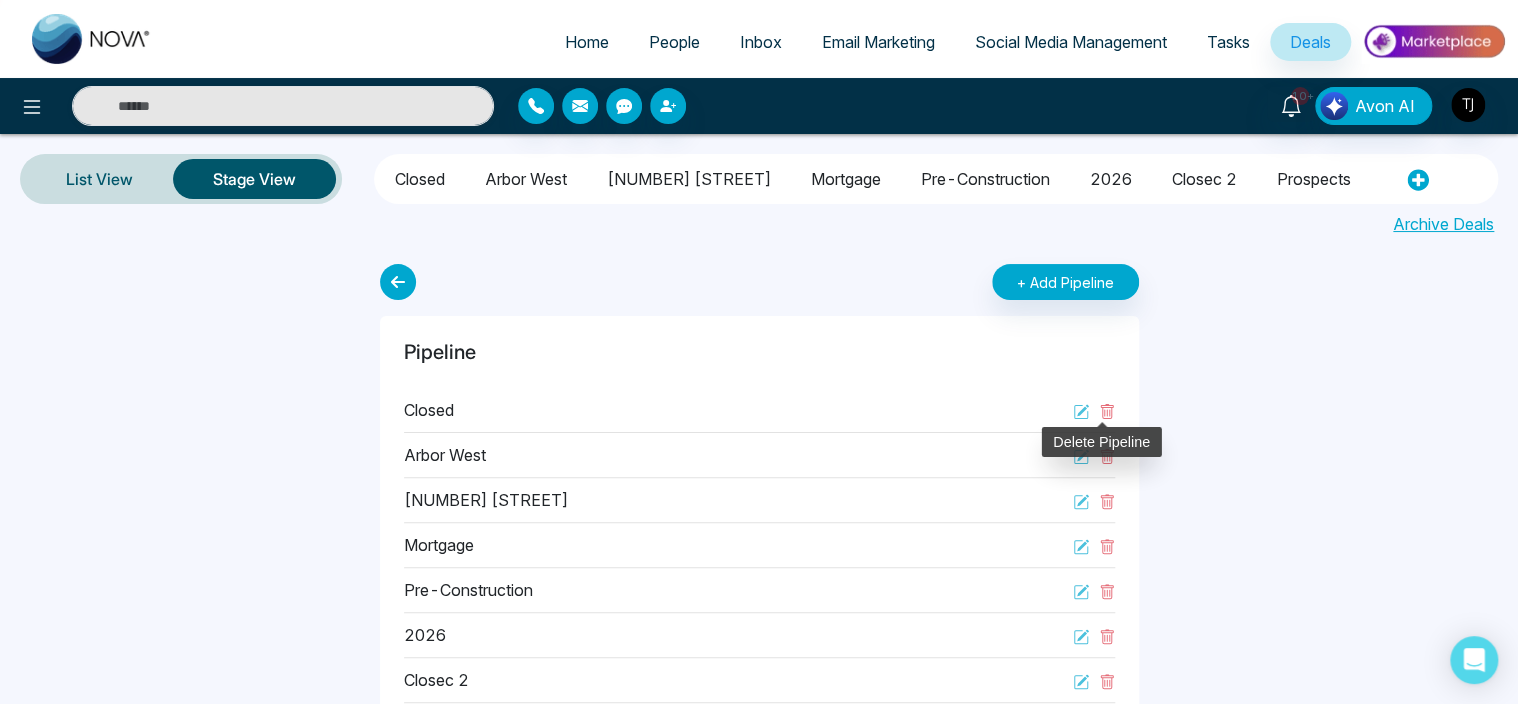 click 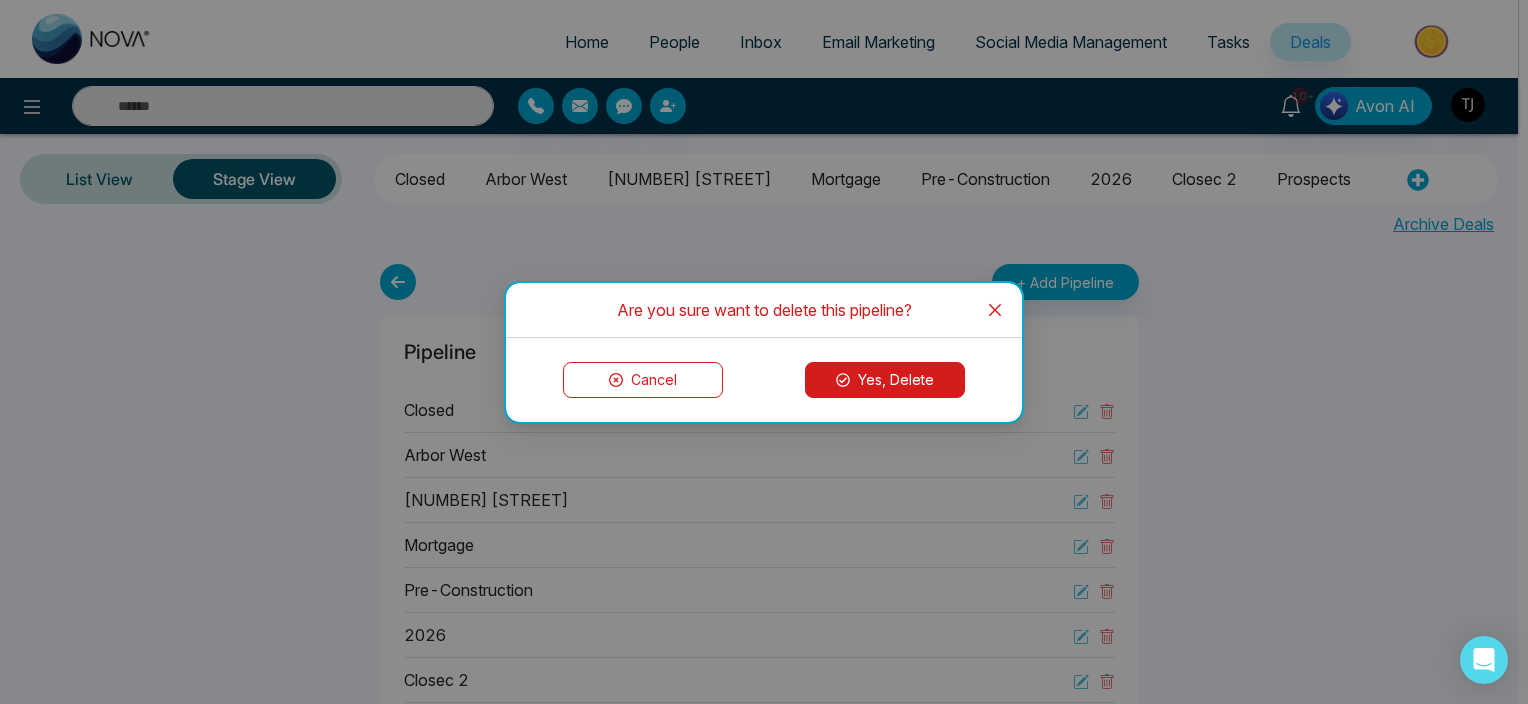 click 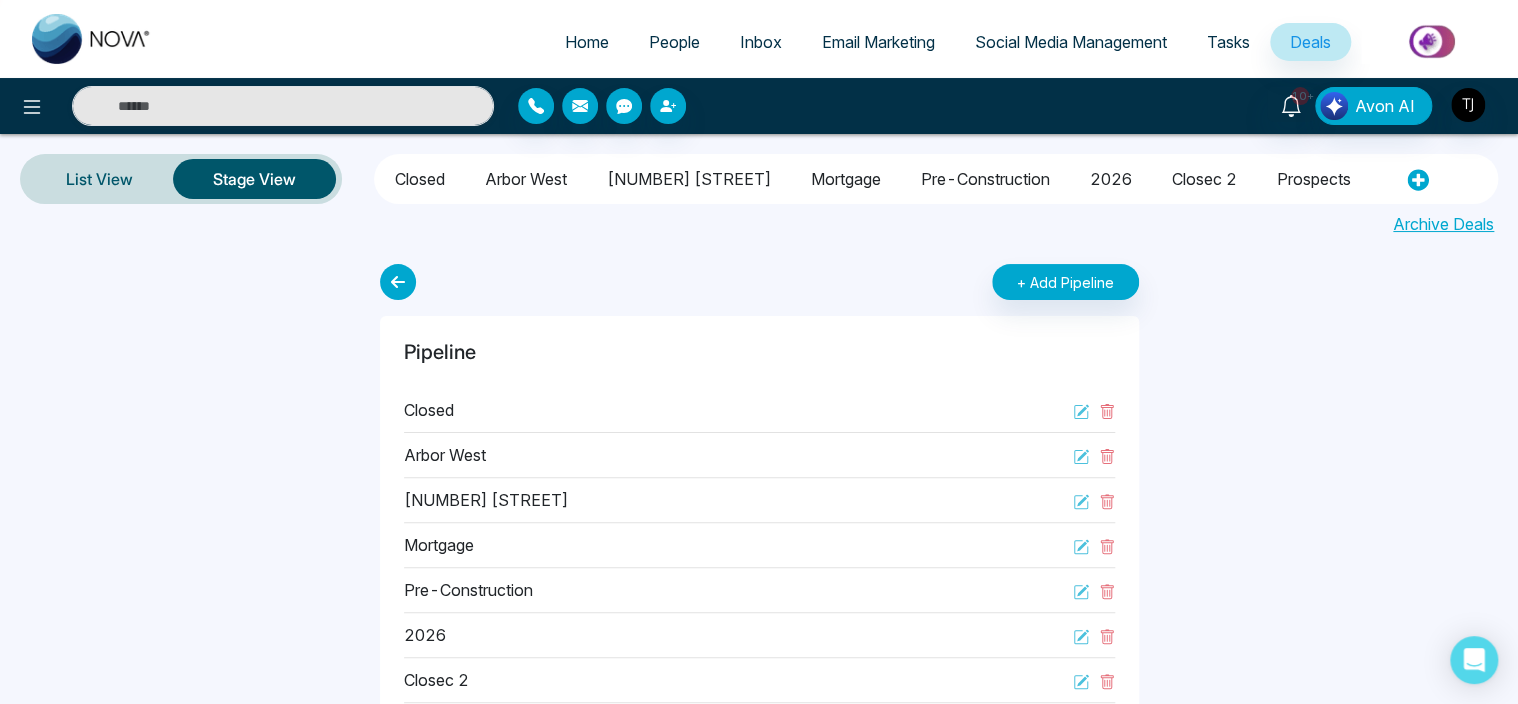 click on "pre-construction" at bounding box center (985, 176) 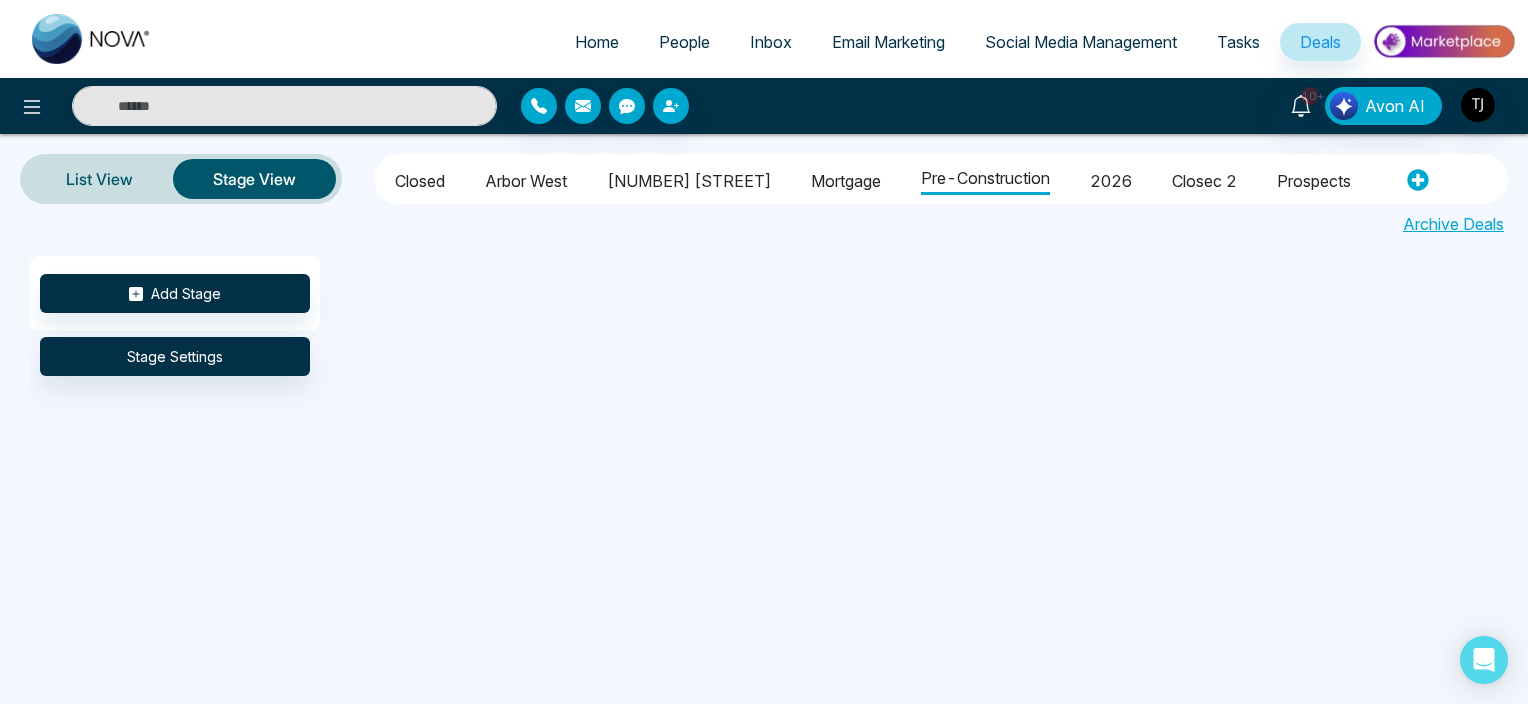 click on "Closed Arbor West 1515 pickering parkway Mortgage pre-construction 2026 closec 2 Prospects" at bounding box center [885, 179] 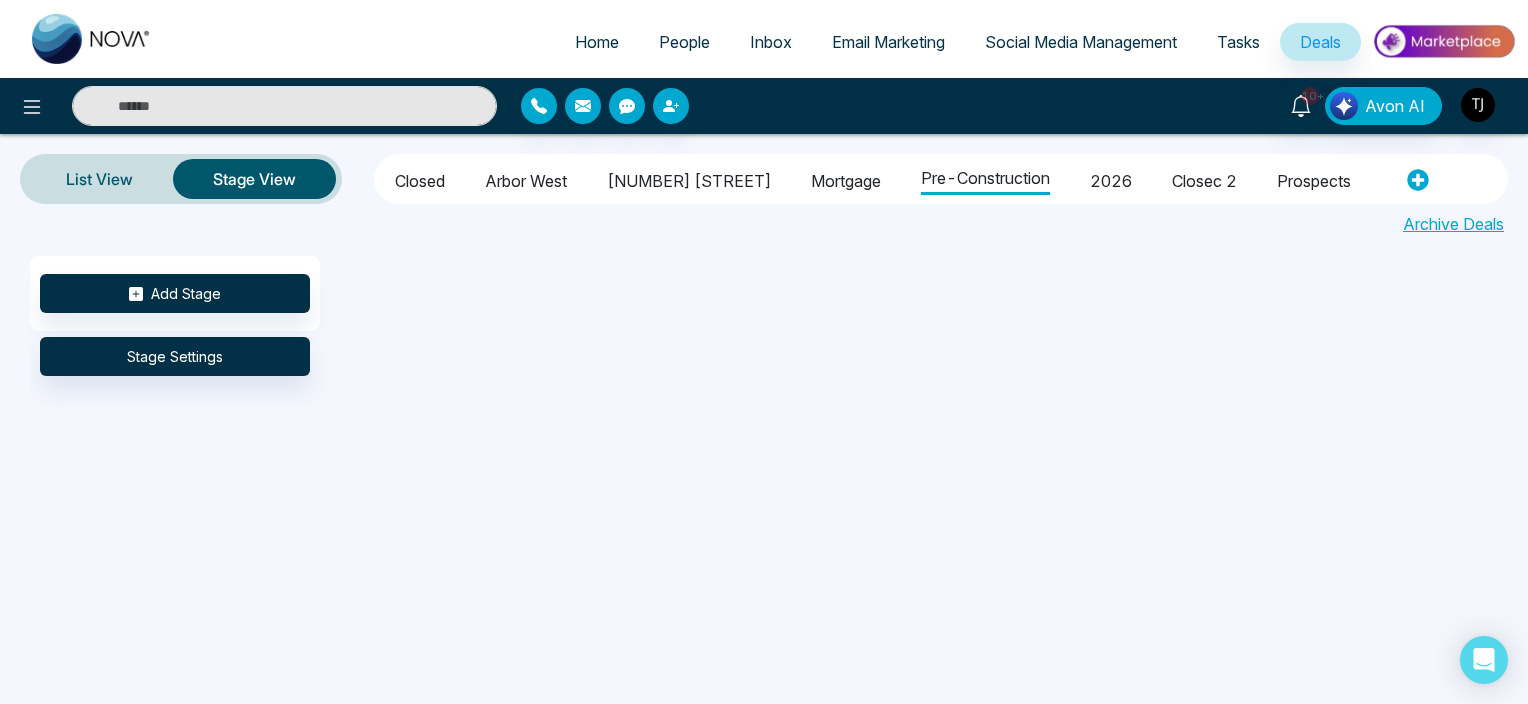 click on "2026" at bounding box center [1111, 178] 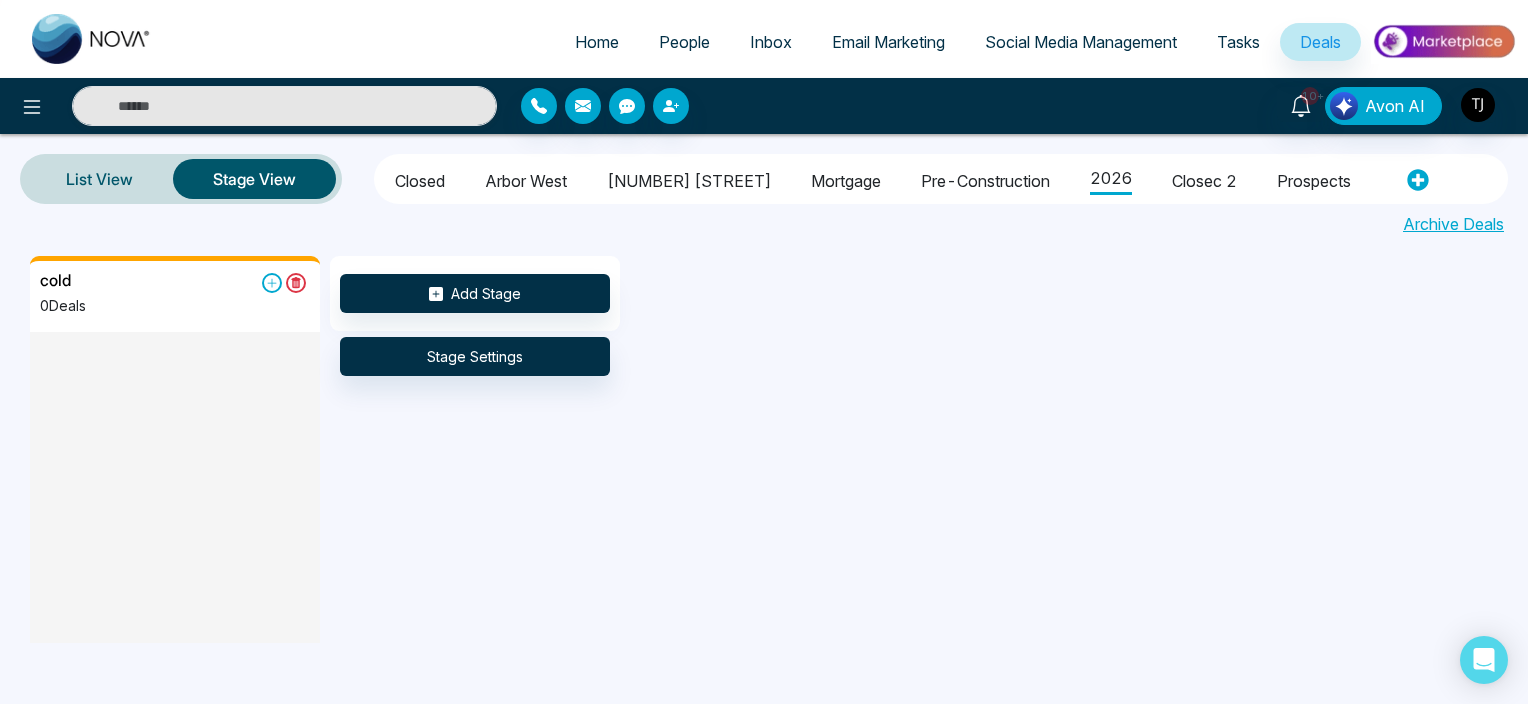 click on "Prospects" at bounding box center (1314, 178) 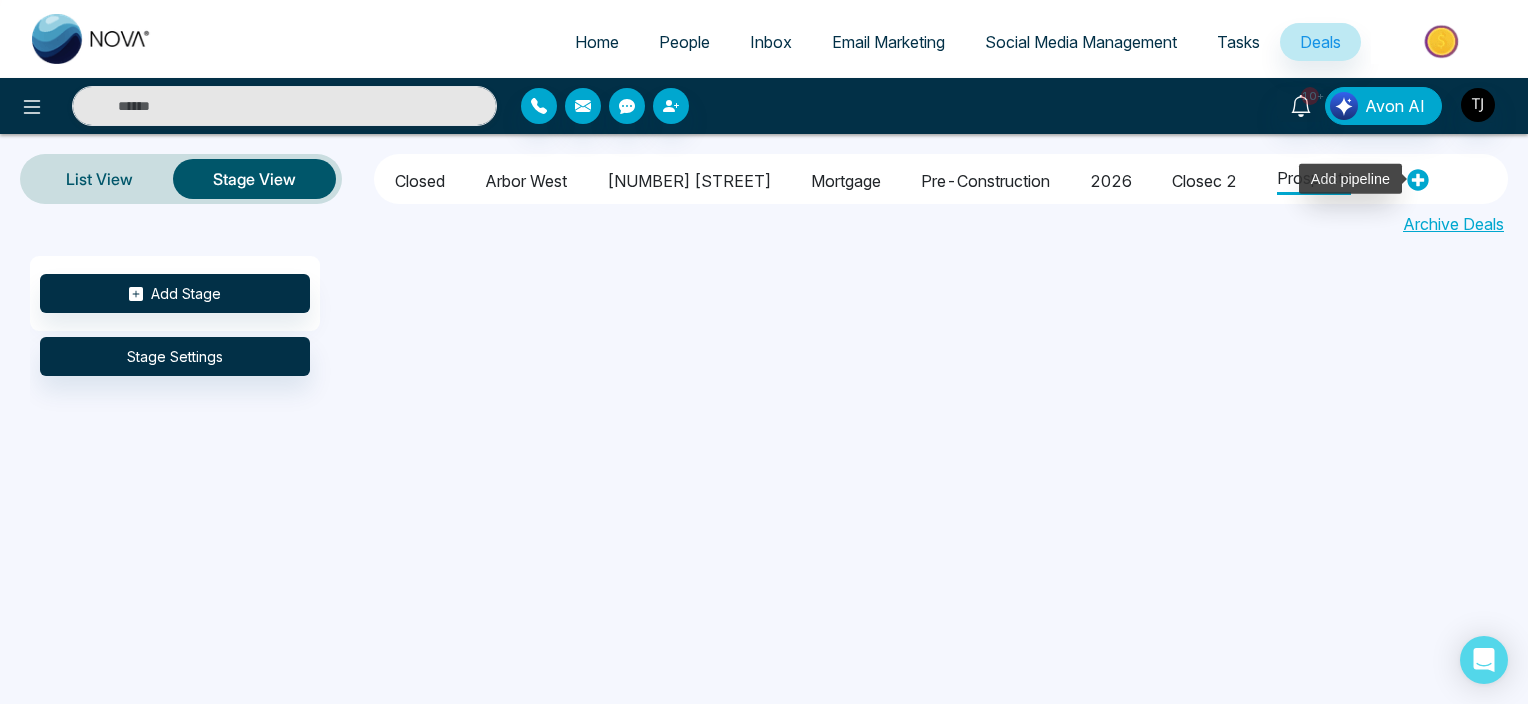 click 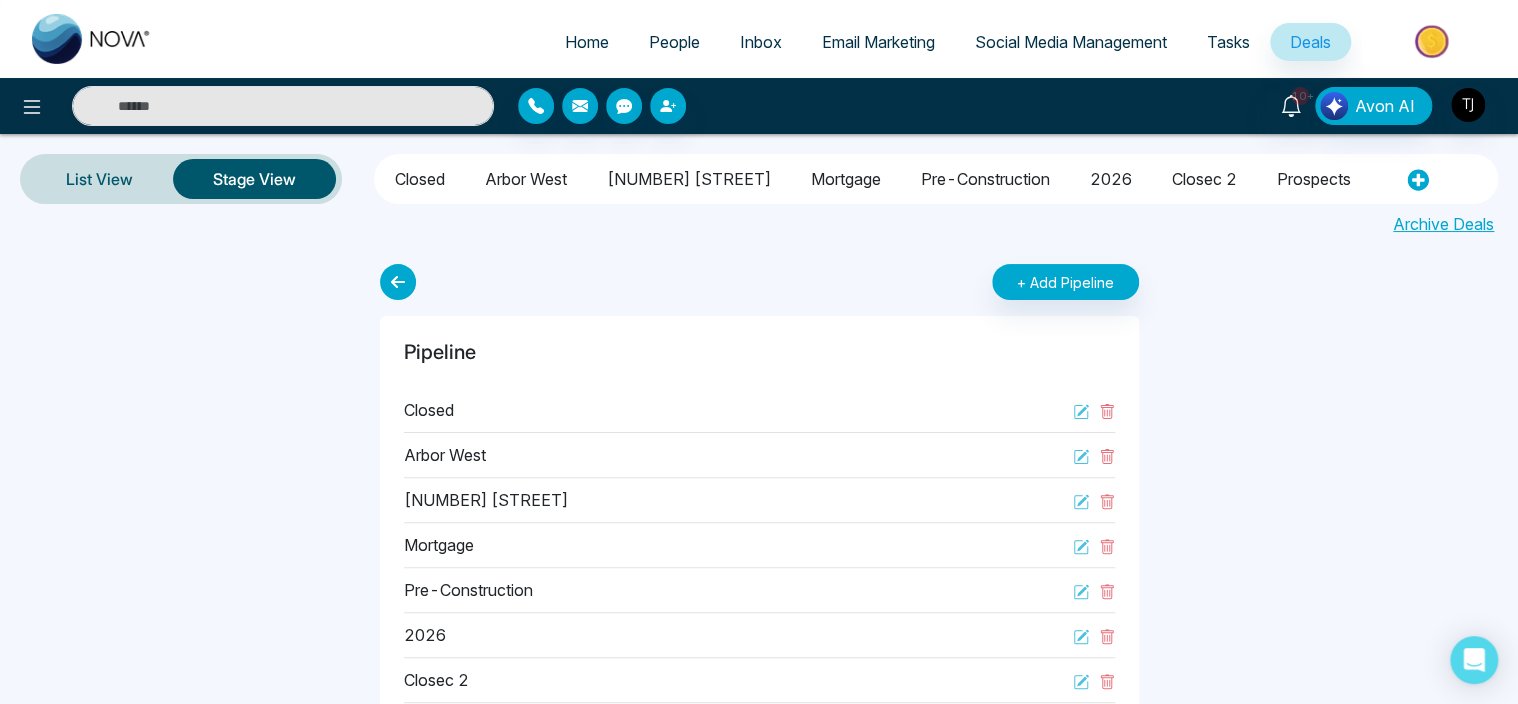 click on "Stage View" at bounding box center (254, 179) 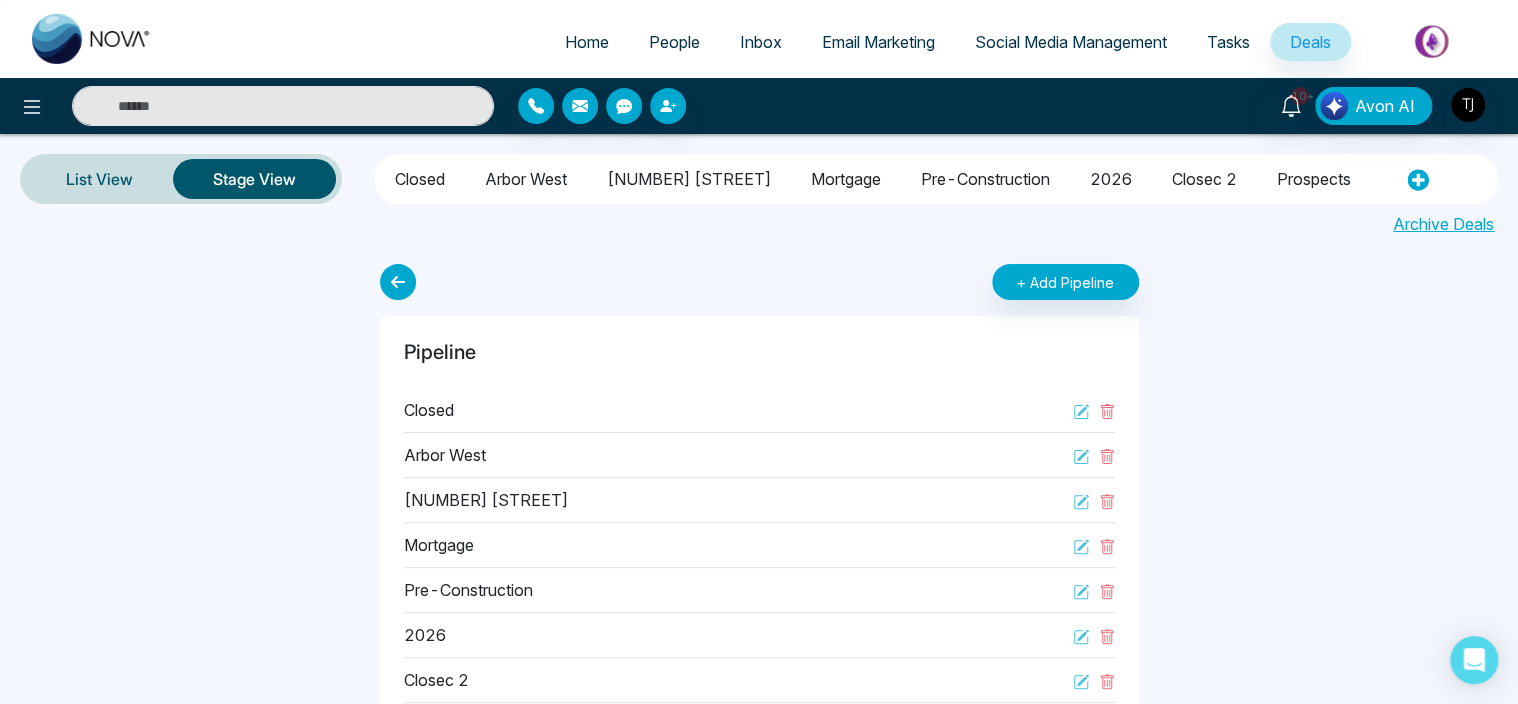 click on "Stage View" at bounding box center (254, 179) 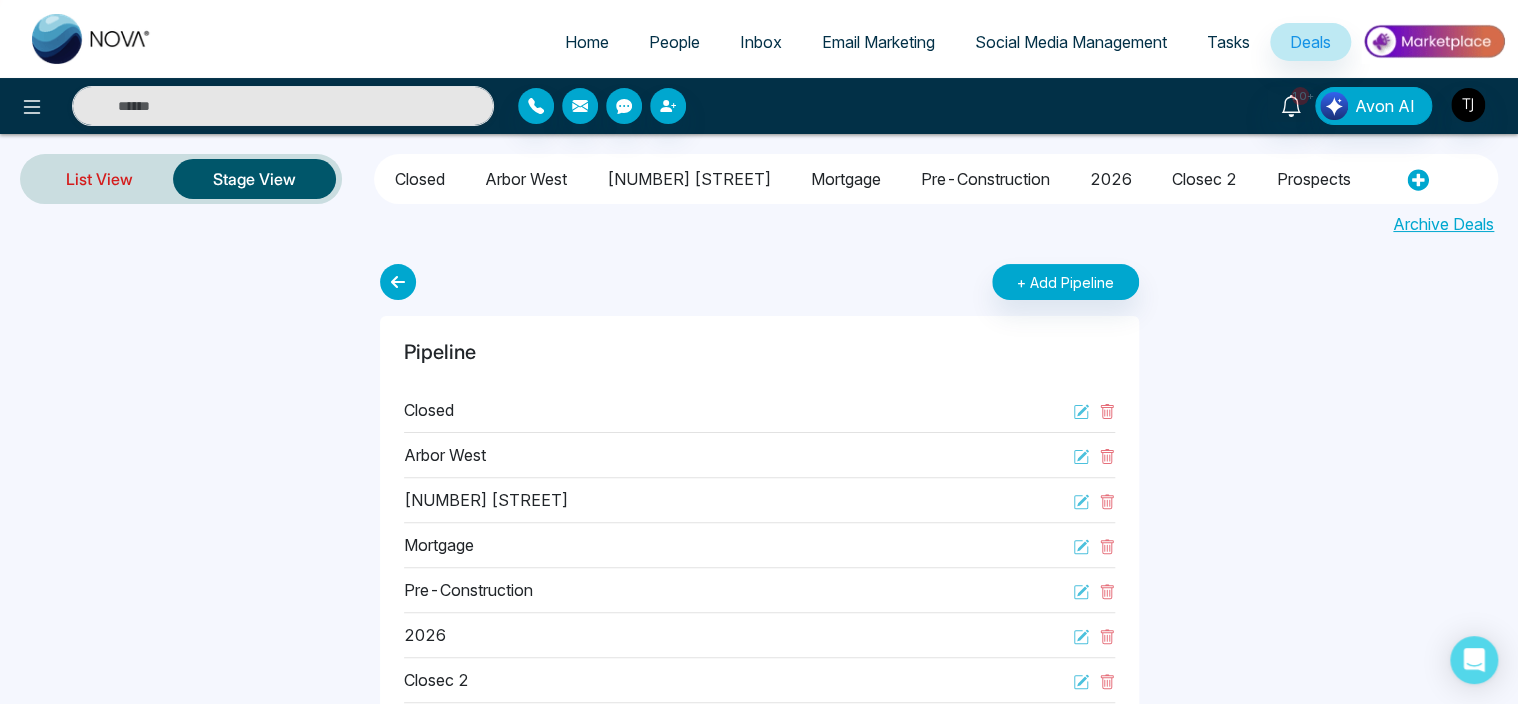 click on "List View" at bounding box center [99, 179] 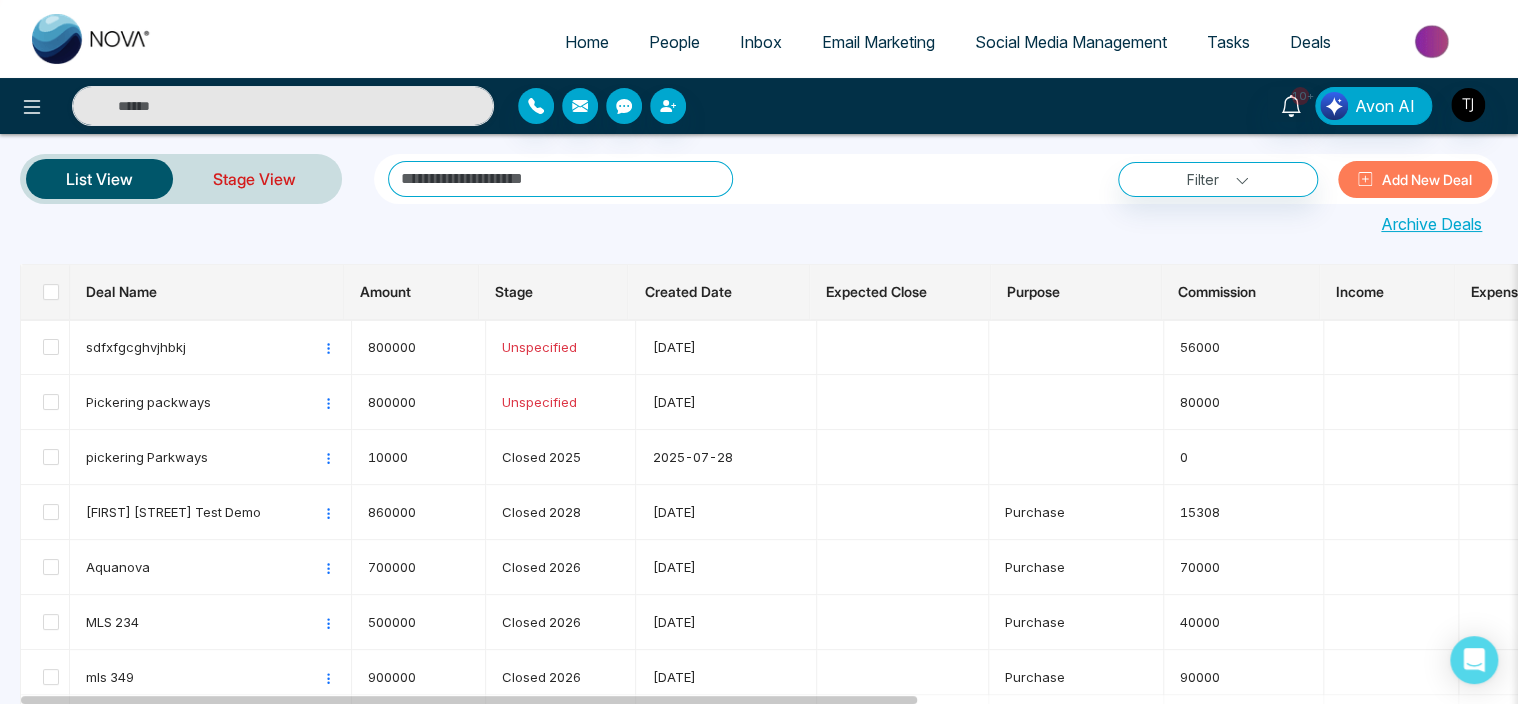 click on "Stage View" at bounding box center (254, 179) 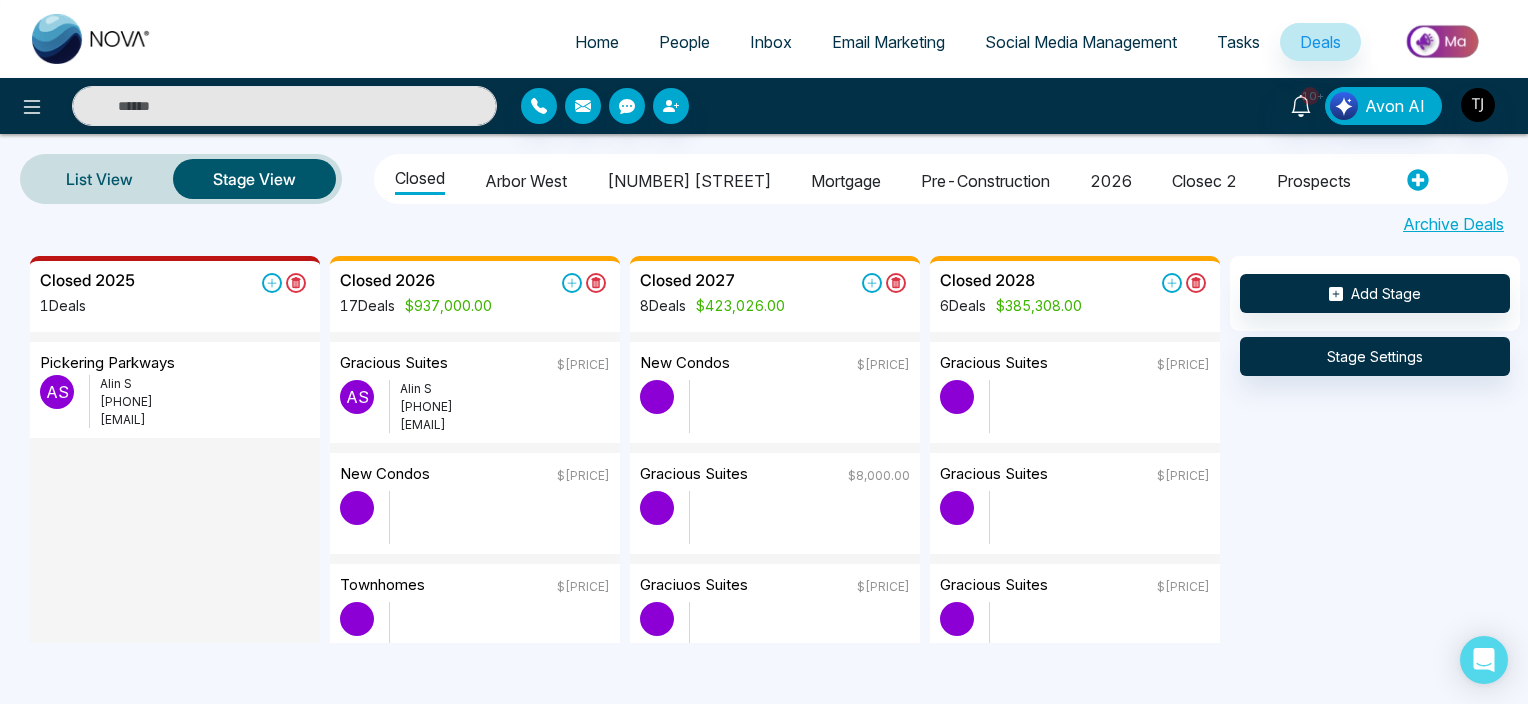 click on "[NUMBER] [STREET]" at bounding box center [689, 178] 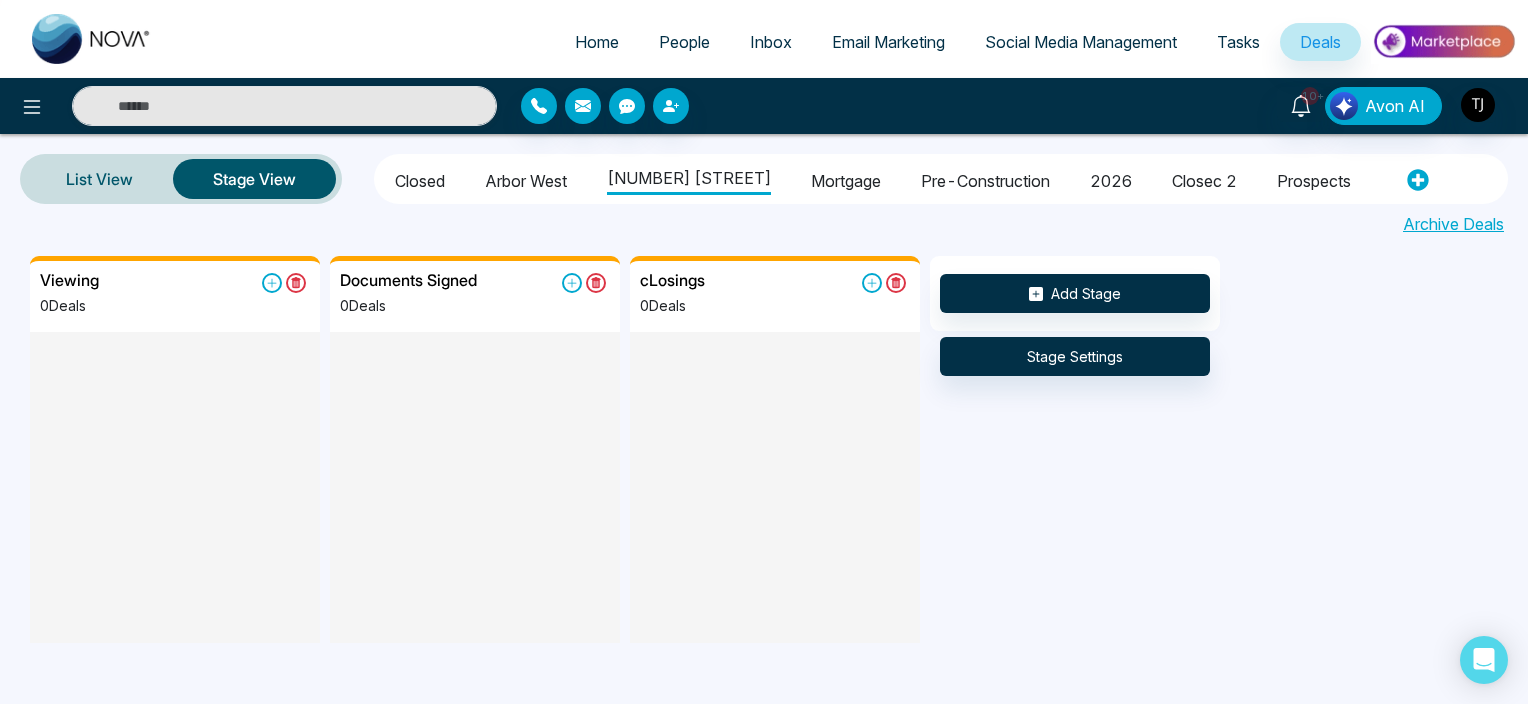 click on "Mortgage" at bounding box center (846, 178) 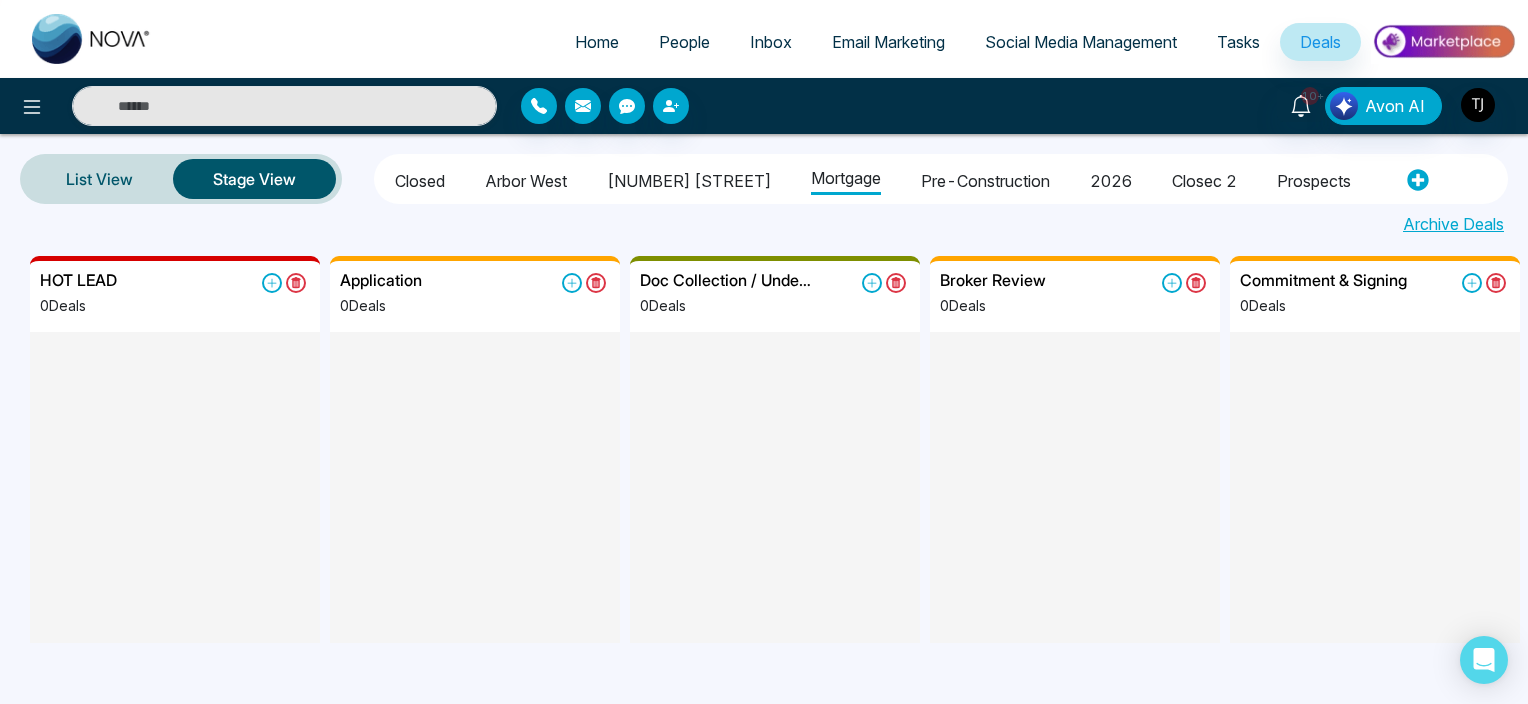 click on "Arbor West" at bounding box center [526, 178] 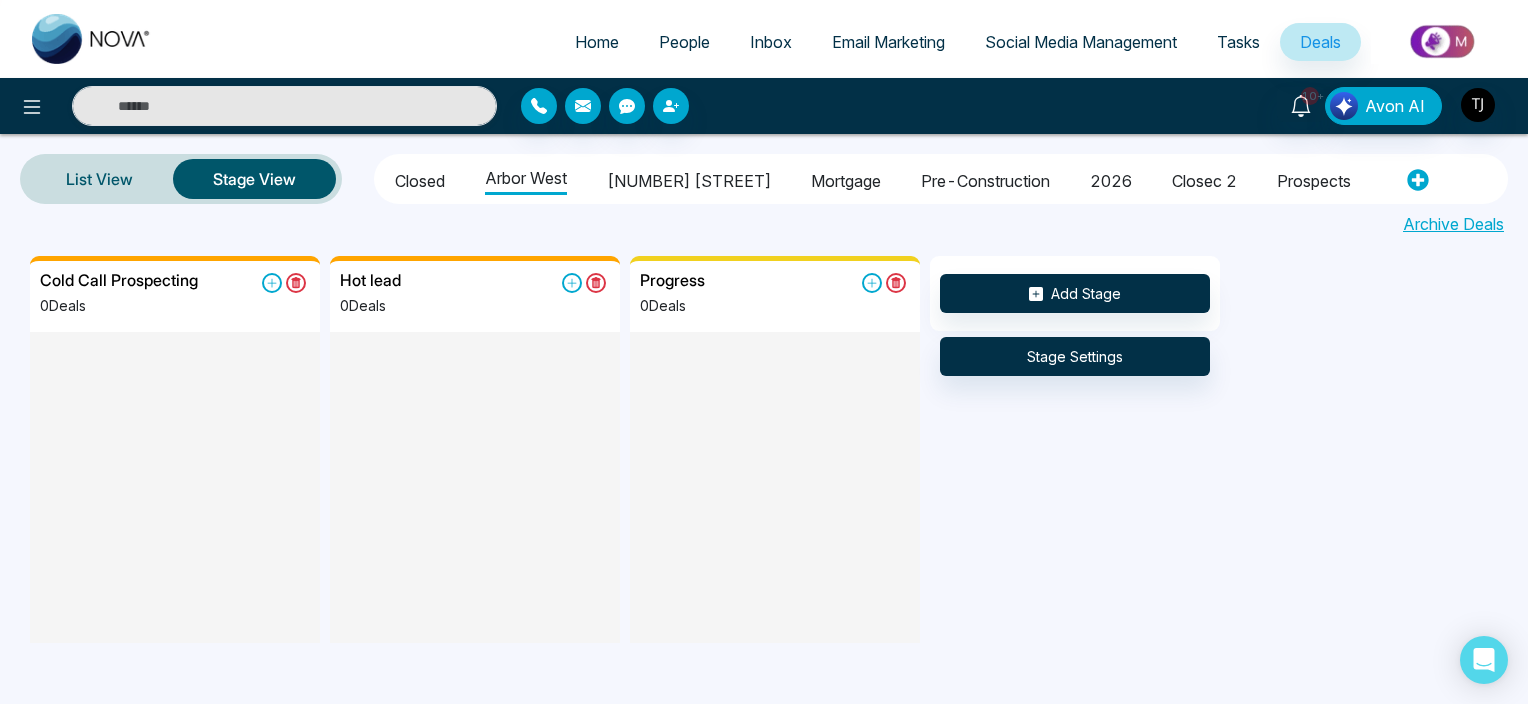 click on "Closed" at bounding box center [420, 178] 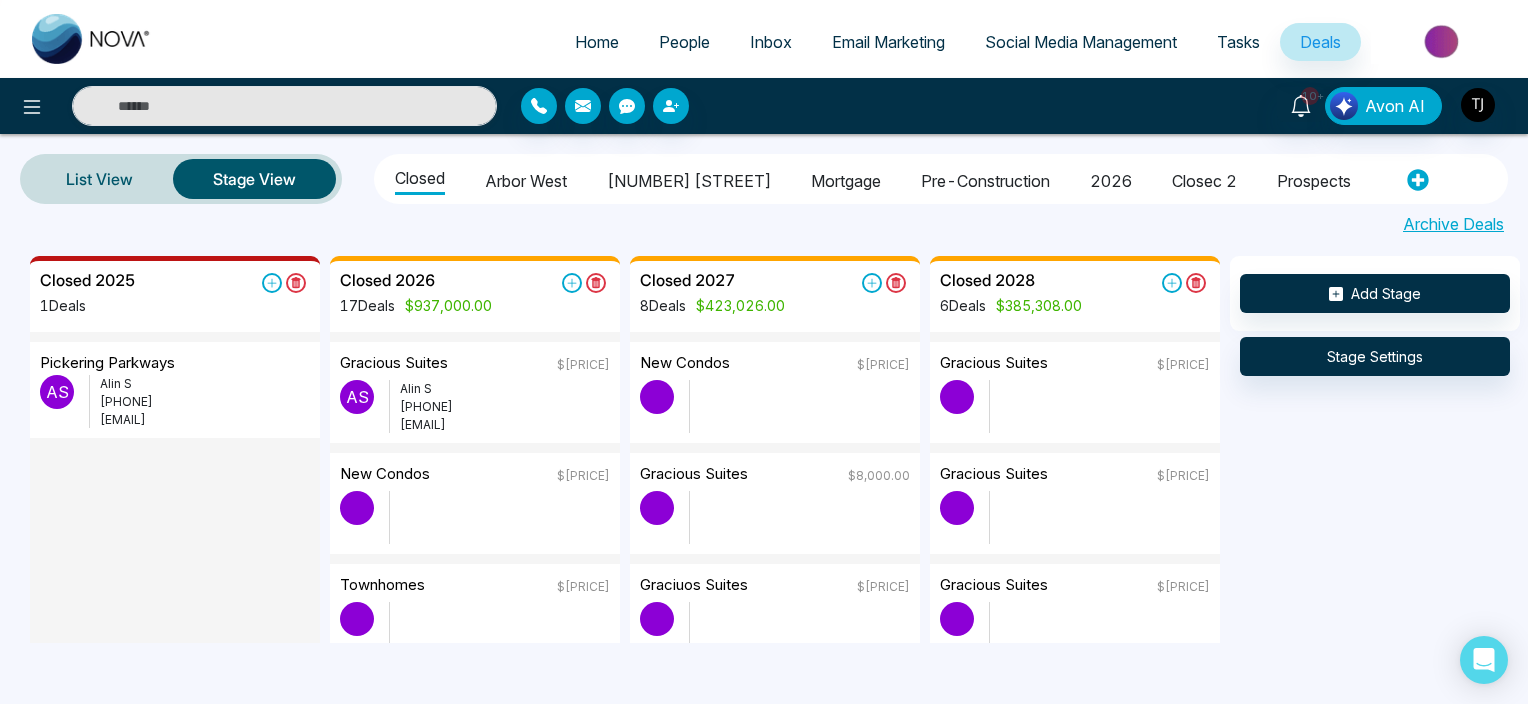 click on "Closed 2025 1 Deals pickering Parkways A S Alin S [PHONE] [EMAIL] Closed 2026 17 Deals $[PRICE] Gracious suites $[PRICE] A S Alin S [PHONE] [EMAIL] New Condos $[PRICE] Townhomes $[PRICE] Gracious suites $[PRICE] mls 342 $[PRICE] MLS 324 $[PRICE] MLS 342 $[PRICE] MLS 342 $[PRICE] Barrie $[PRICE] Unit 312 $[PRICE] mls 245 $[PRICE] Durham Detached $[PRICE] mls 349 $[PRICE] Summer Valley unit 32 $[PRICE] MLS 234 $[PRICE] S Sam [PHONE] [EMAIL] Aquanova $[PRICE] S Sam [PHONE] [EMAIL] Mls 234 $[PRICE] Load More Closed 2027 8 Deals $[PRICE] New Condos $[PRICE] Gracious suites $[PRICE] Graciuos suites $[PRICE] DETACHED HOMES $[PRICE] dfgbhjnk $[PRICE] Little rouge $[PRICE] MLS 432 $[PRICE] Gracious suites $[PRICE] Closed 2028 6 Deals $[PRICE] Gracious suites $[PRICE] Gracious suites" at bounding box center (794, 449) 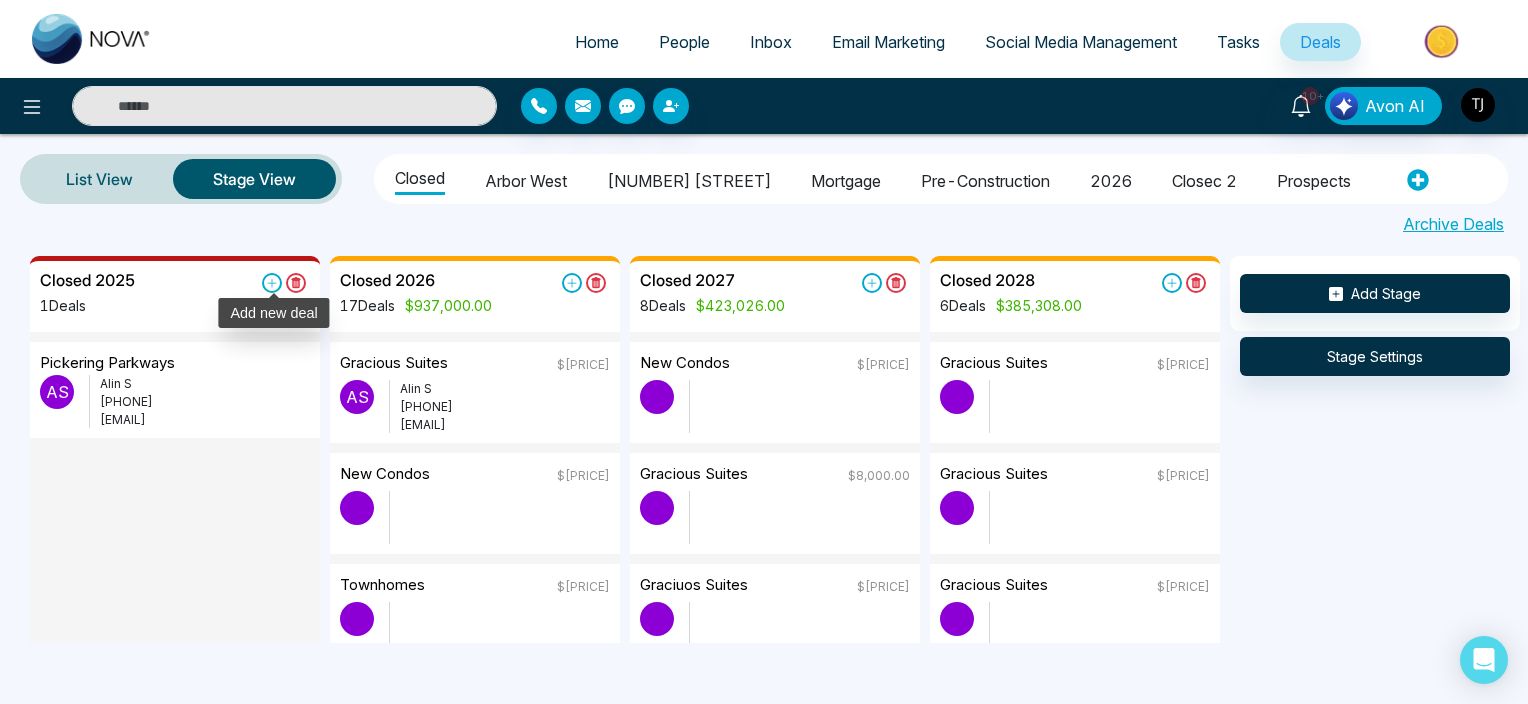 click 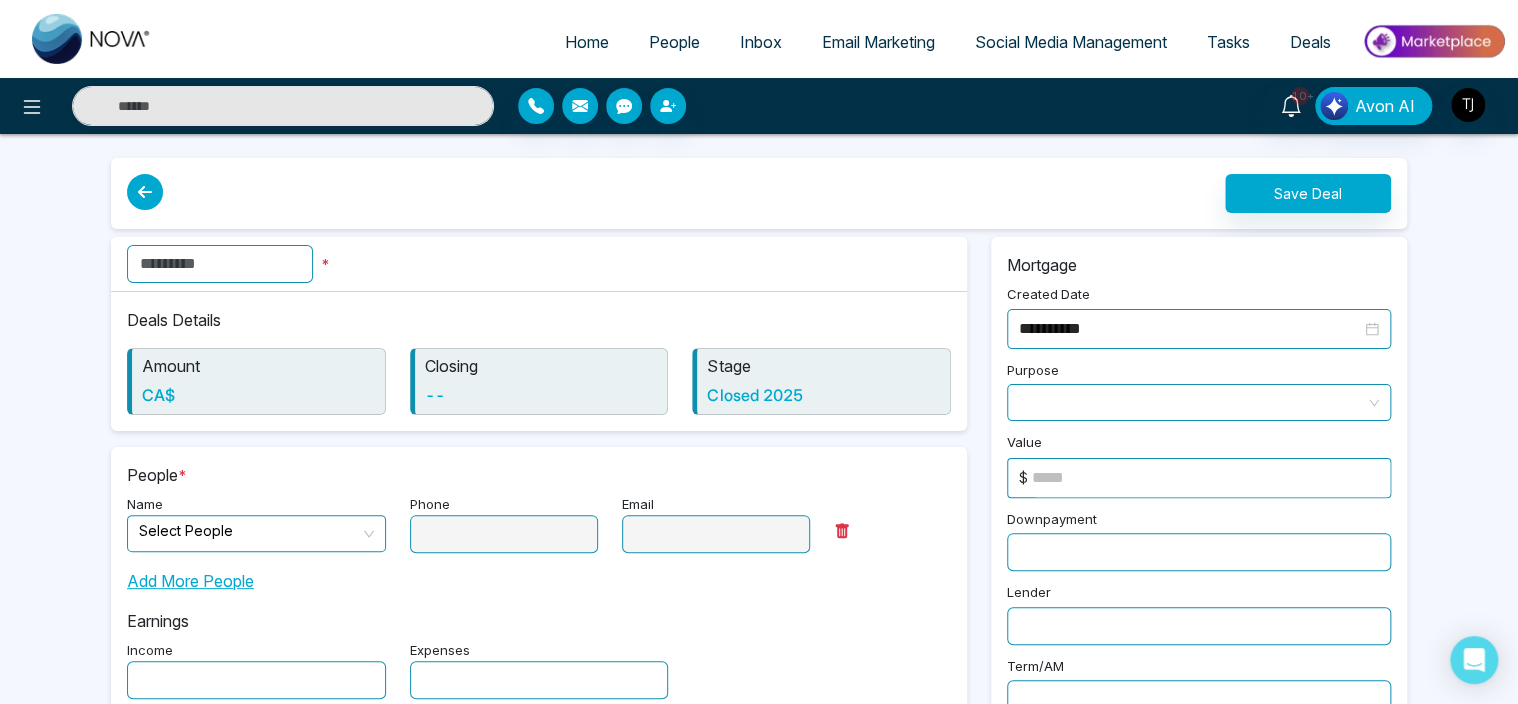 click at bounding box center (220, 264) 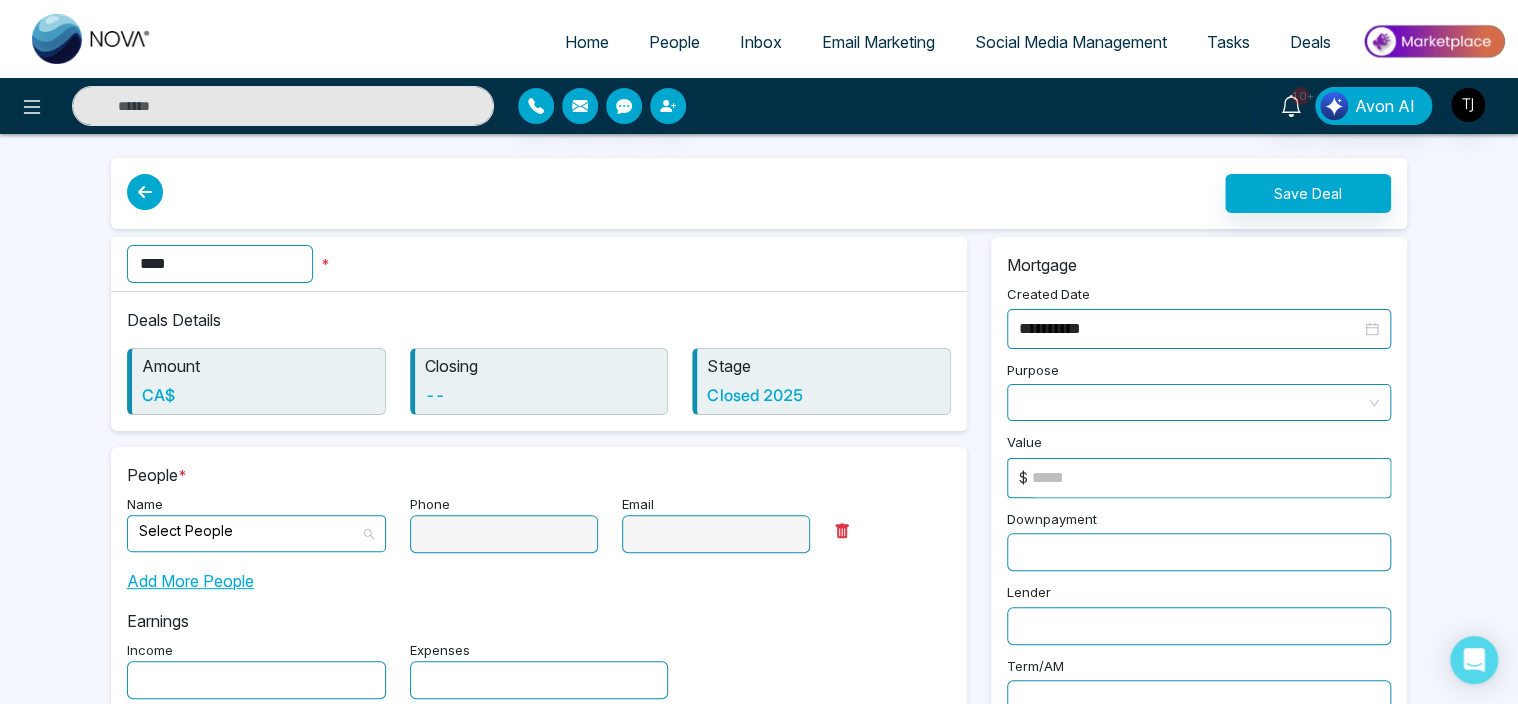 click on "Select People" at bounding box center (256, 533) 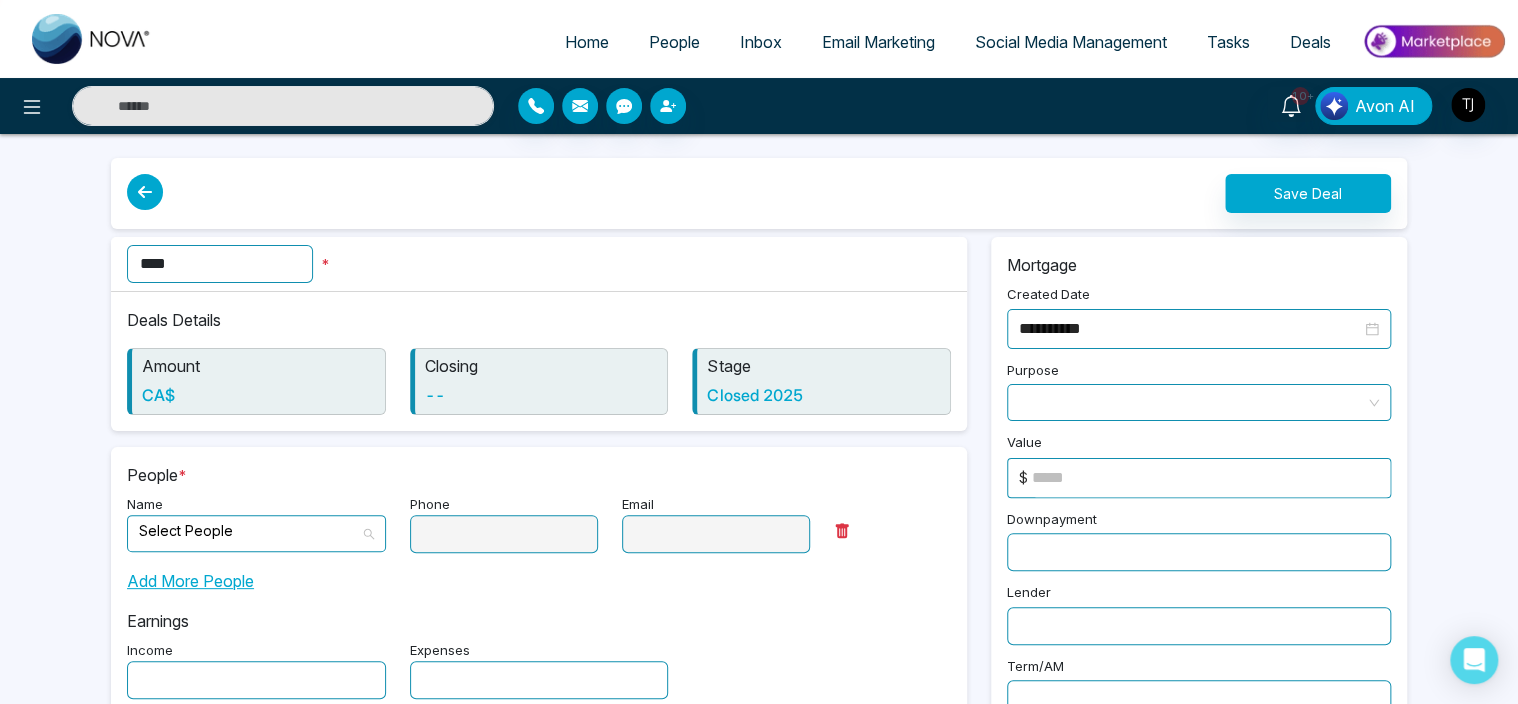 type on "****" 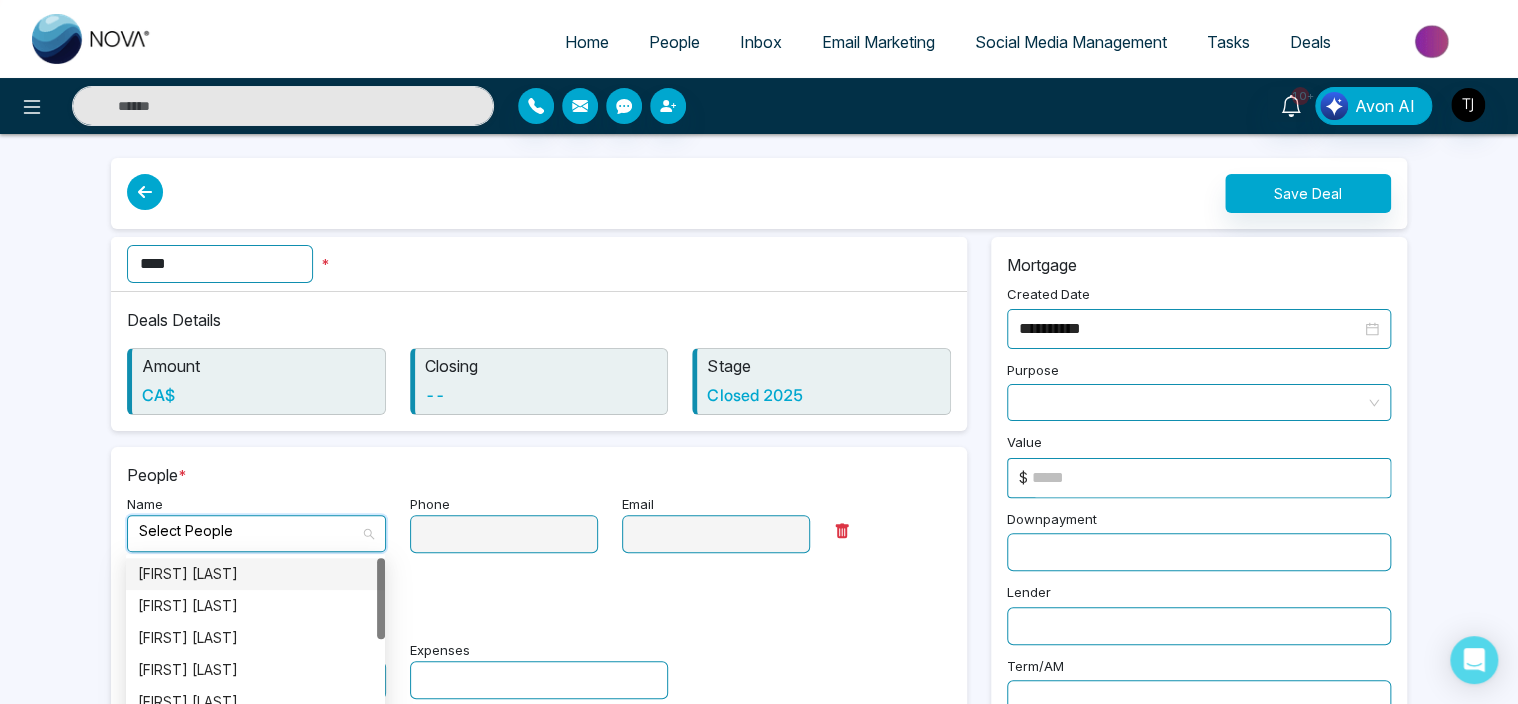 click on "[FIRST] [LAST]" at bounding box center (255, 574) 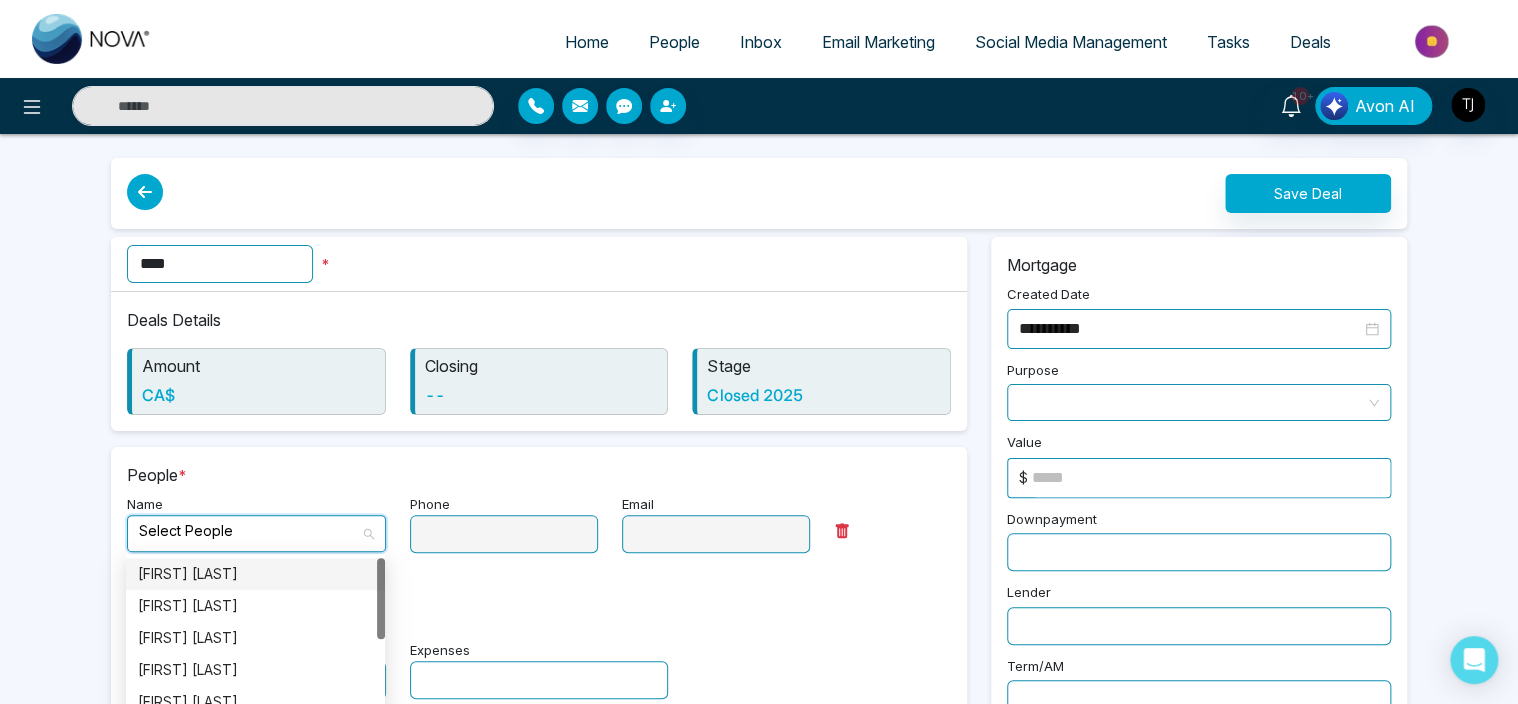 type on "**********" 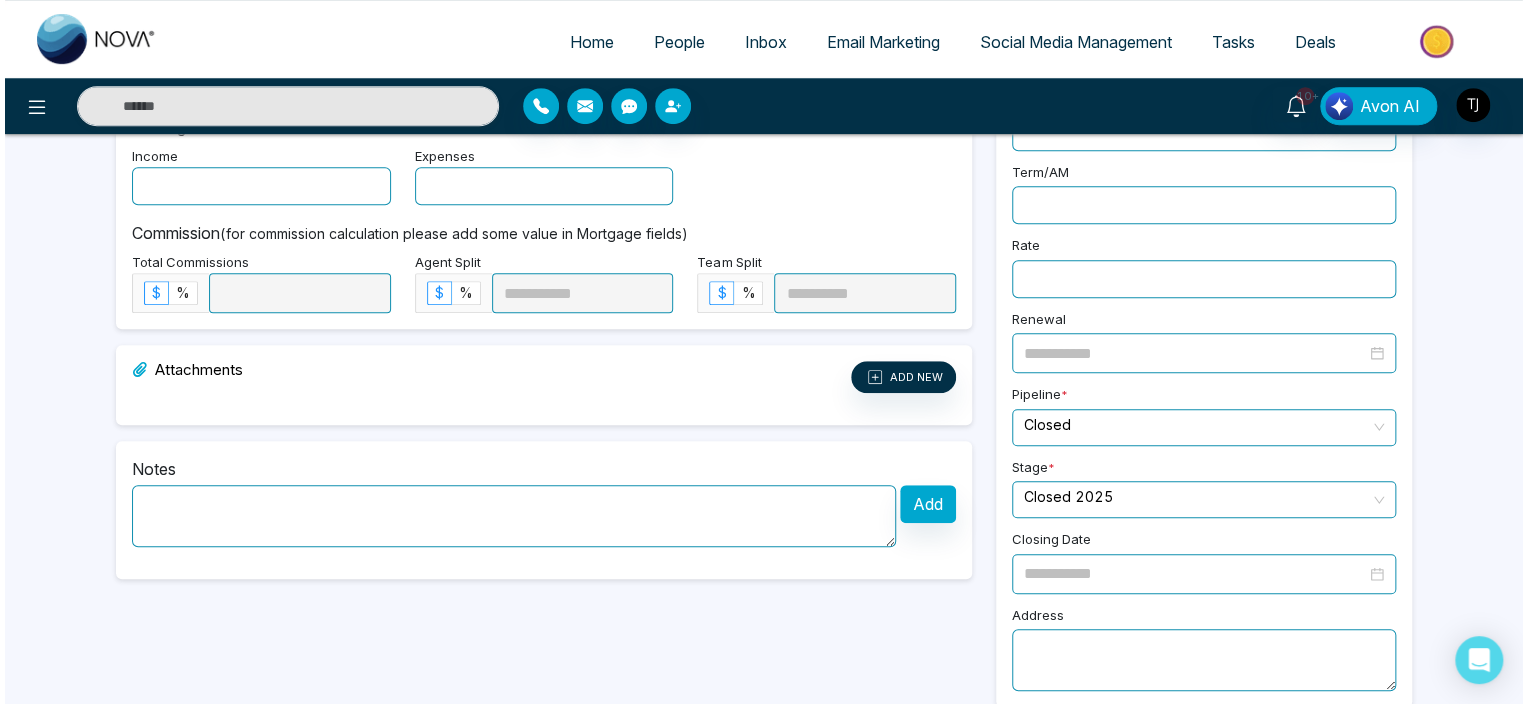 scroll, scrollTop: 0, scrollLeft: 0, axis: both 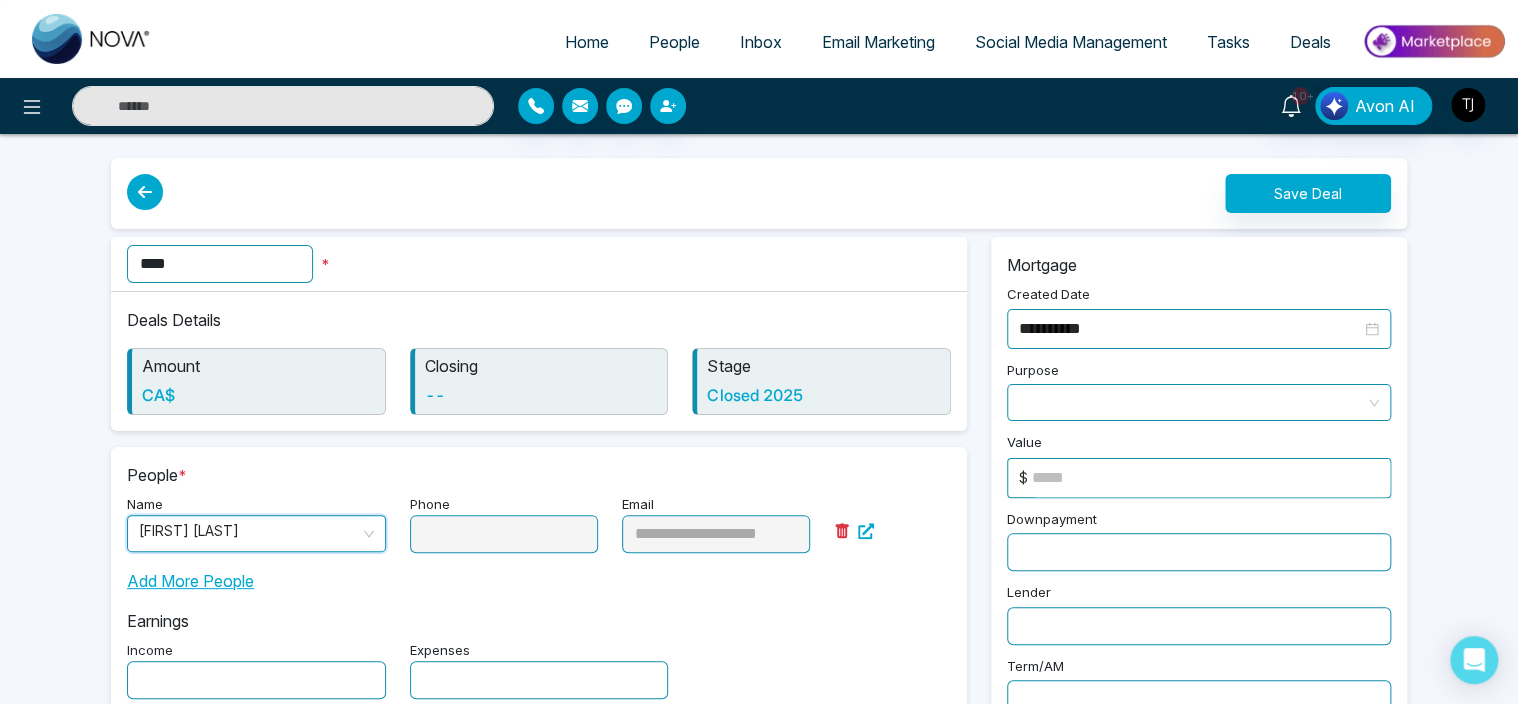 click at bounding box center (145, 192) 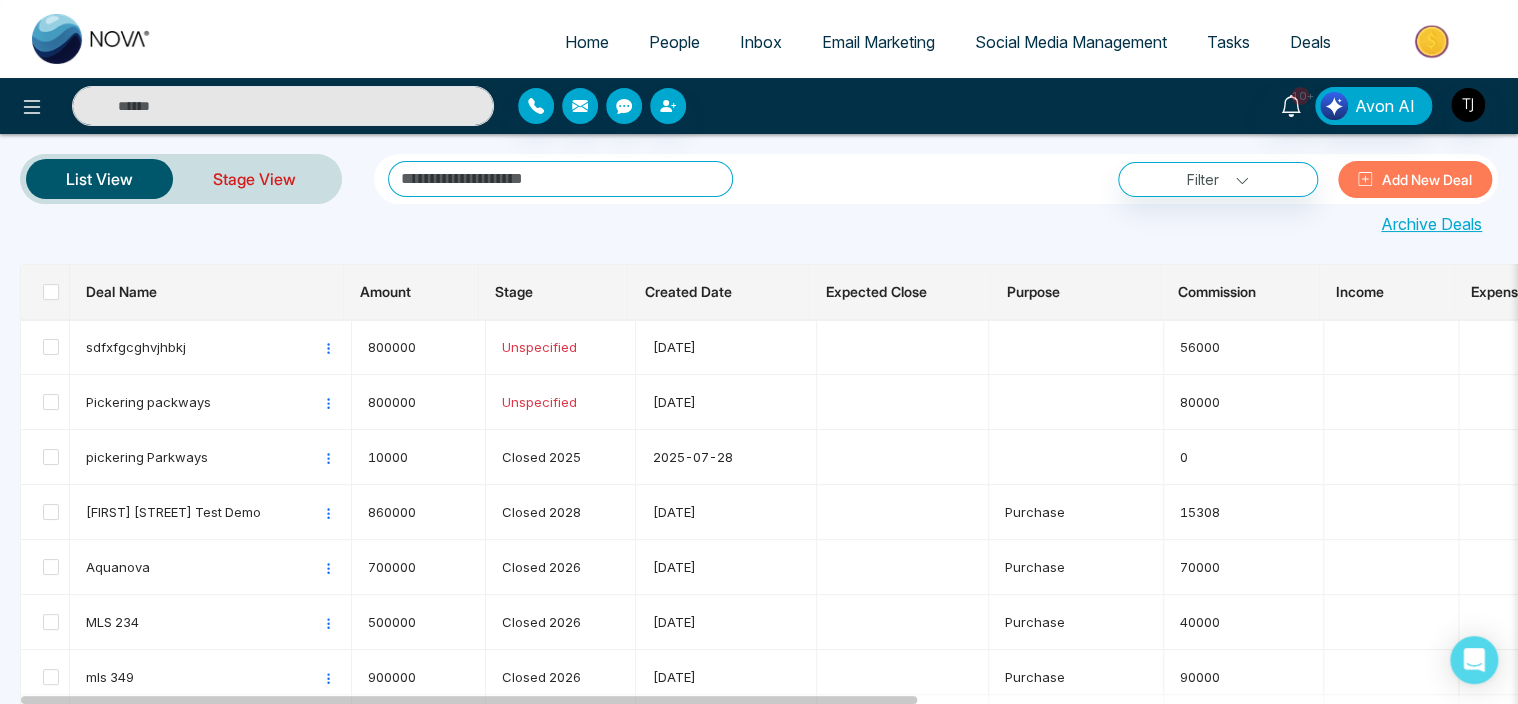 click on "Stage View" at bounding box center (254, 179) 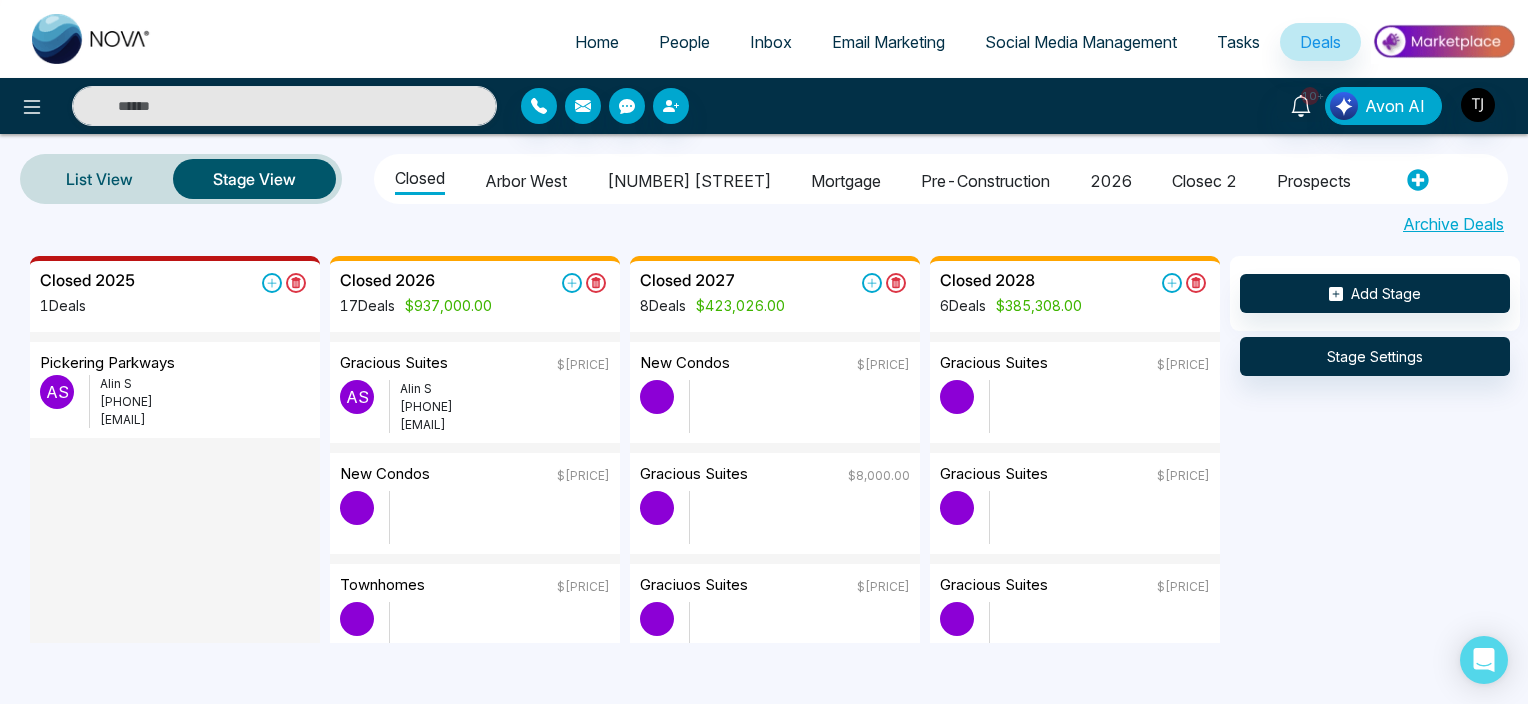click on "Mortgage" at bounding box center [846, 178] 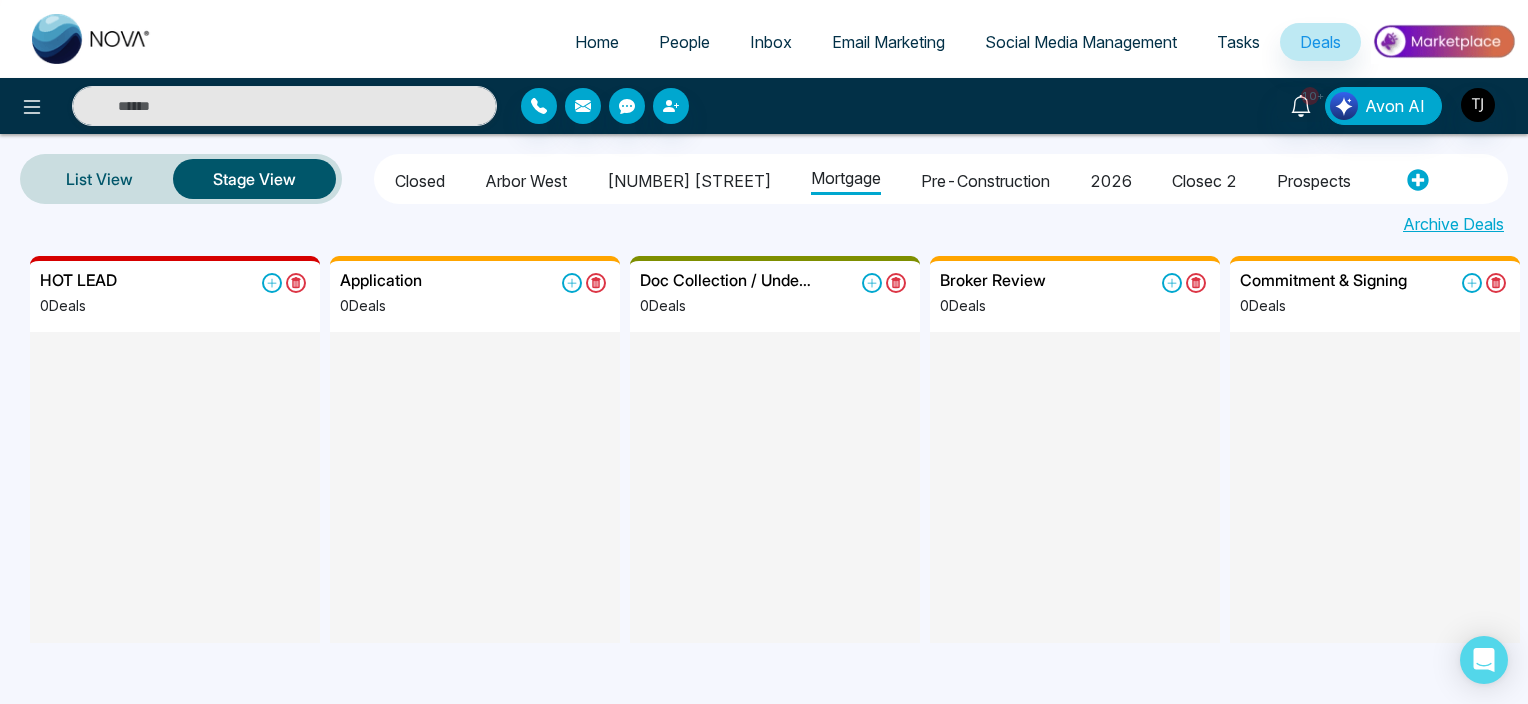 click on "pre-construction" at bounding box center [985, 178] 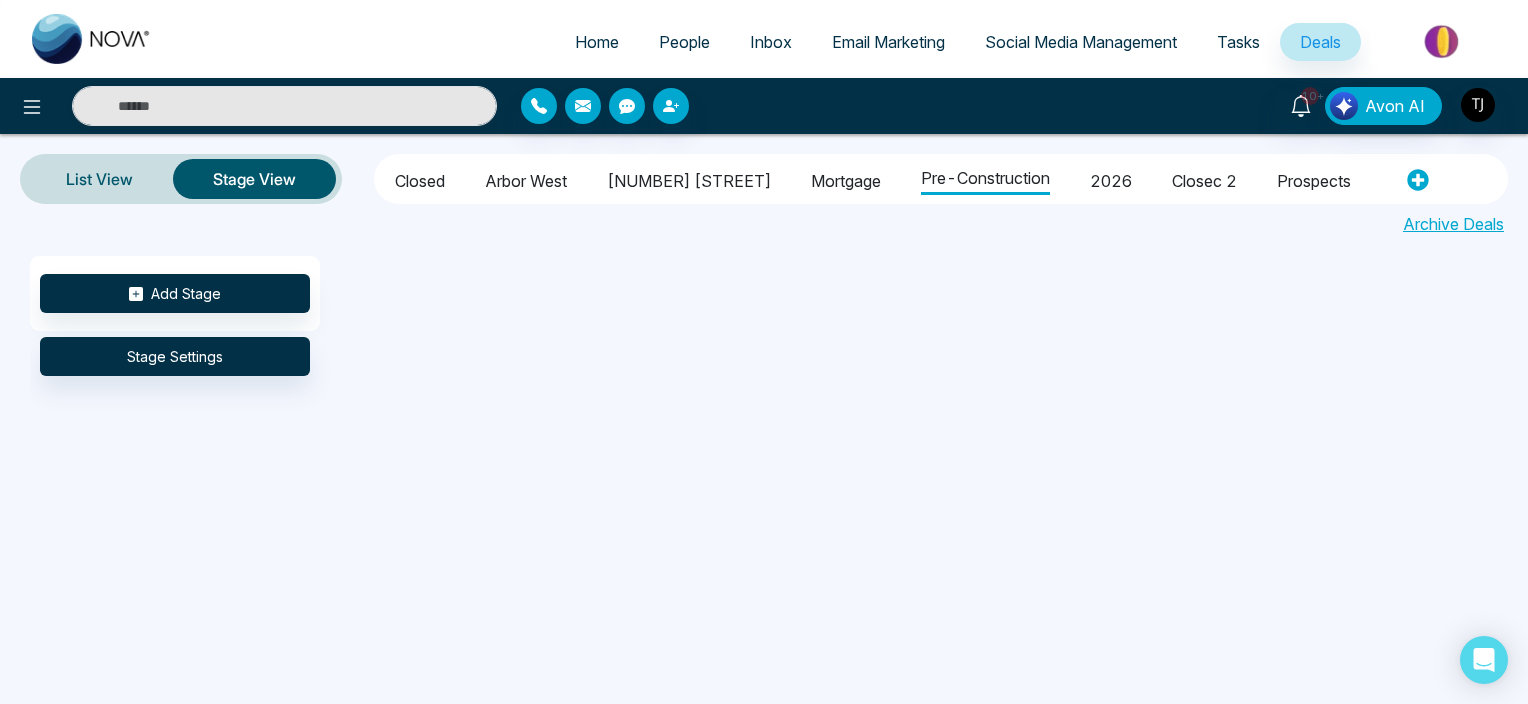 click on "closec 2" at bounding box center (1204, 178) 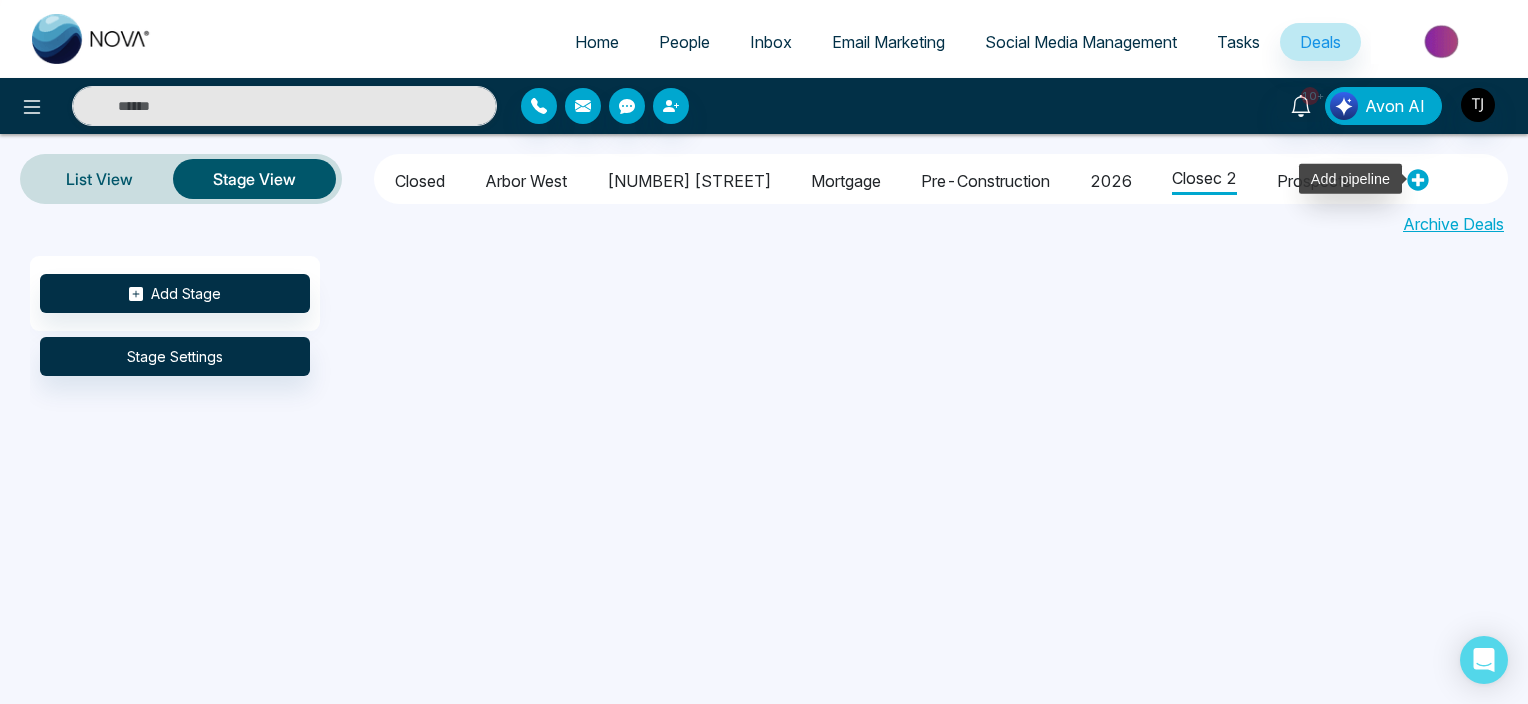 click 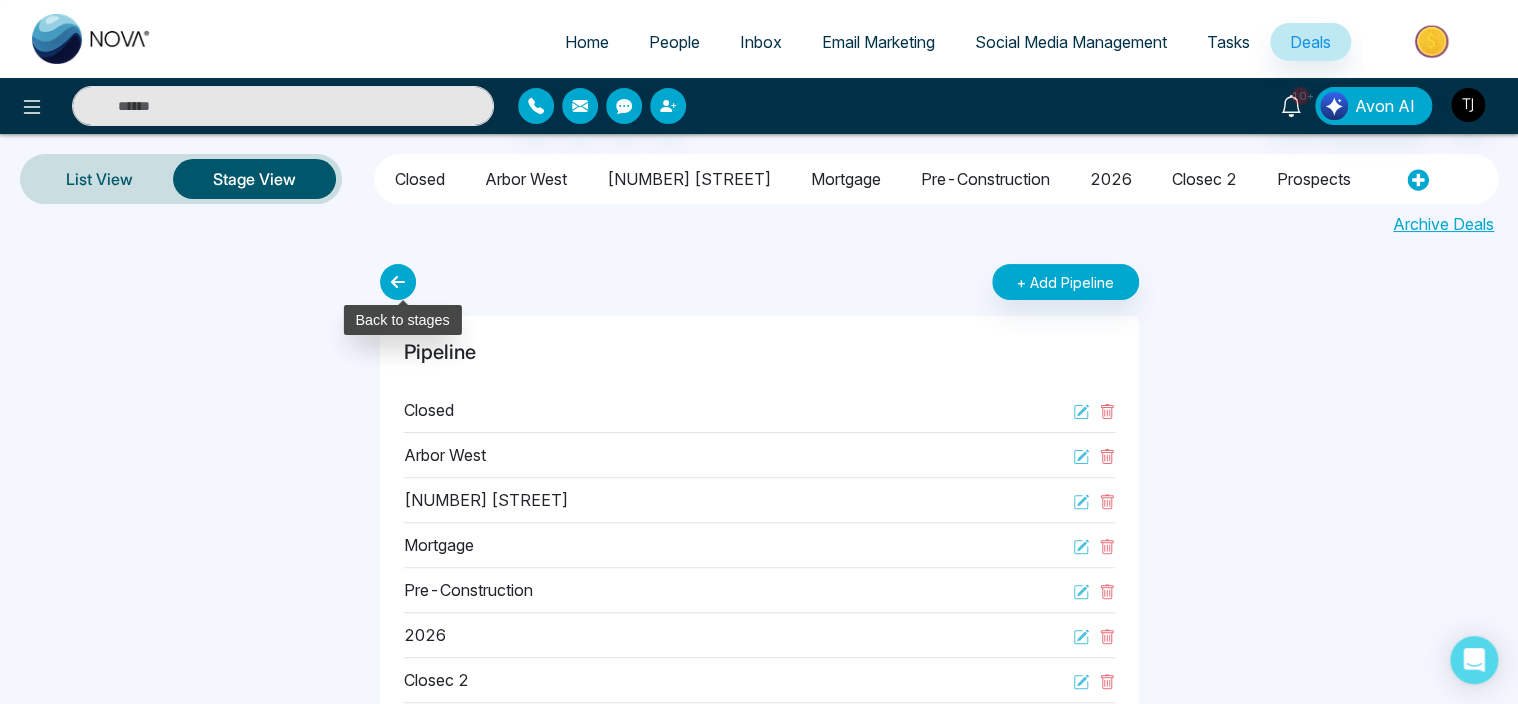 click at bounding box center [398, 282] 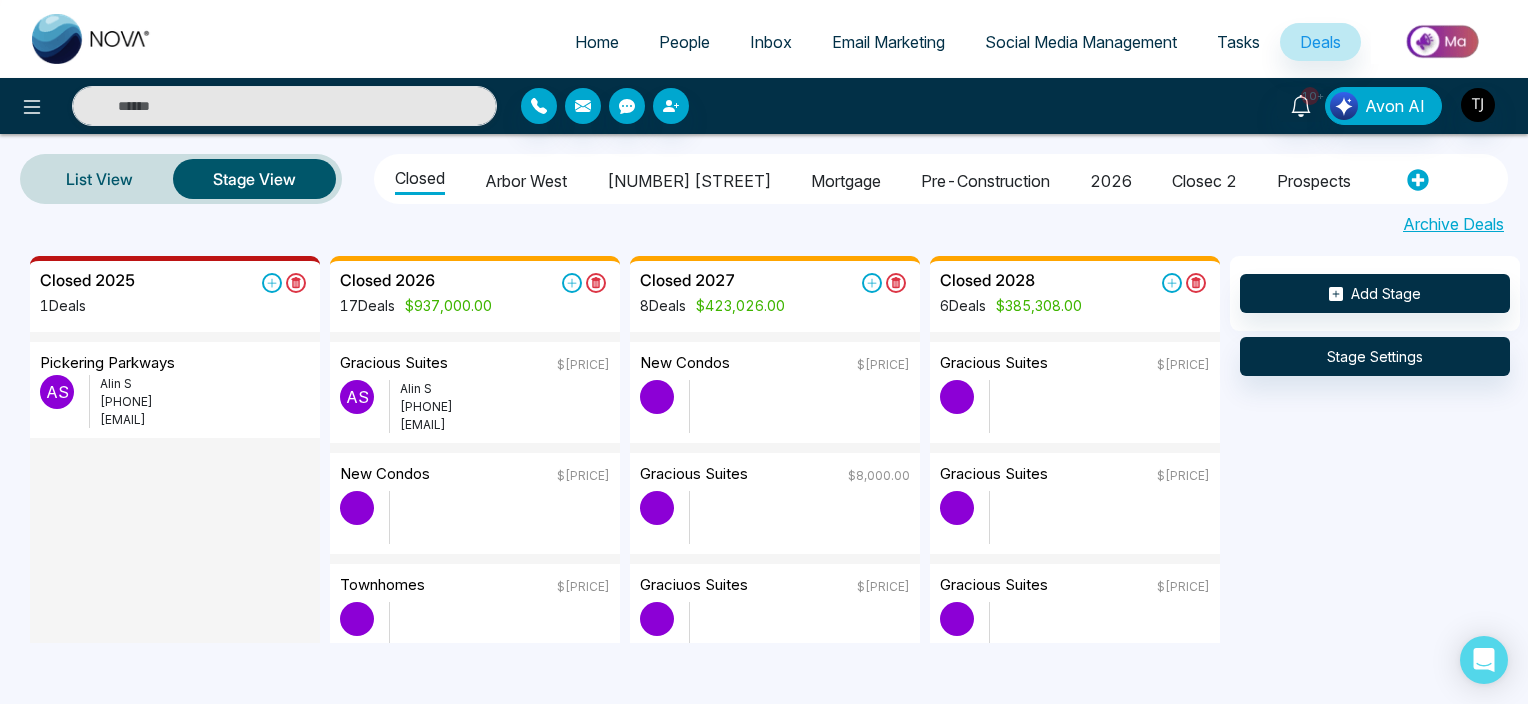 click on "[PHONE]" at bounding box center [205, 402] 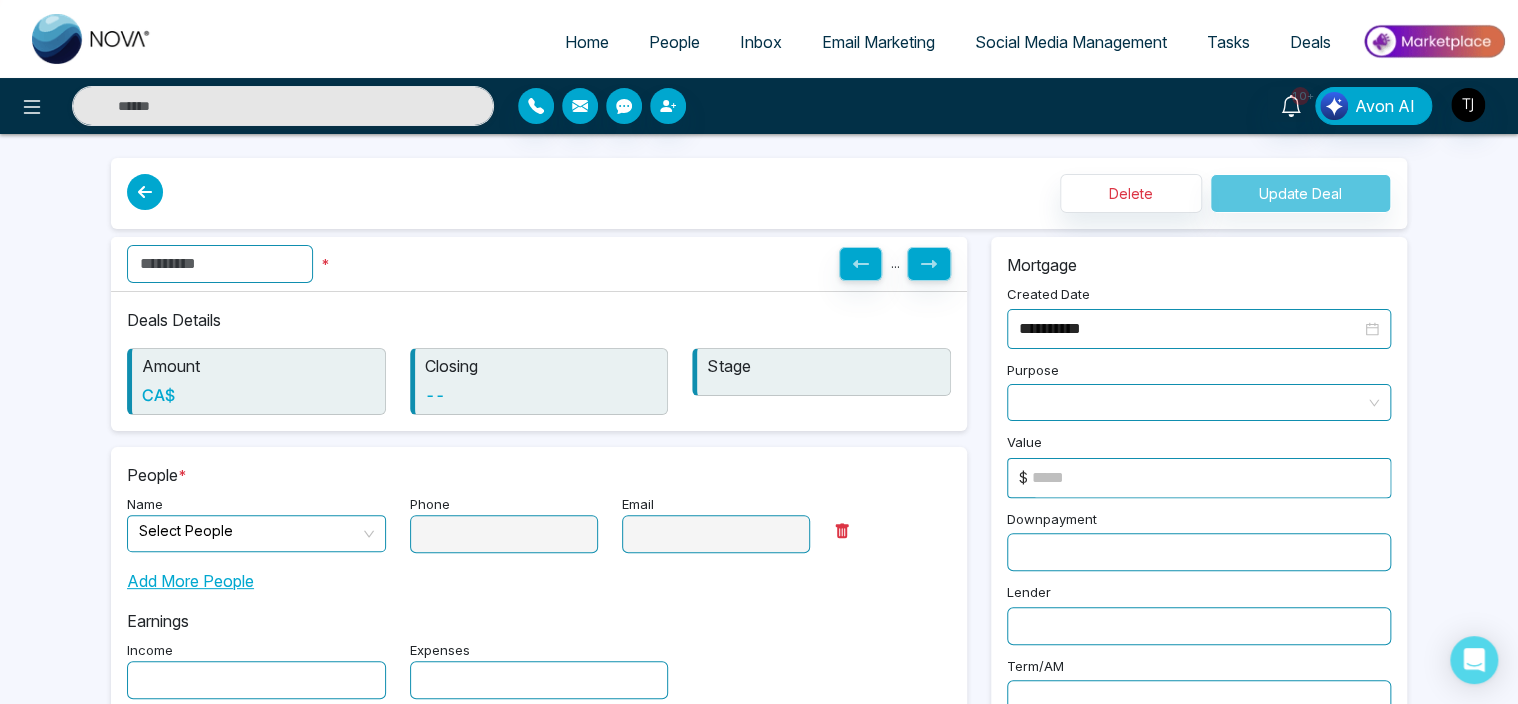 type on "**********" 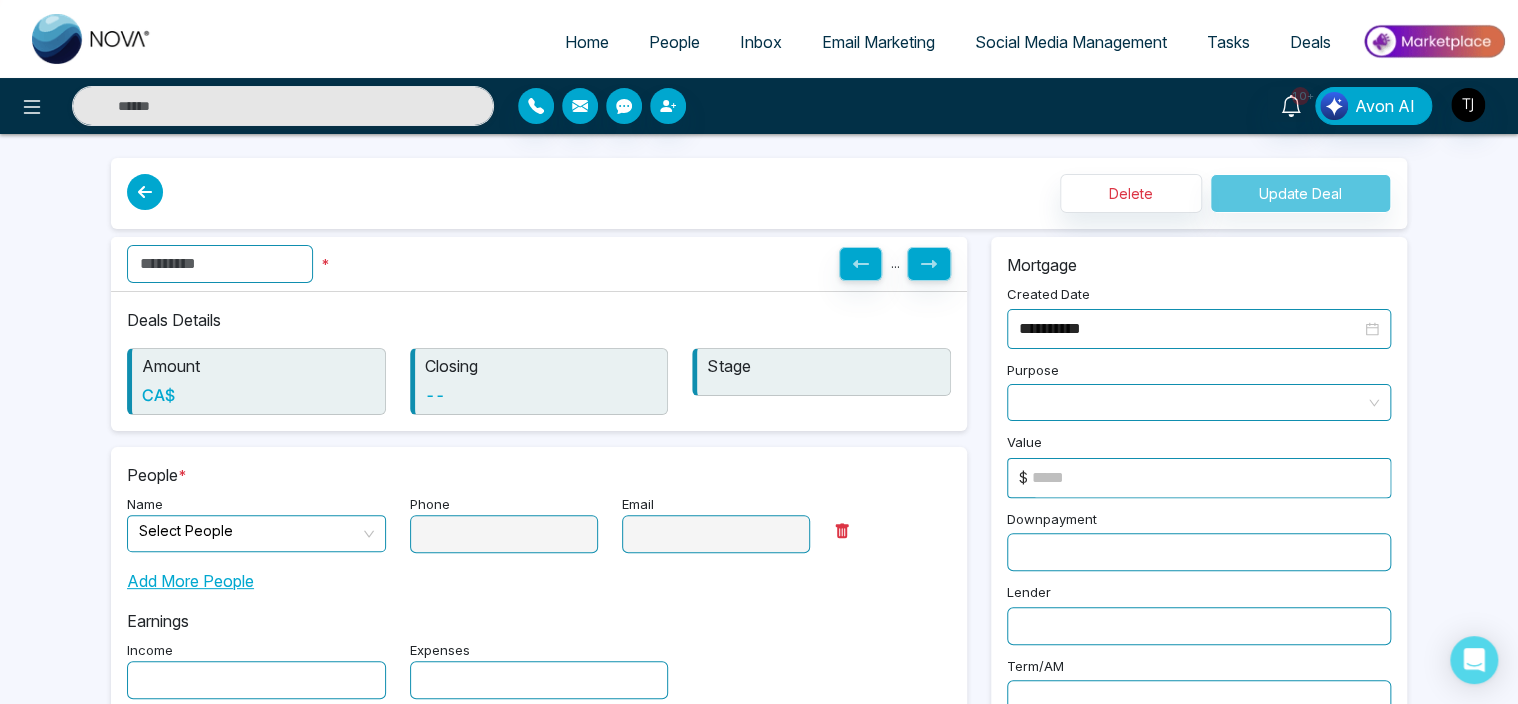 type on "**********" 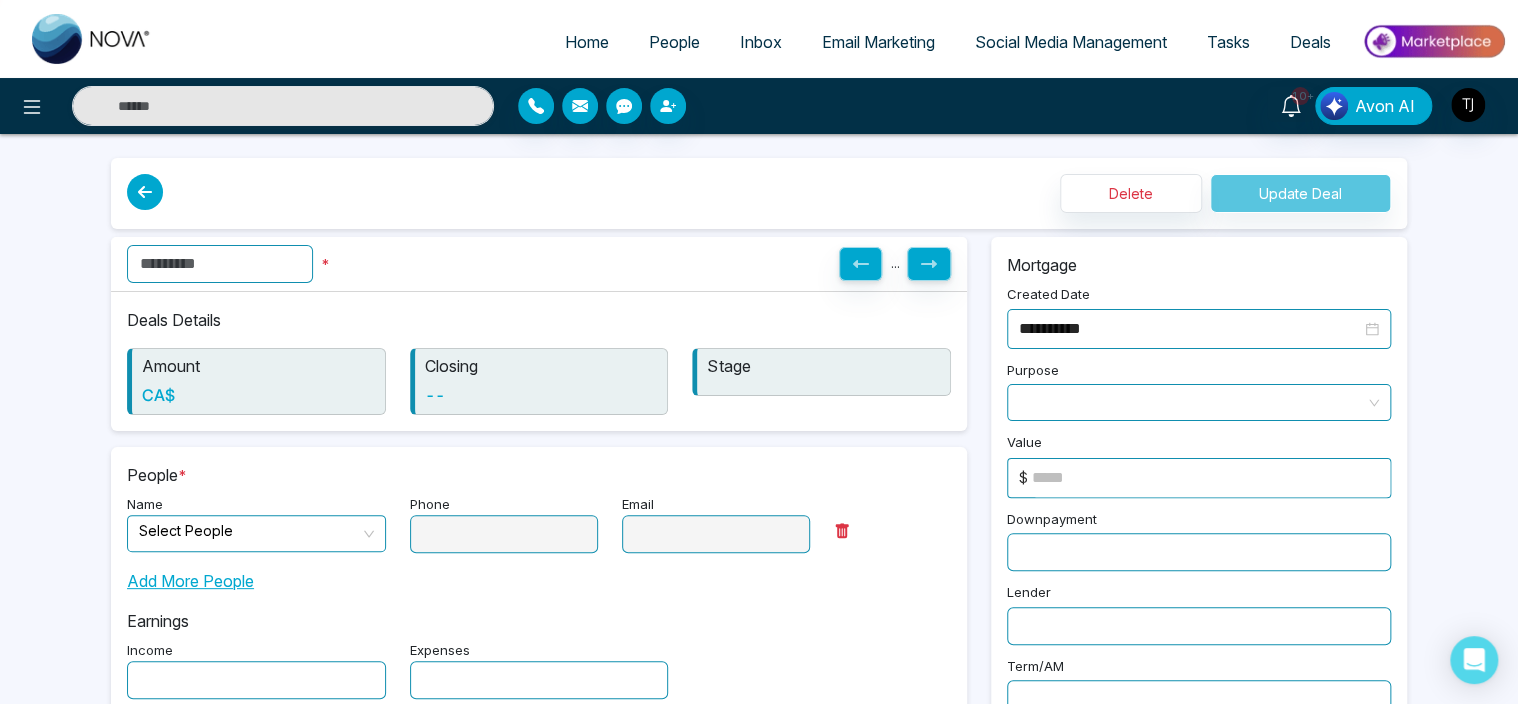 type on "**********" 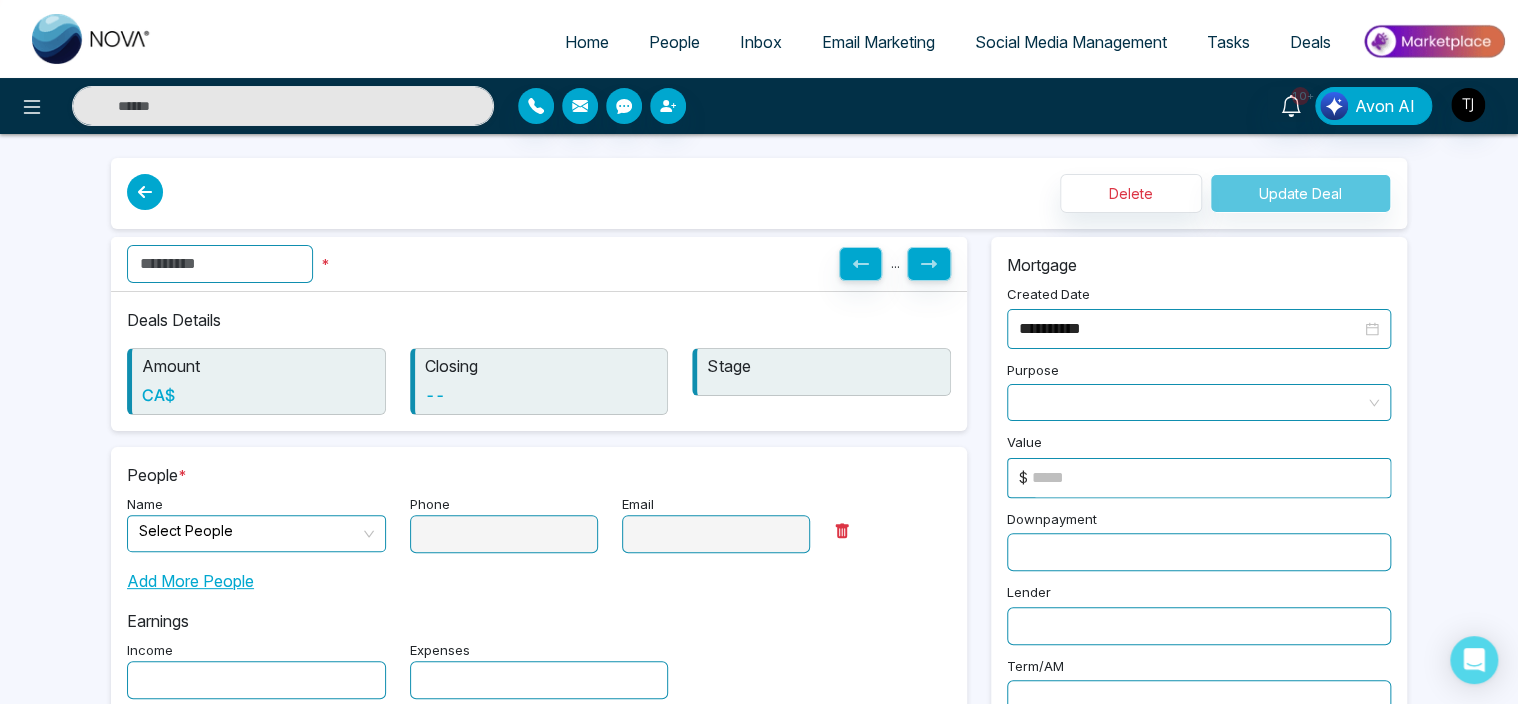 type on "*" 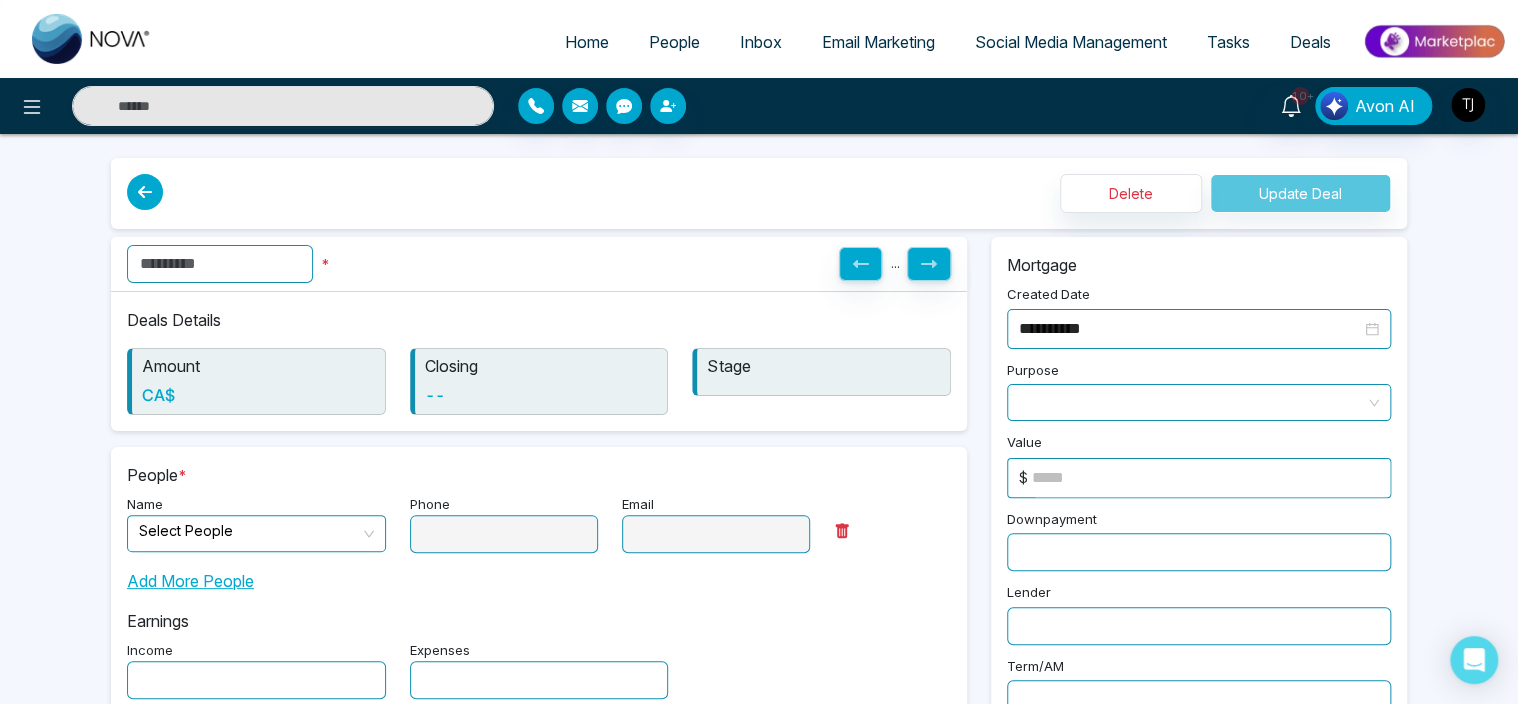 type on "*" 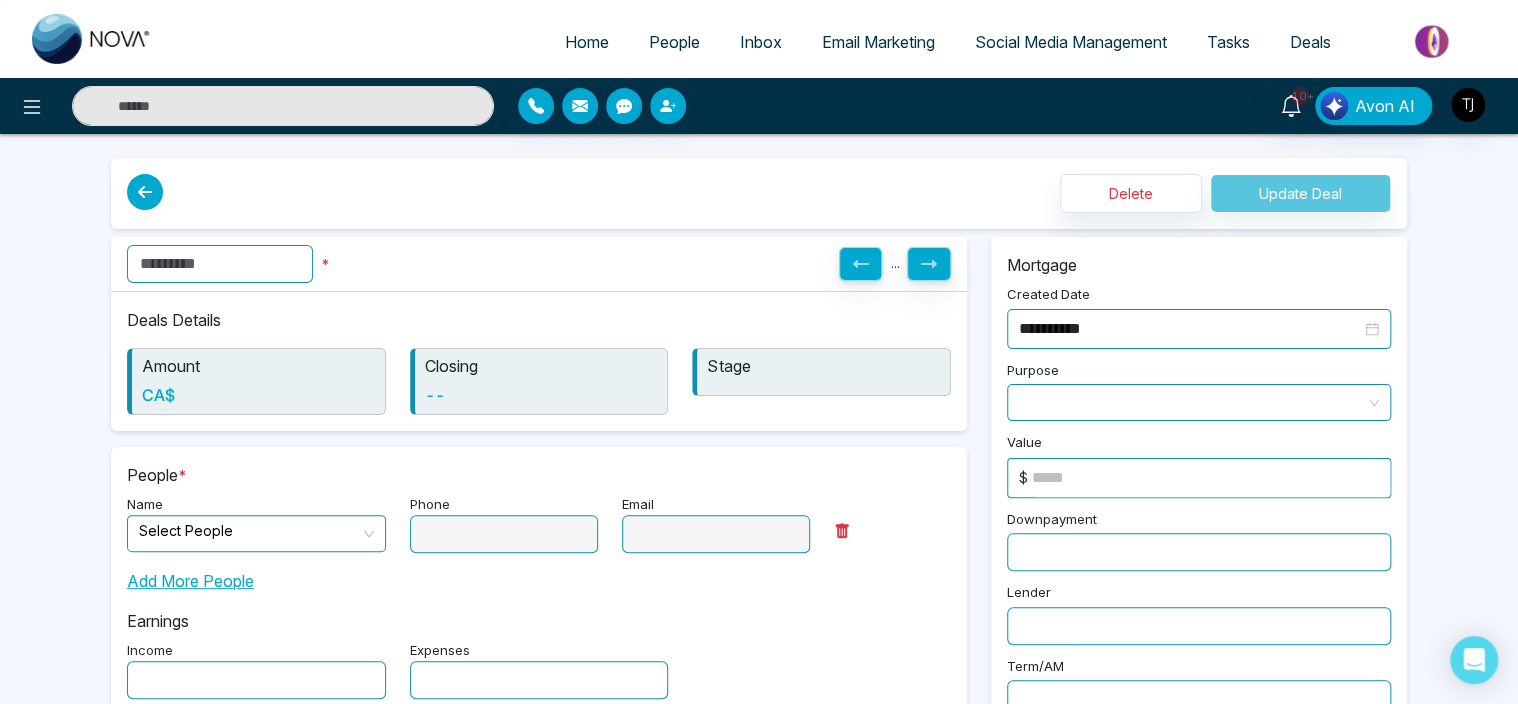 type on "*****" 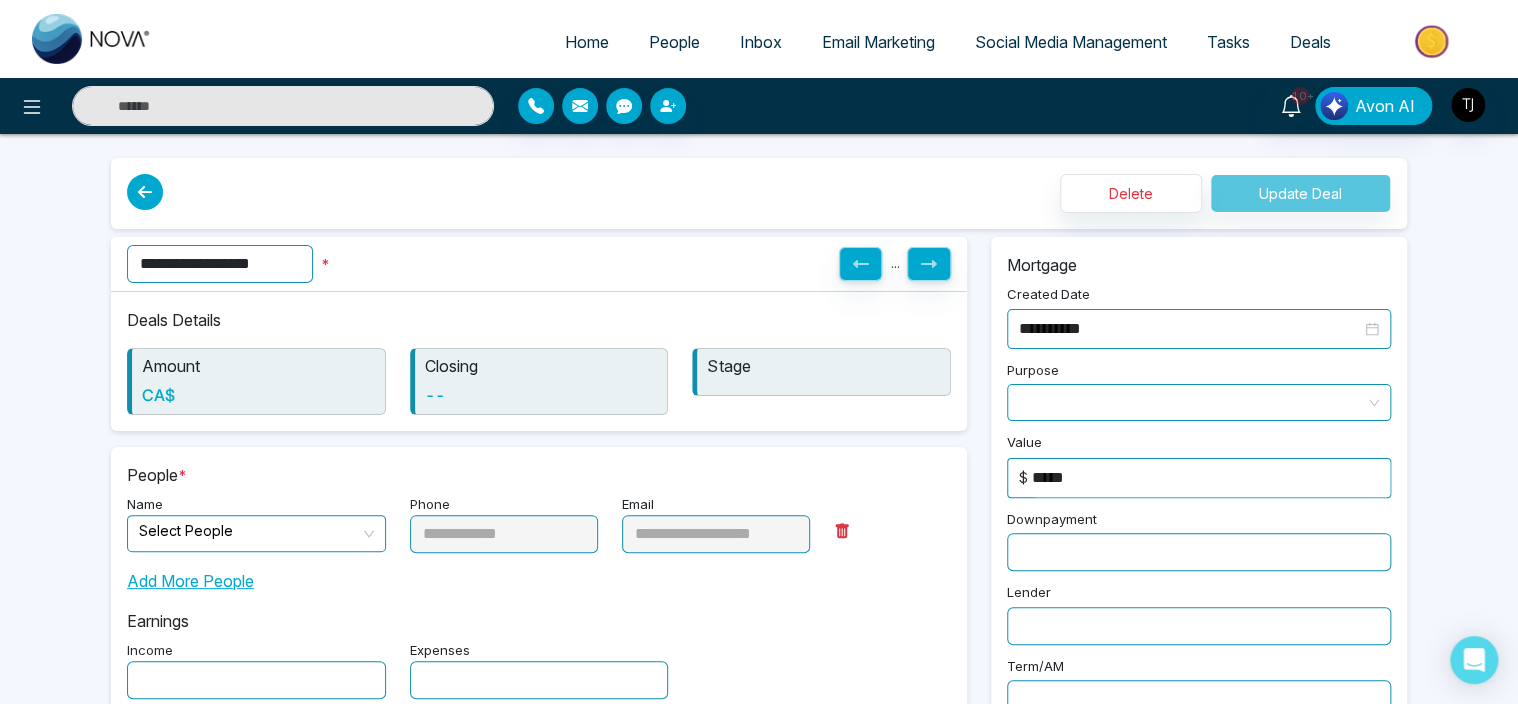 type on "**********" 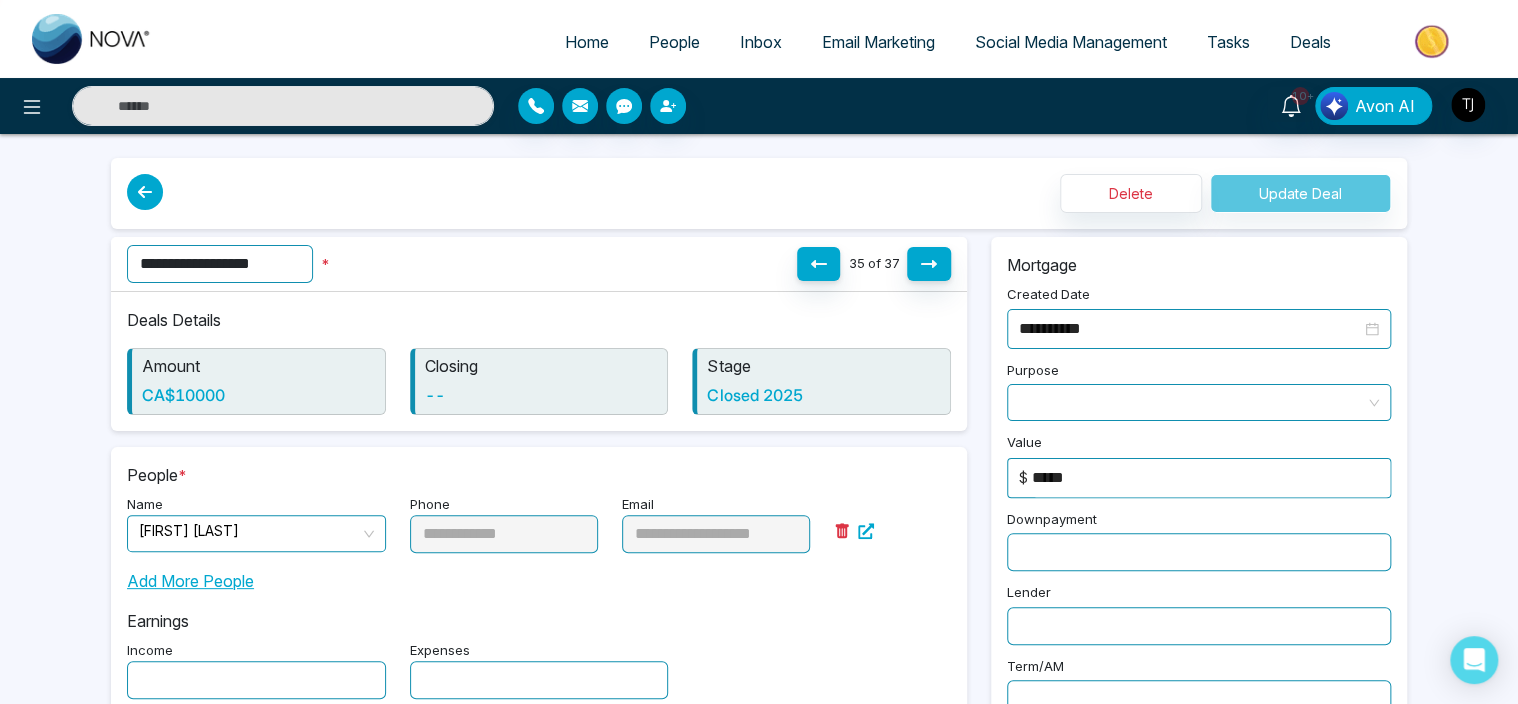 click at bounding box center [145, 192] 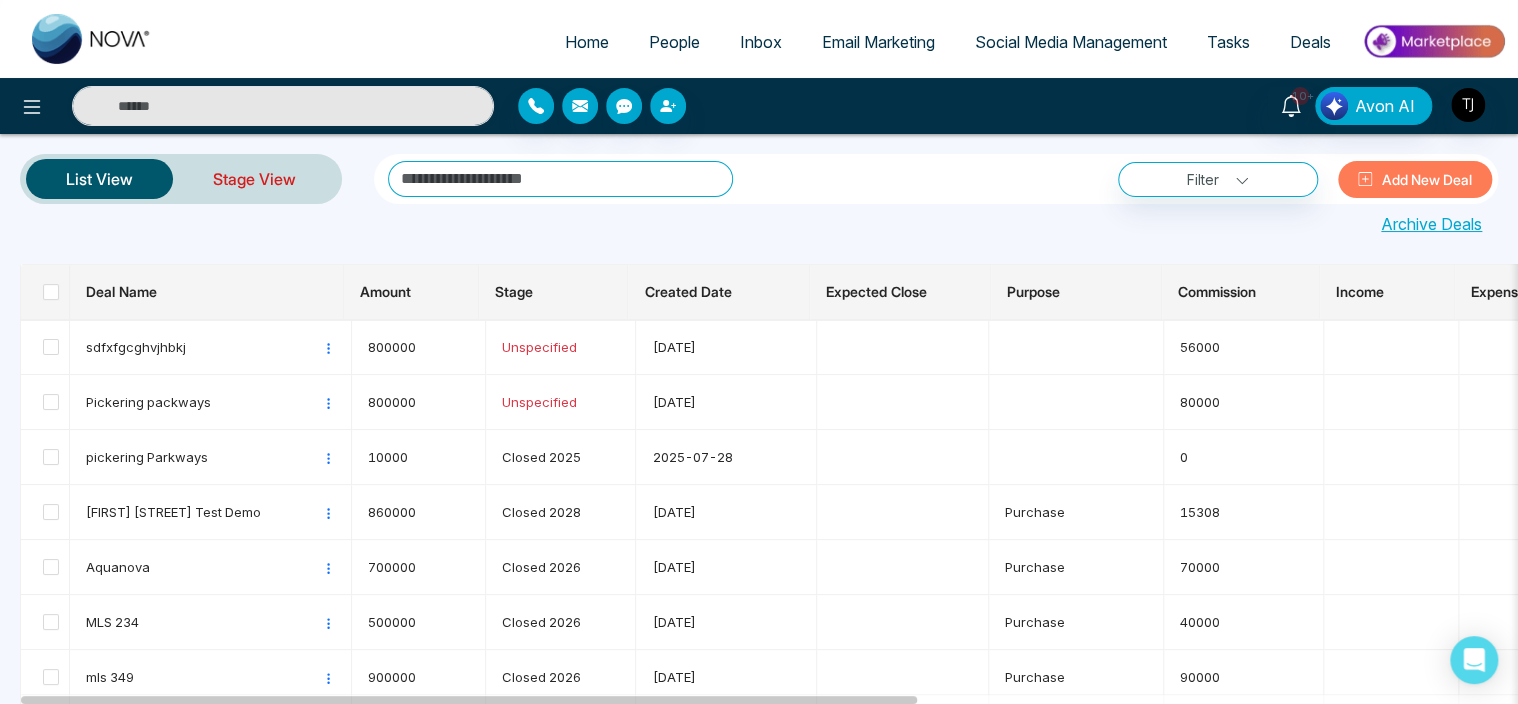 click on "Stage View" at bounding box center [254, 179] 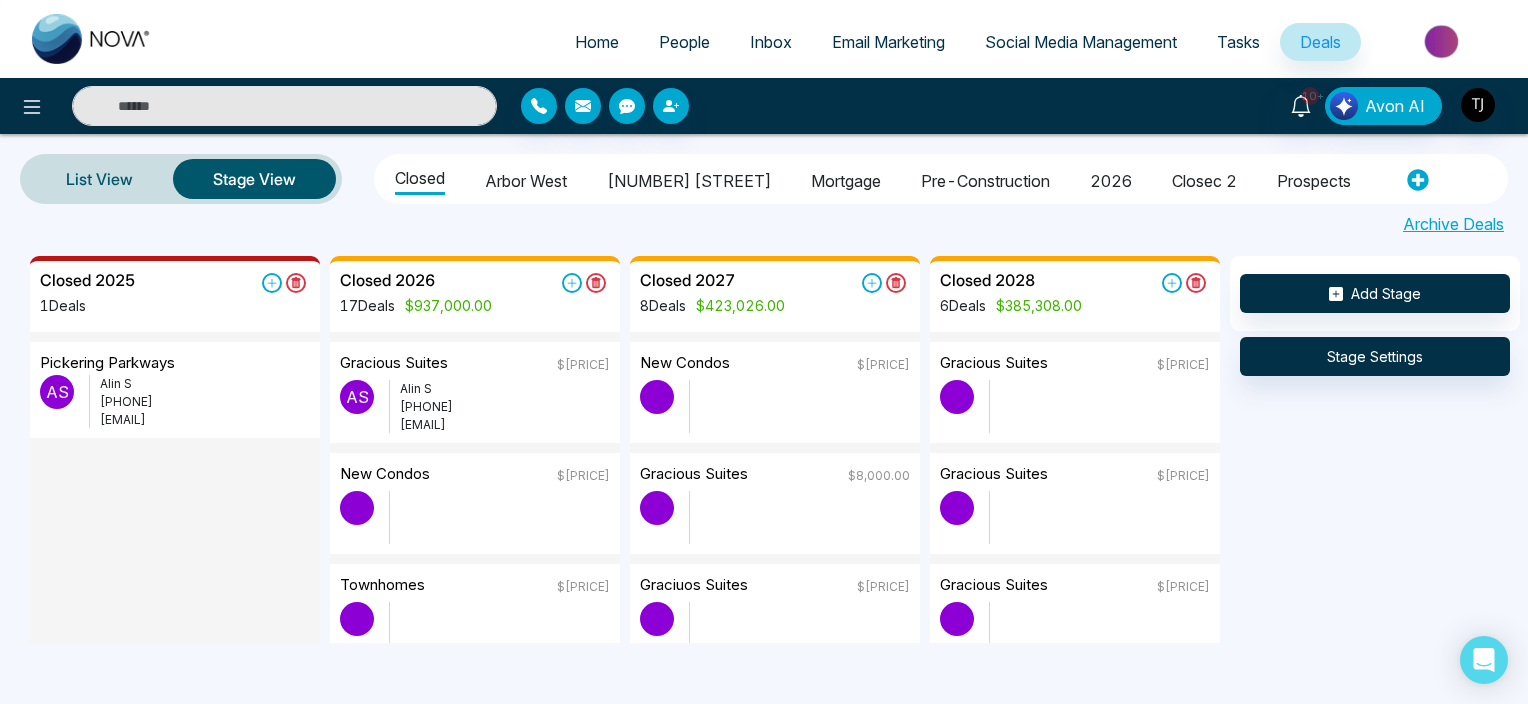 click on "[FIRST] [LAST]" at bounding box center [205, 384] 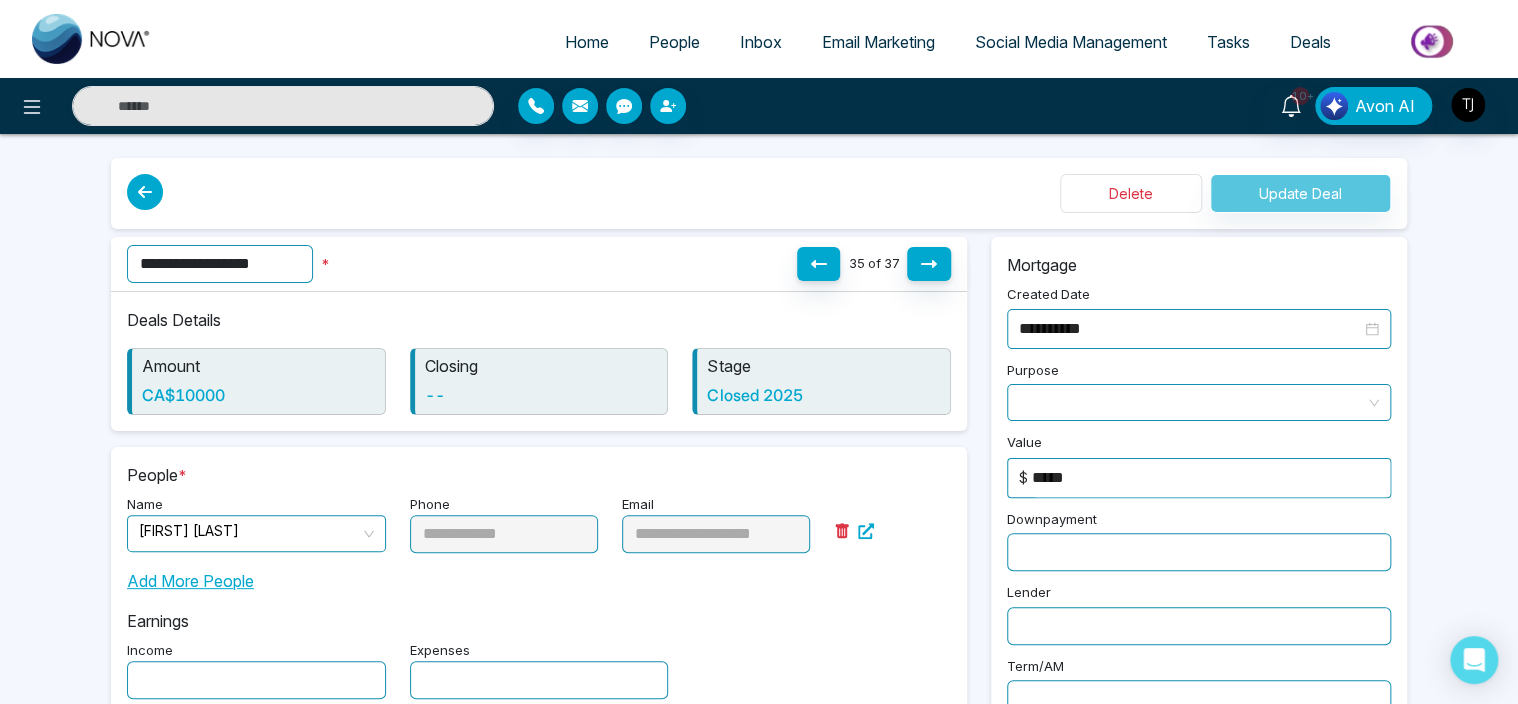 click on "Delete" at bounding box center (1131, 193) 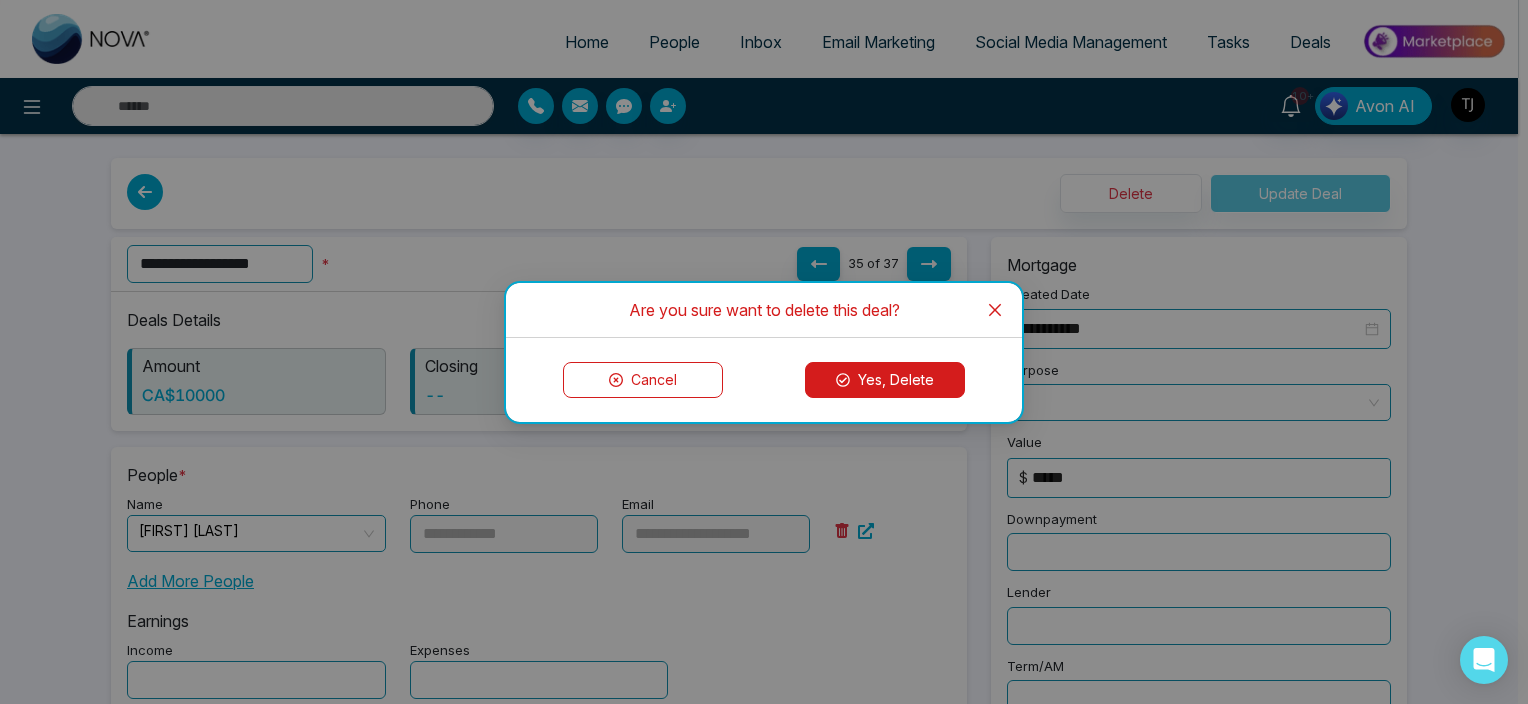 click at bounding box center (995, 310) 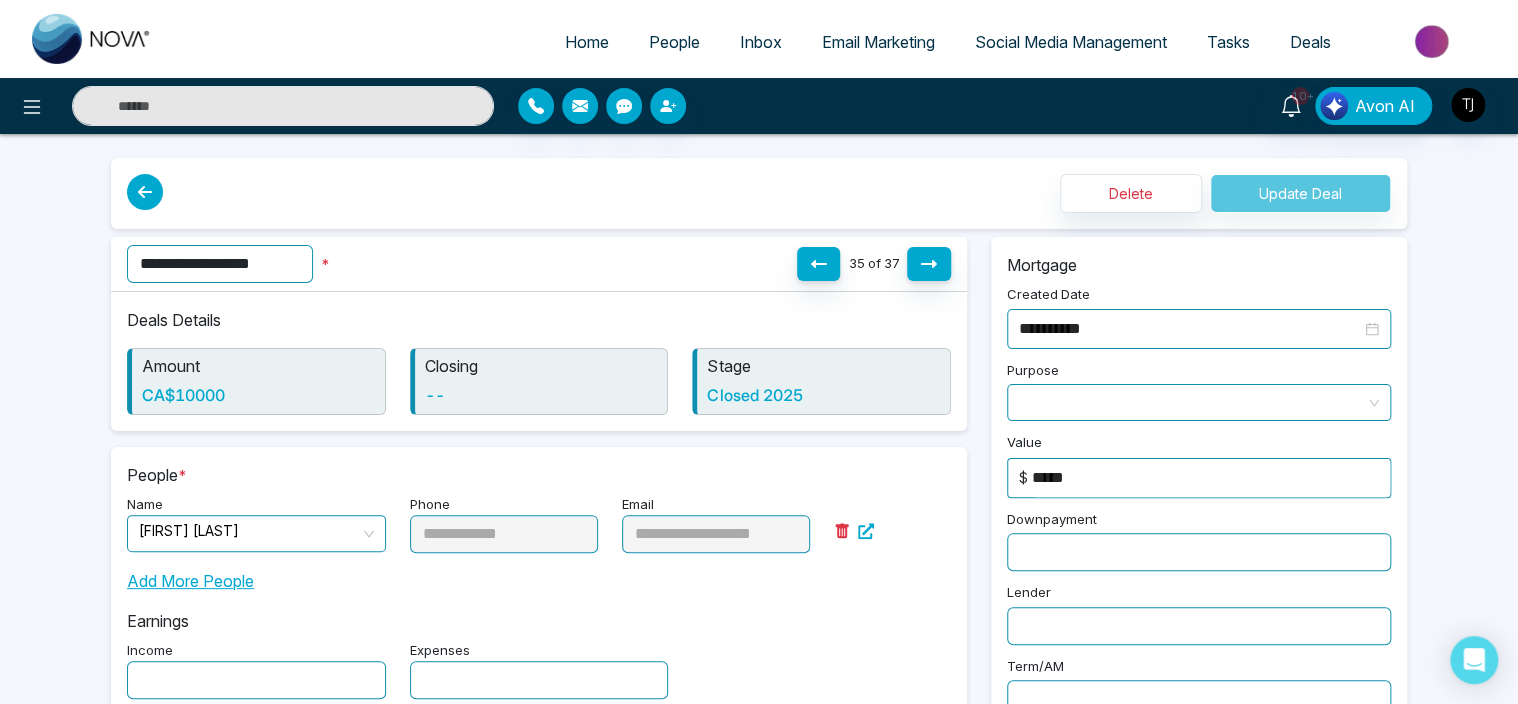 click at bounding box center [145, 192] 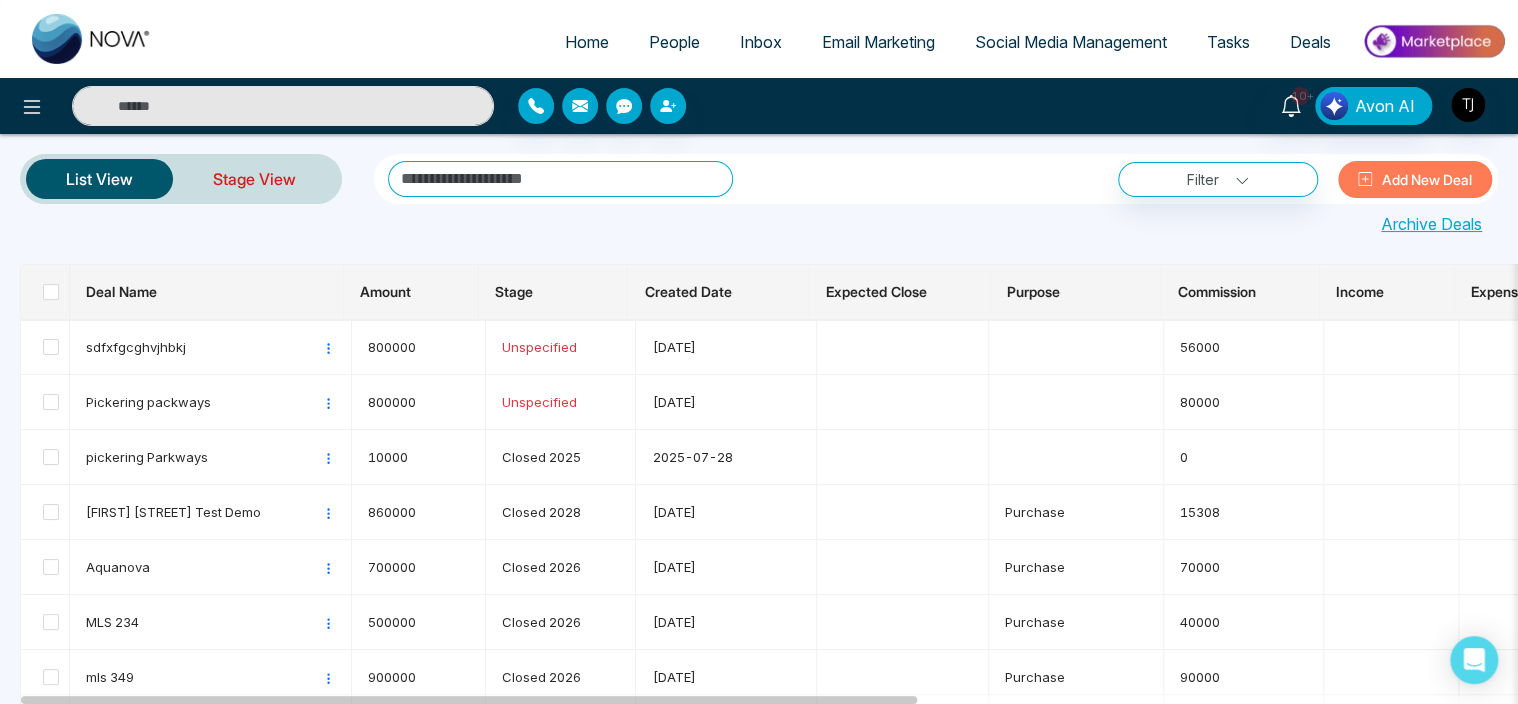 click on "Stage View" at bounding box center (254, 179) 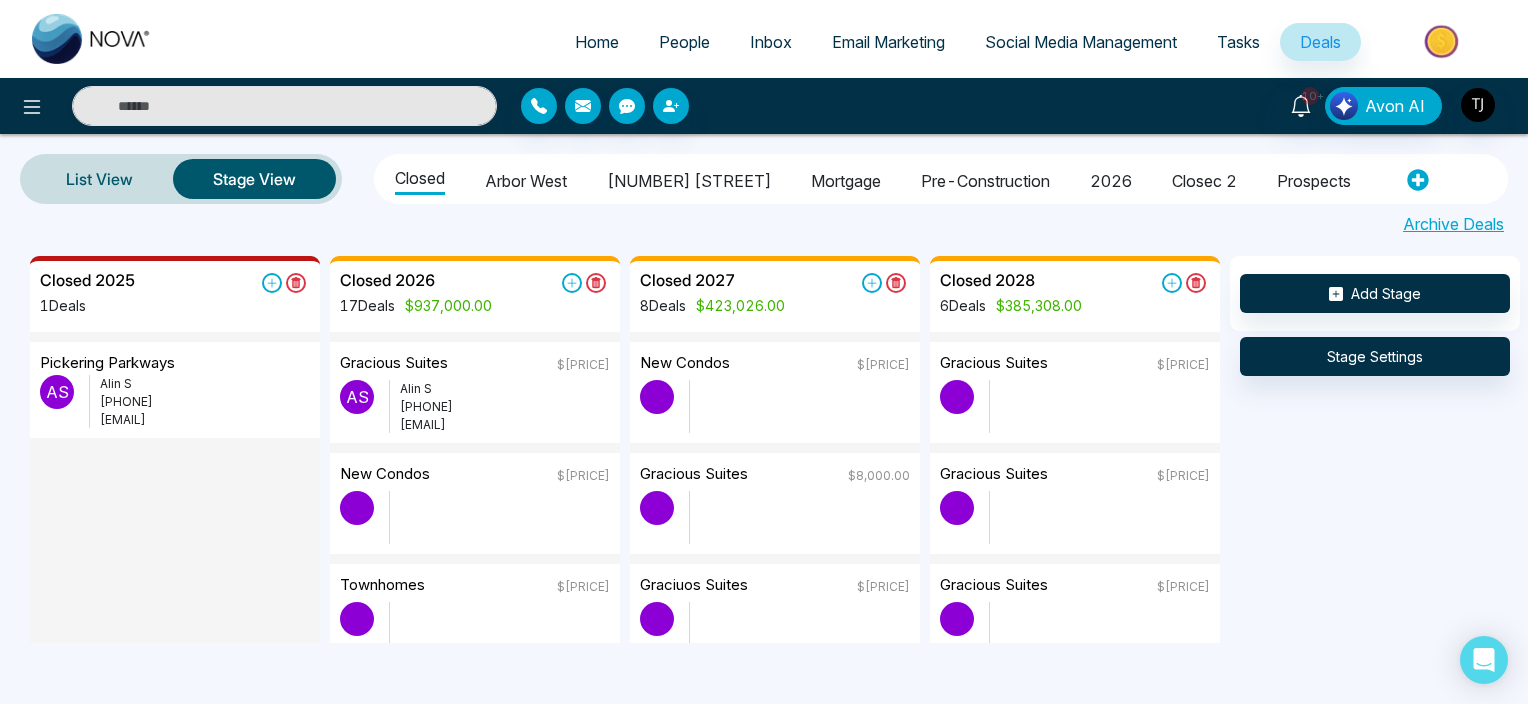 click on "Closed" at bounding box center (420, 176) 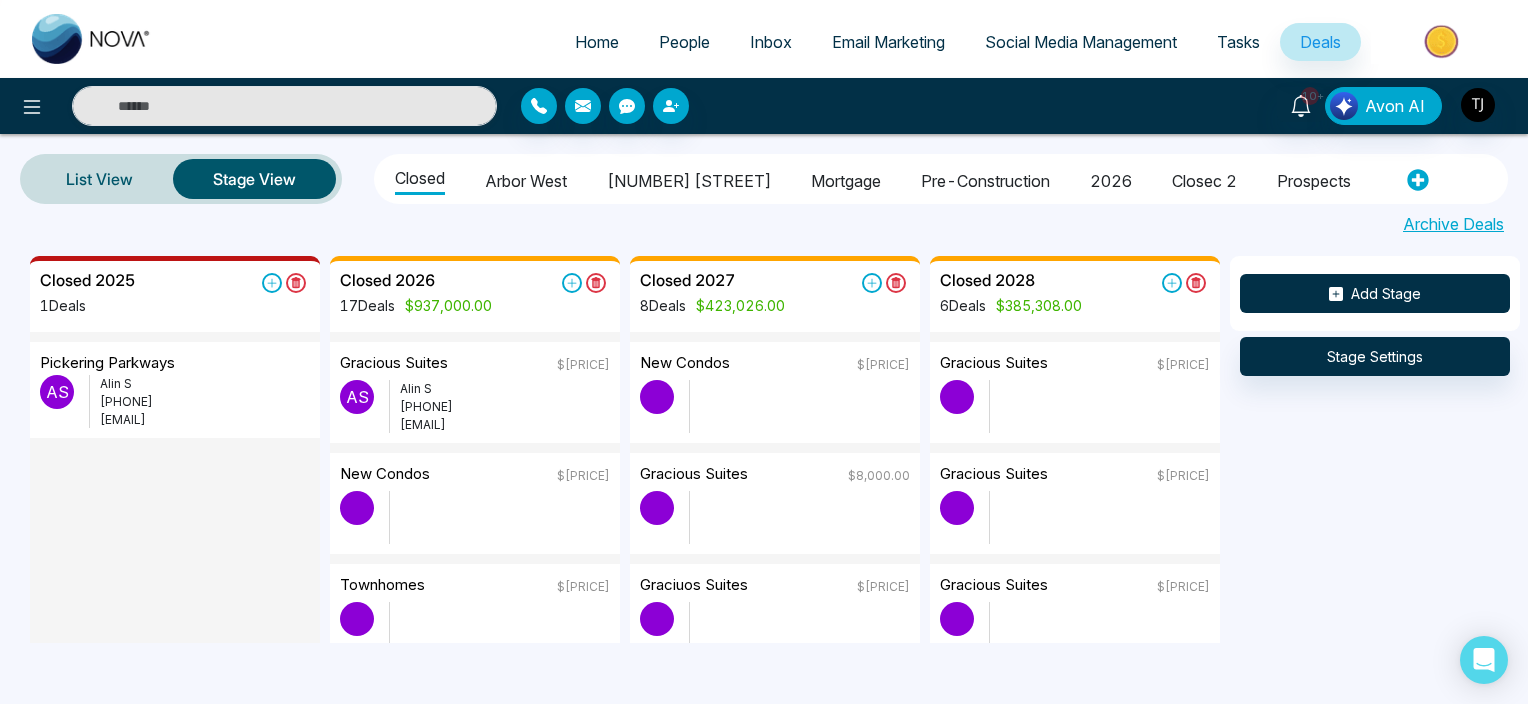 click on "Add Stage" at bounding box center (1375, 293) 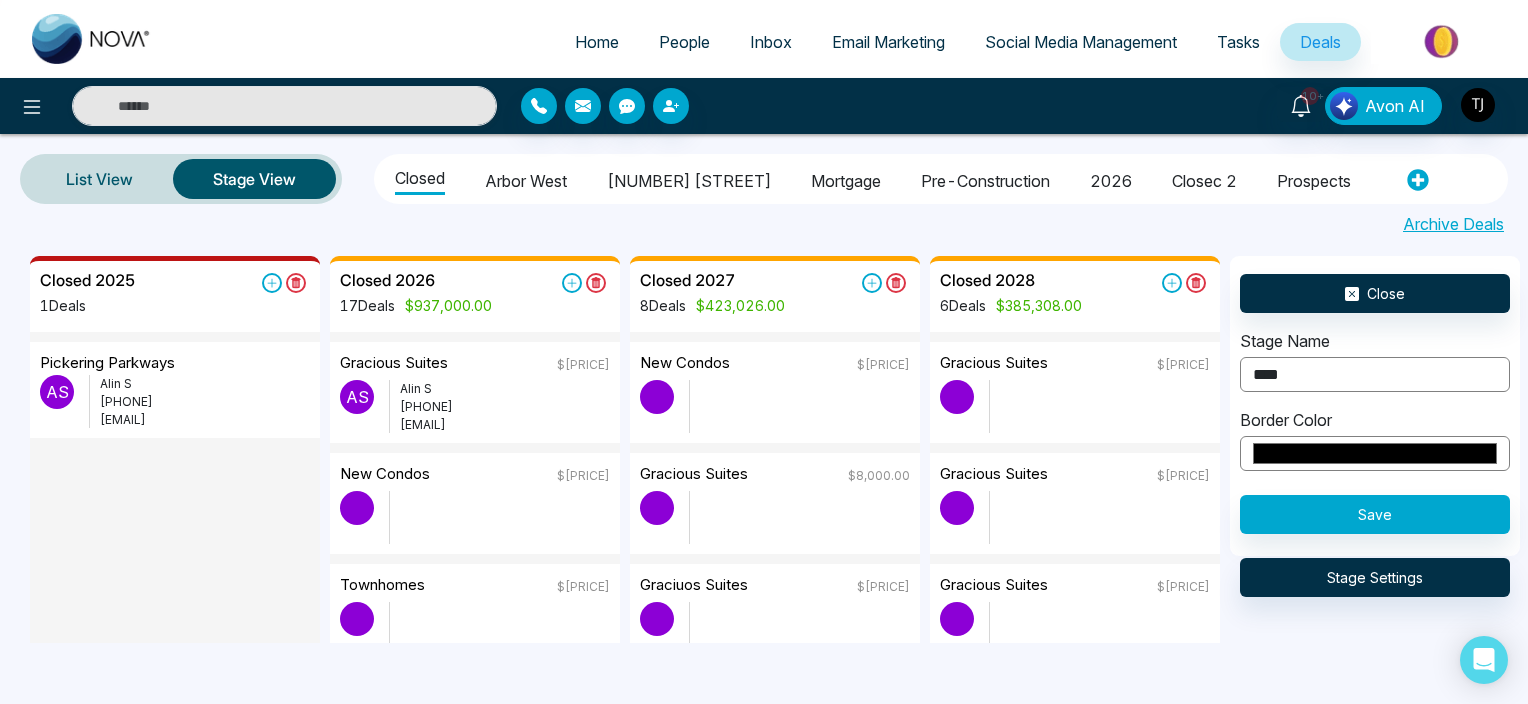 type on "****" 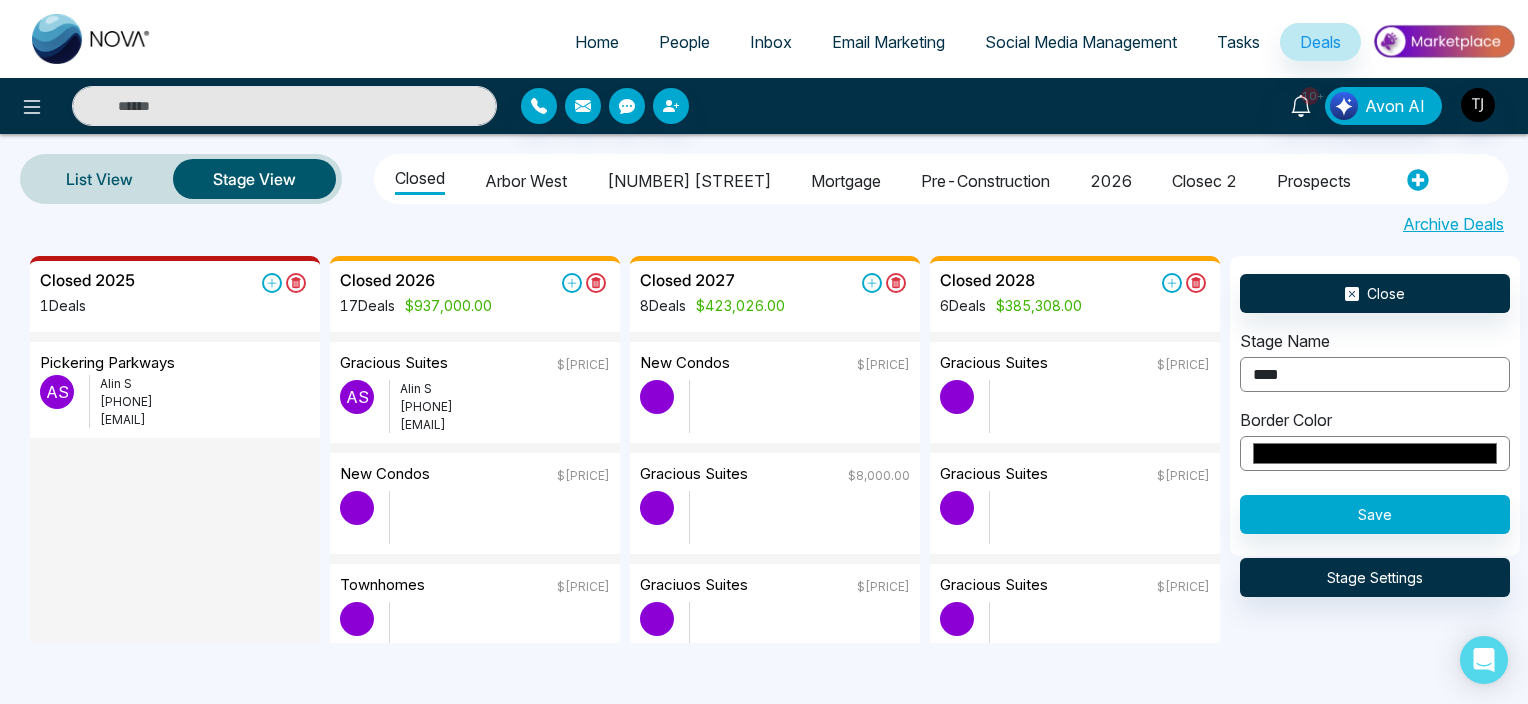click at bounding box center [764, 1] 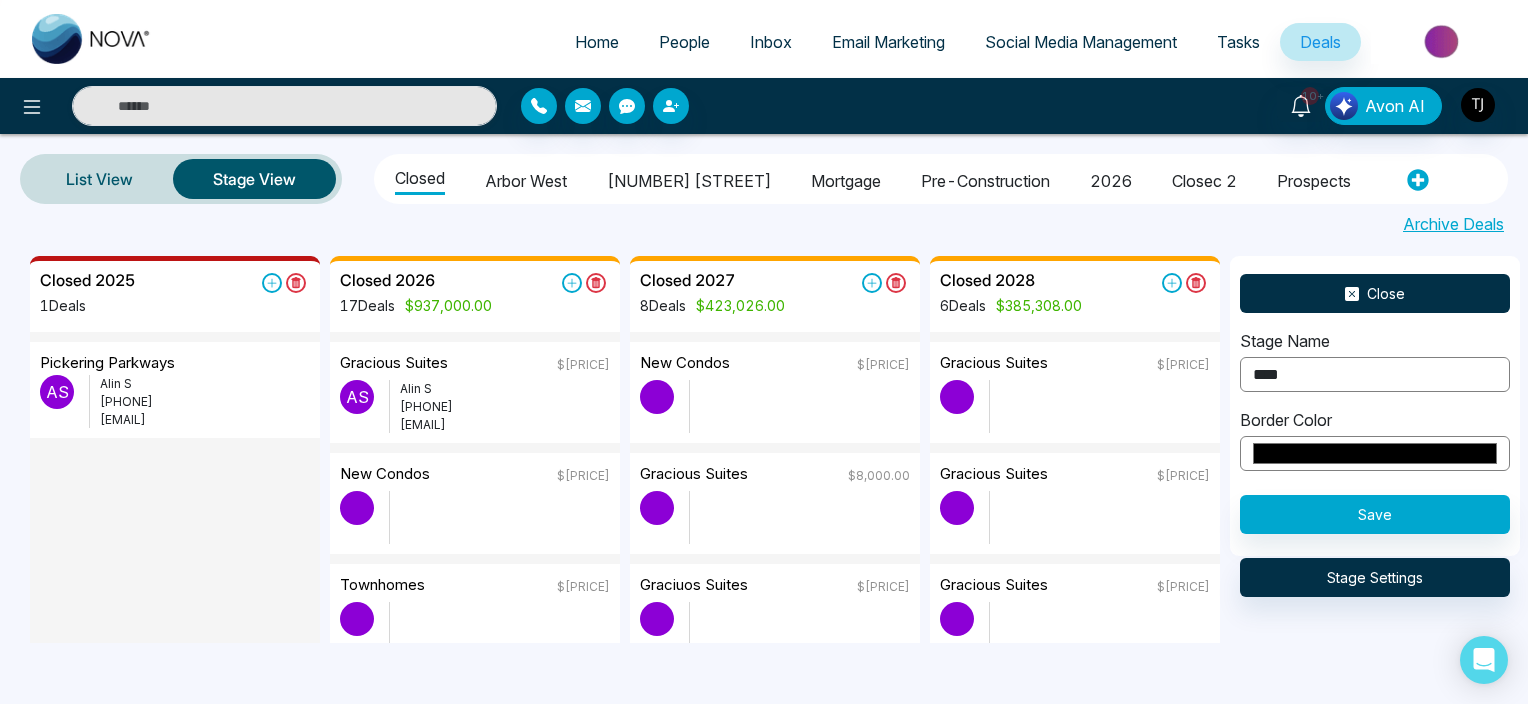 click on "Close" at bounding box center [1375, 293] 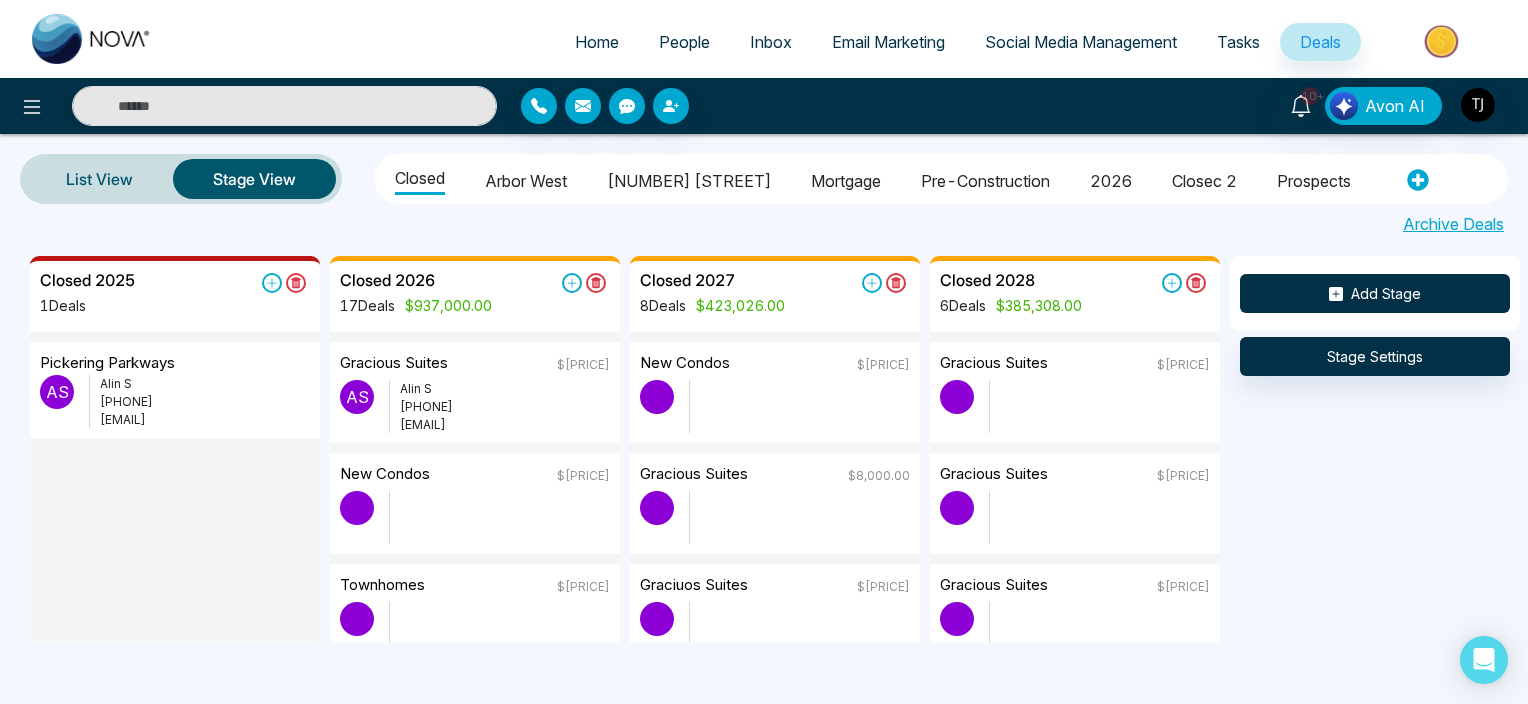 click on "Add Stage" at bounding box center [1375, 293] 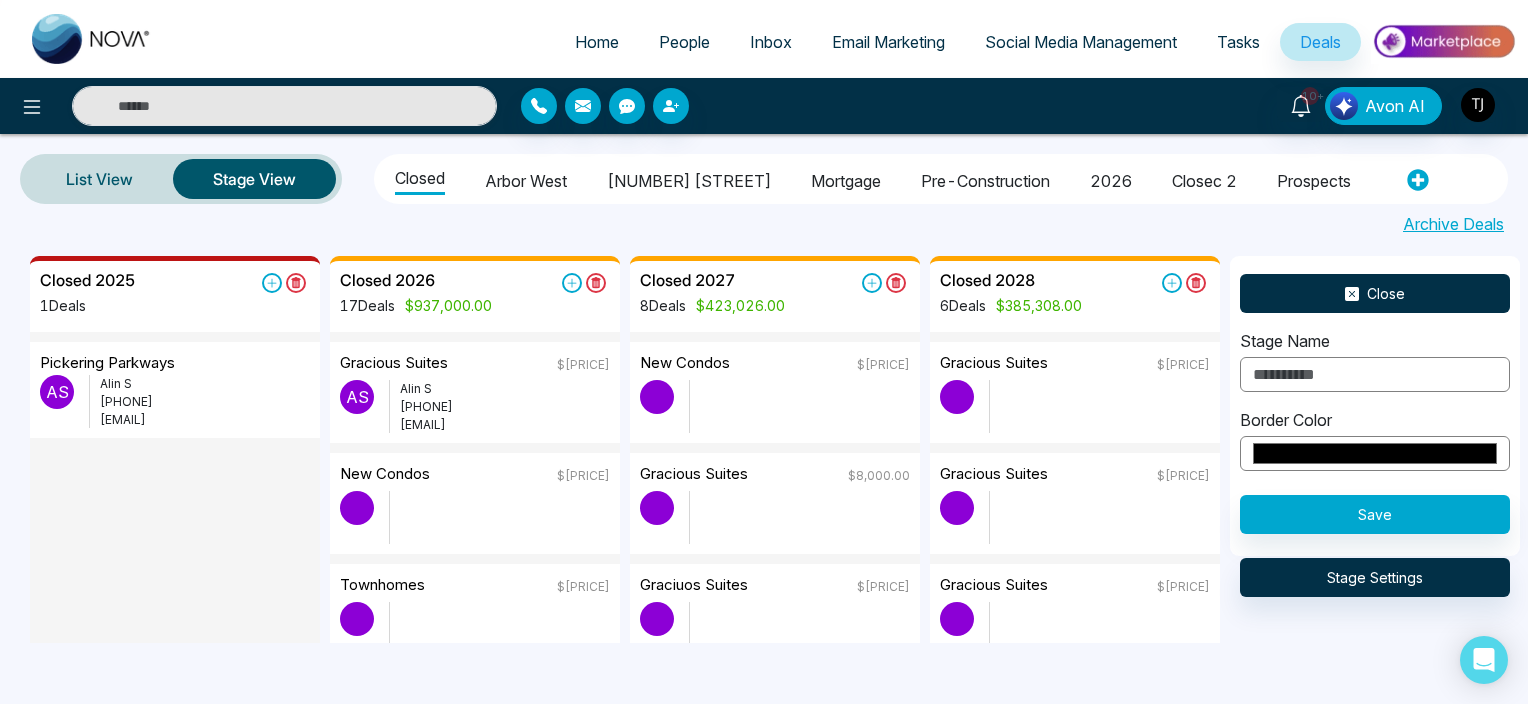 click on "Close" at bounding box center [1375, 293] 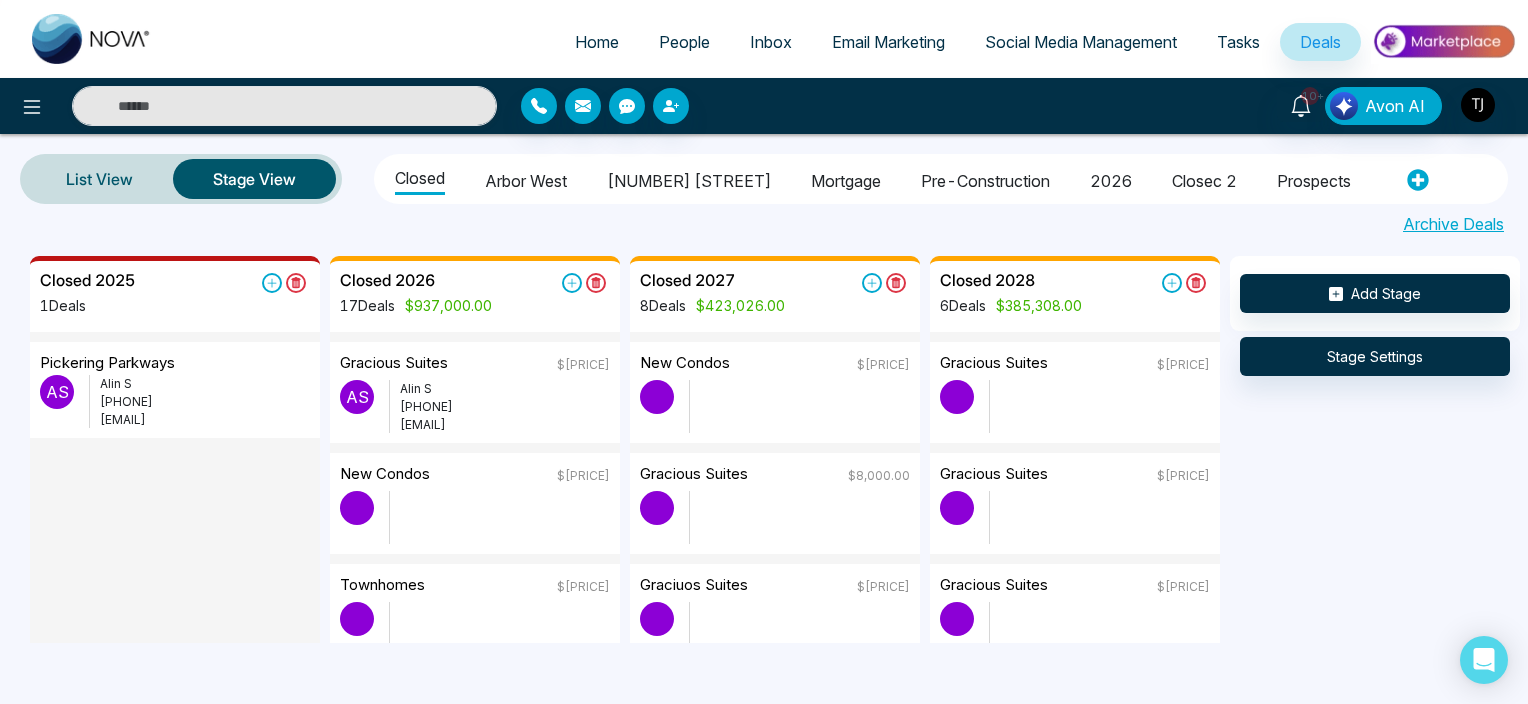 click on "Closed 2025 1 Deals" at bounding box center (175, 301) 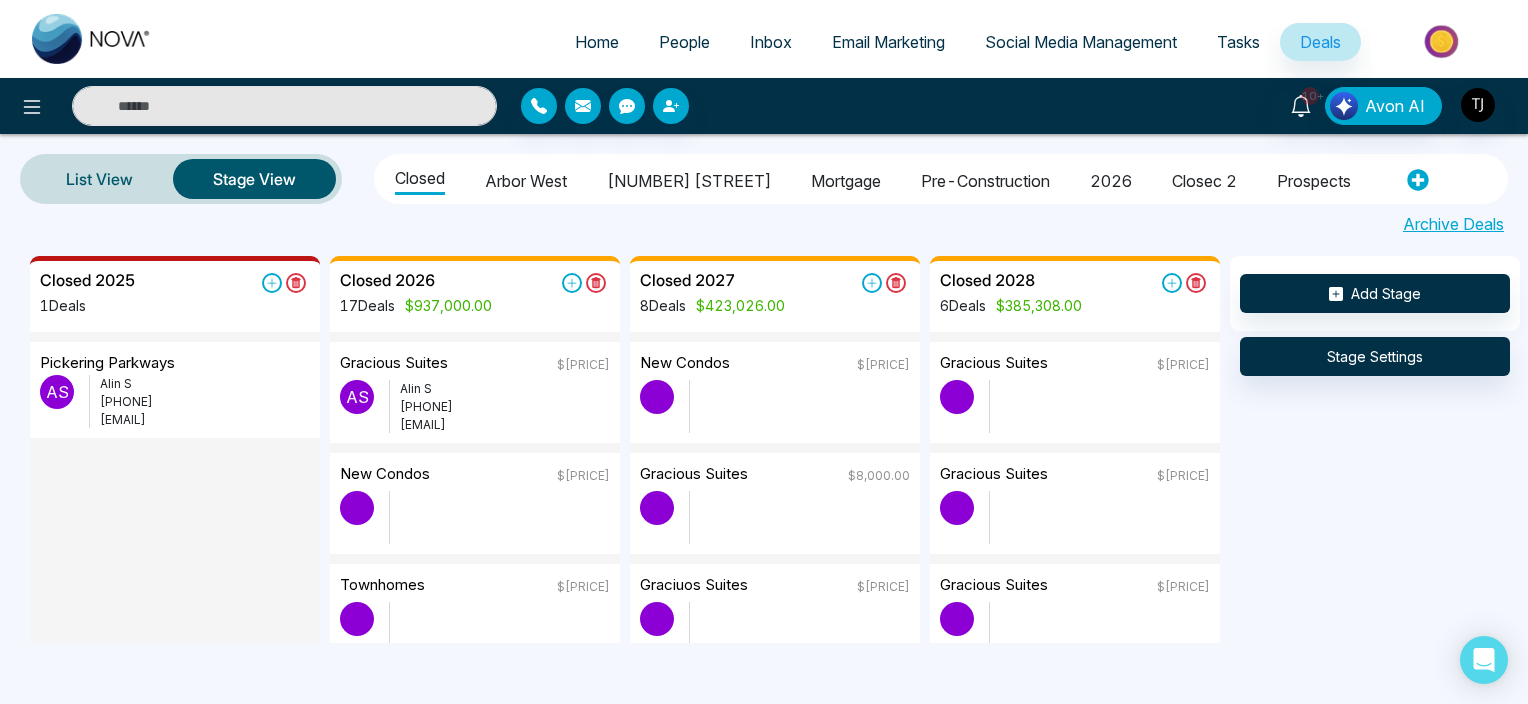 click on "[FIRST] [LAST]" at bounding box center (205, 384) 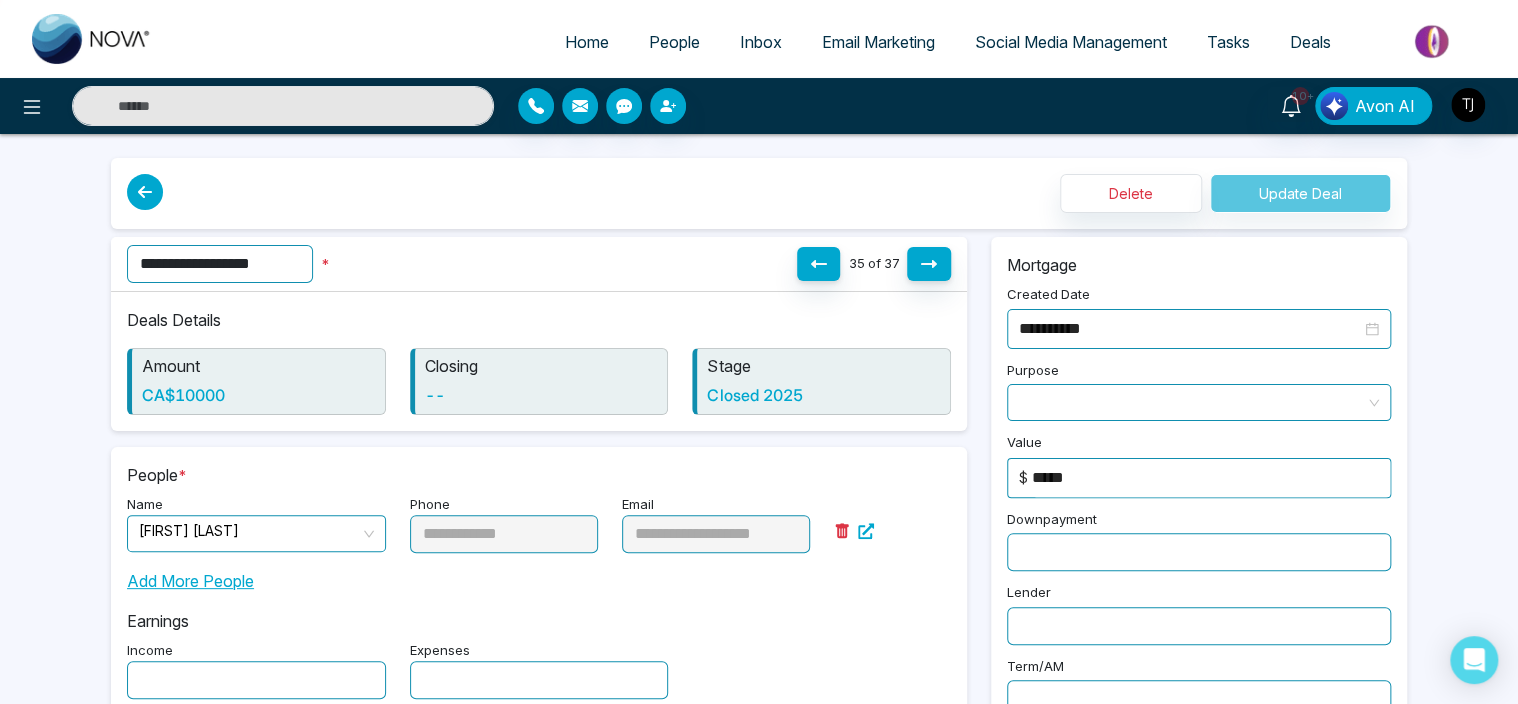 click at bounding box center [145, 192] 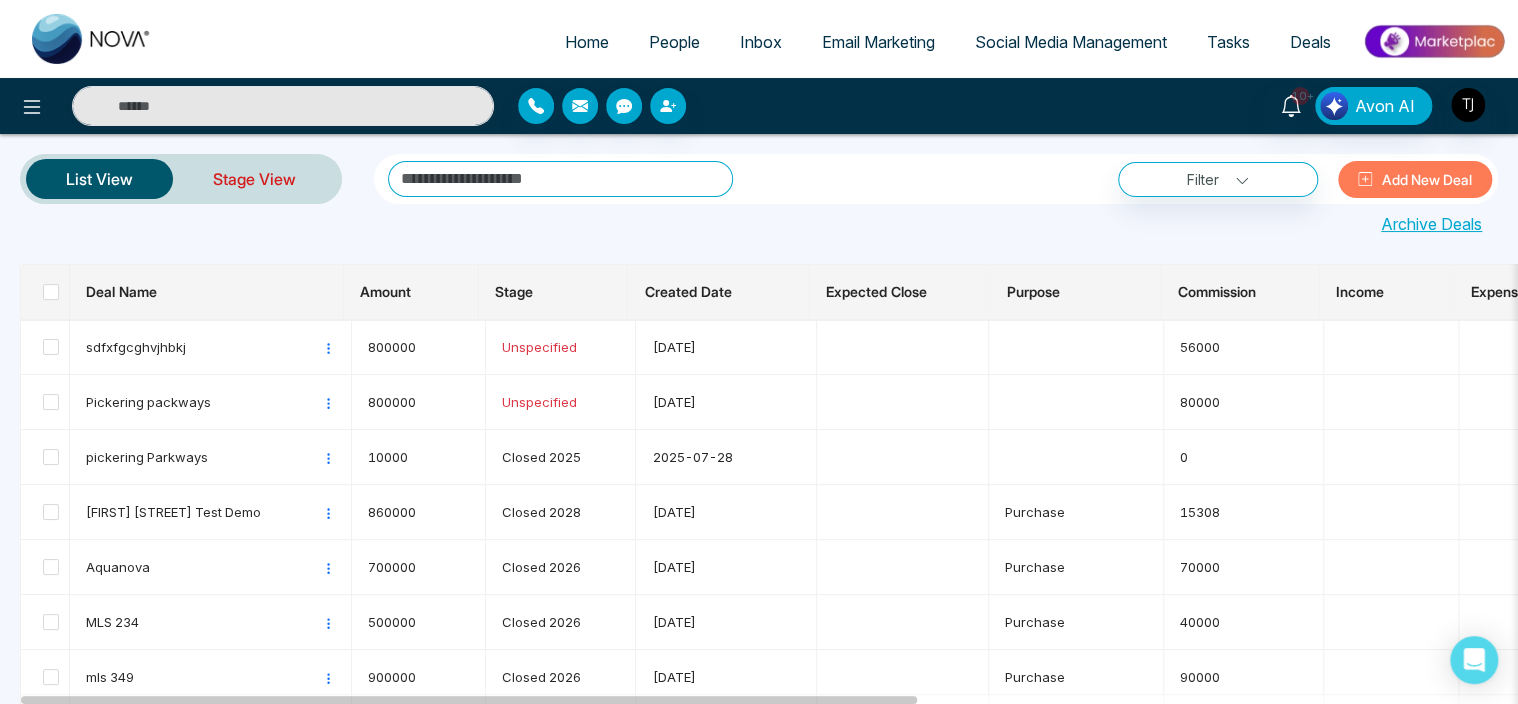 click on "Stage View" at bounding box center [254, 179] 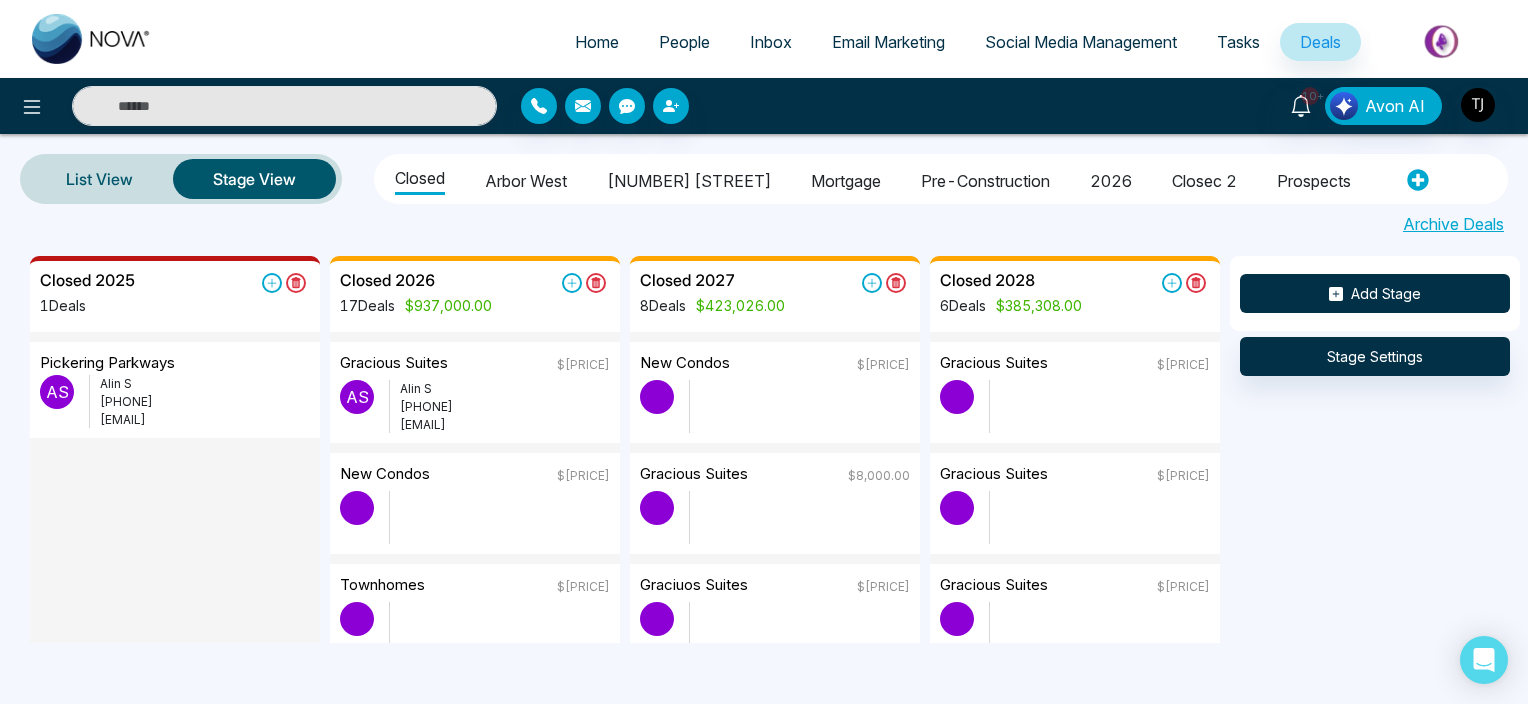 click on "Add Stage" at bounding box center [1375, 293] 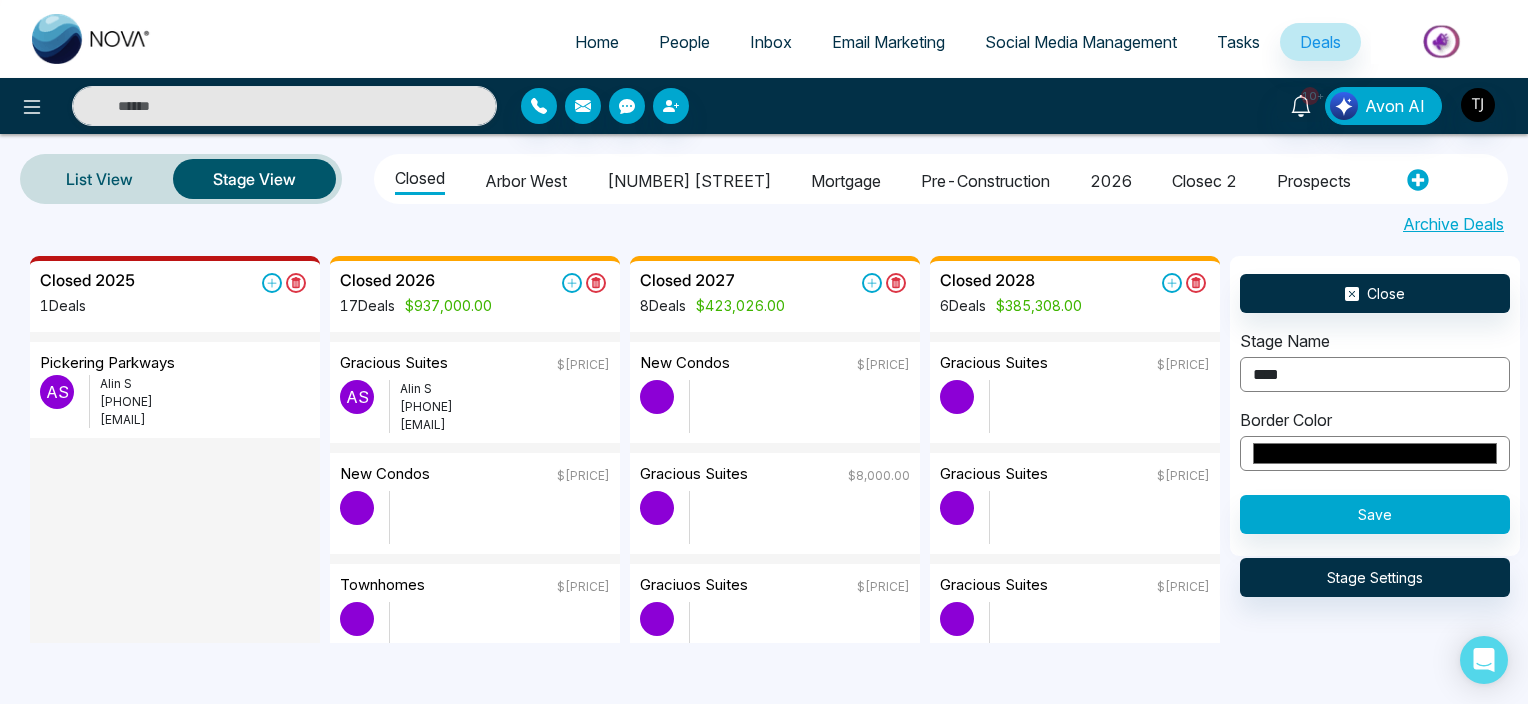 type on "****" 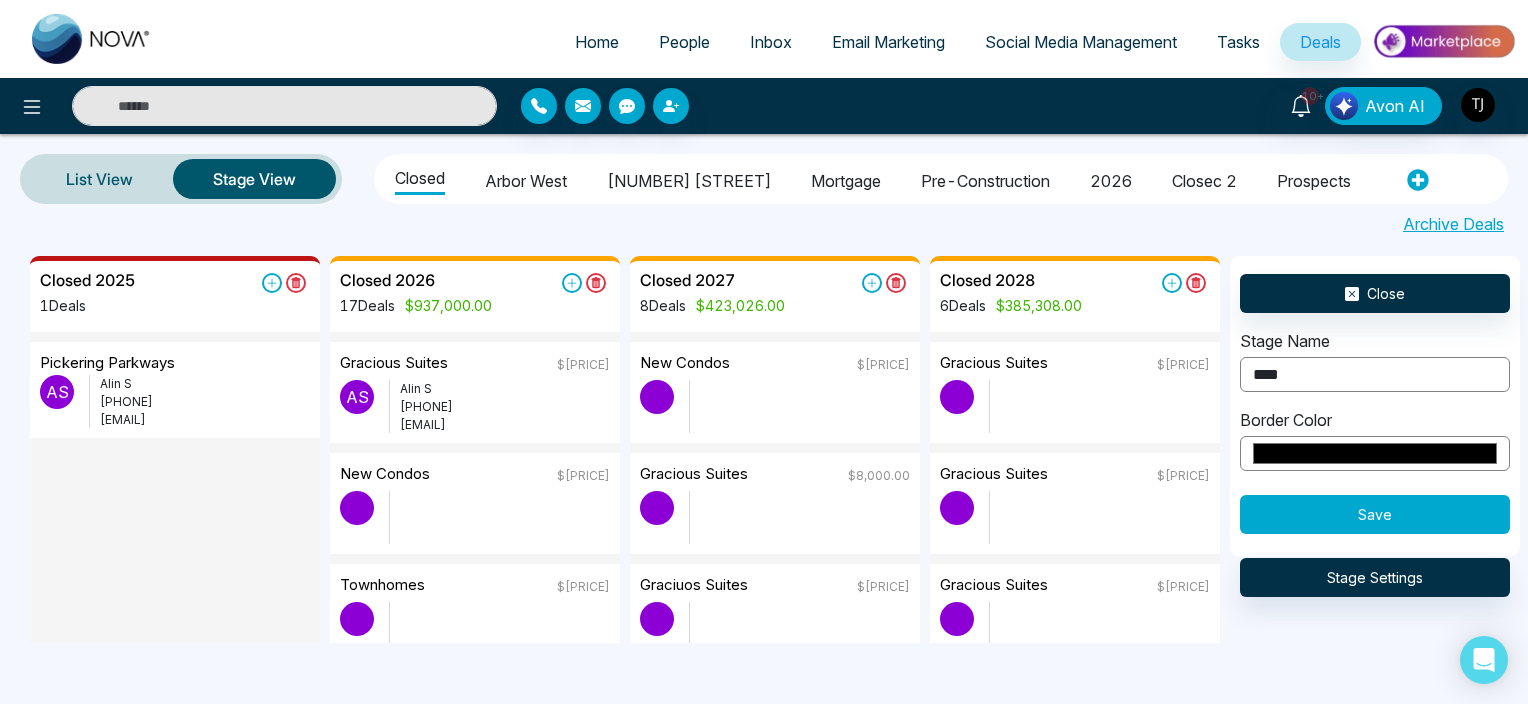 click on "Save" at bounding box center (1375, 514) 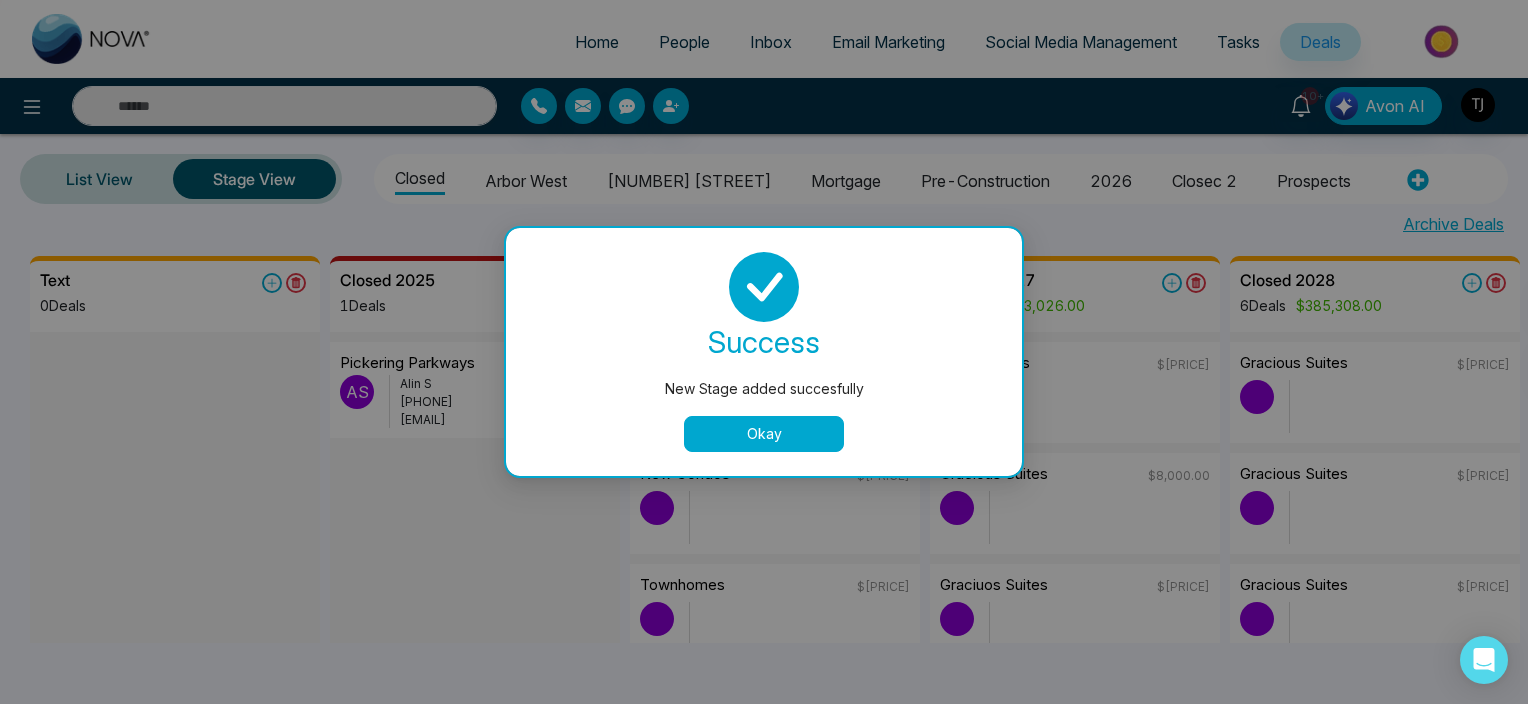 click on "Okay" at bounding box center [764, 434] 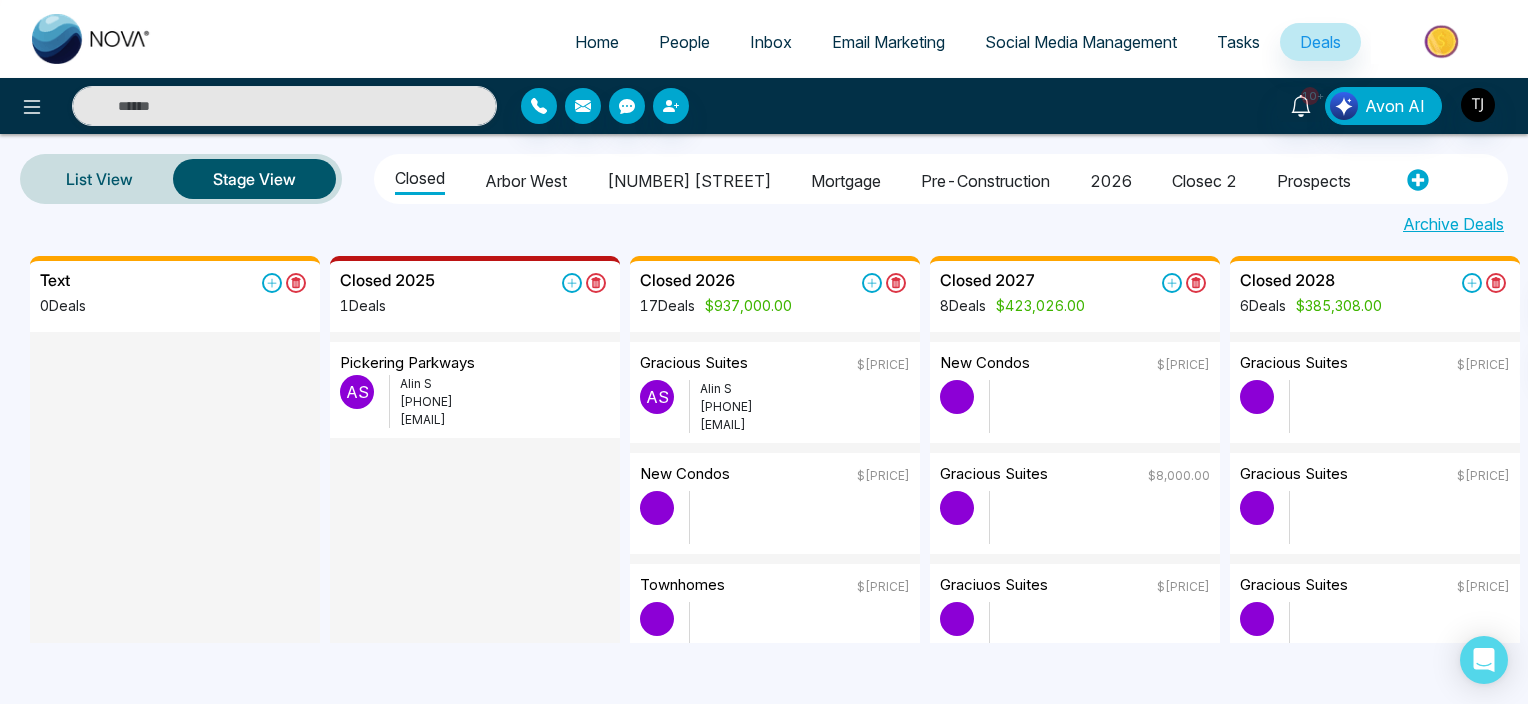 click on "Text 0  Deals" at bounding box center (175, 301) 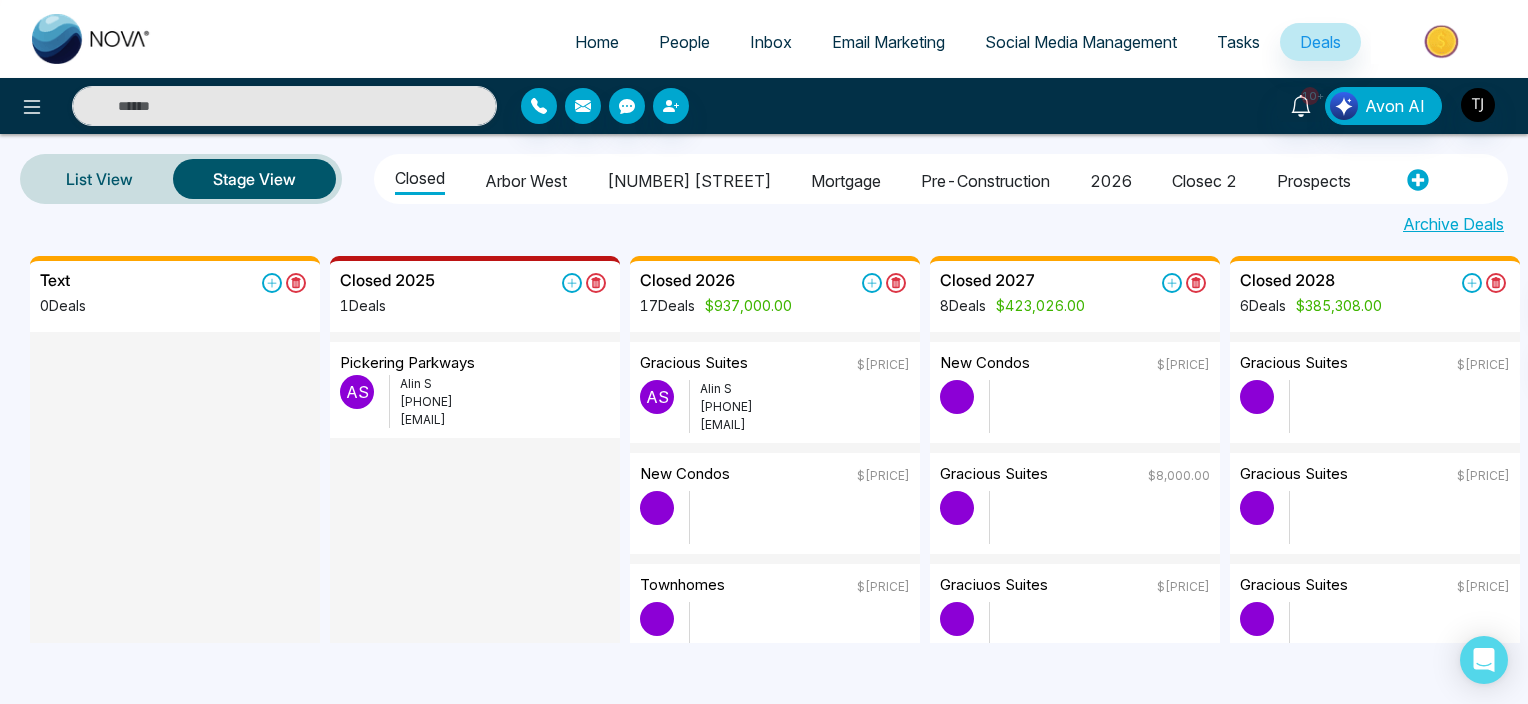 scroll, scrollTop: 10, scrollLeft: 363, axis: both 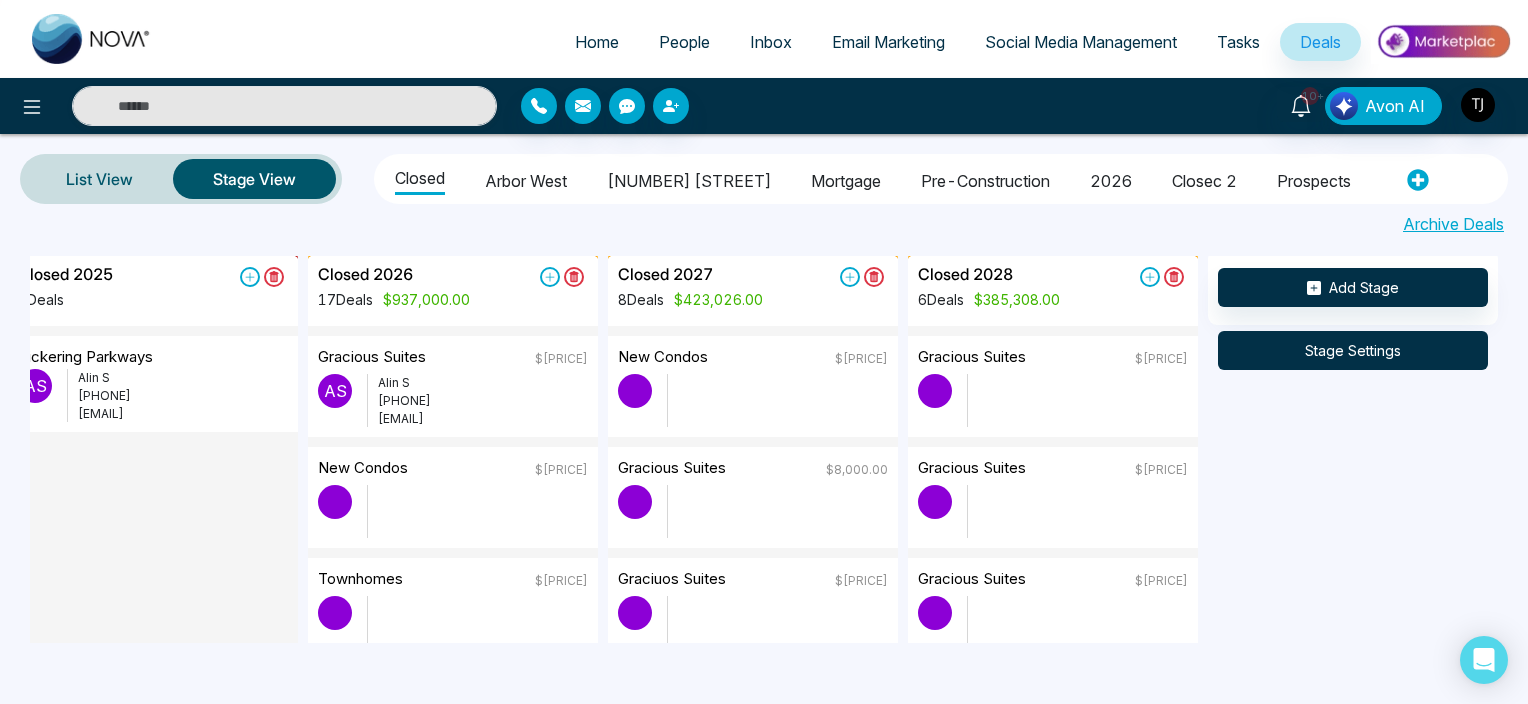 click on "Stage Settings" at bounding box center [1353, 350] 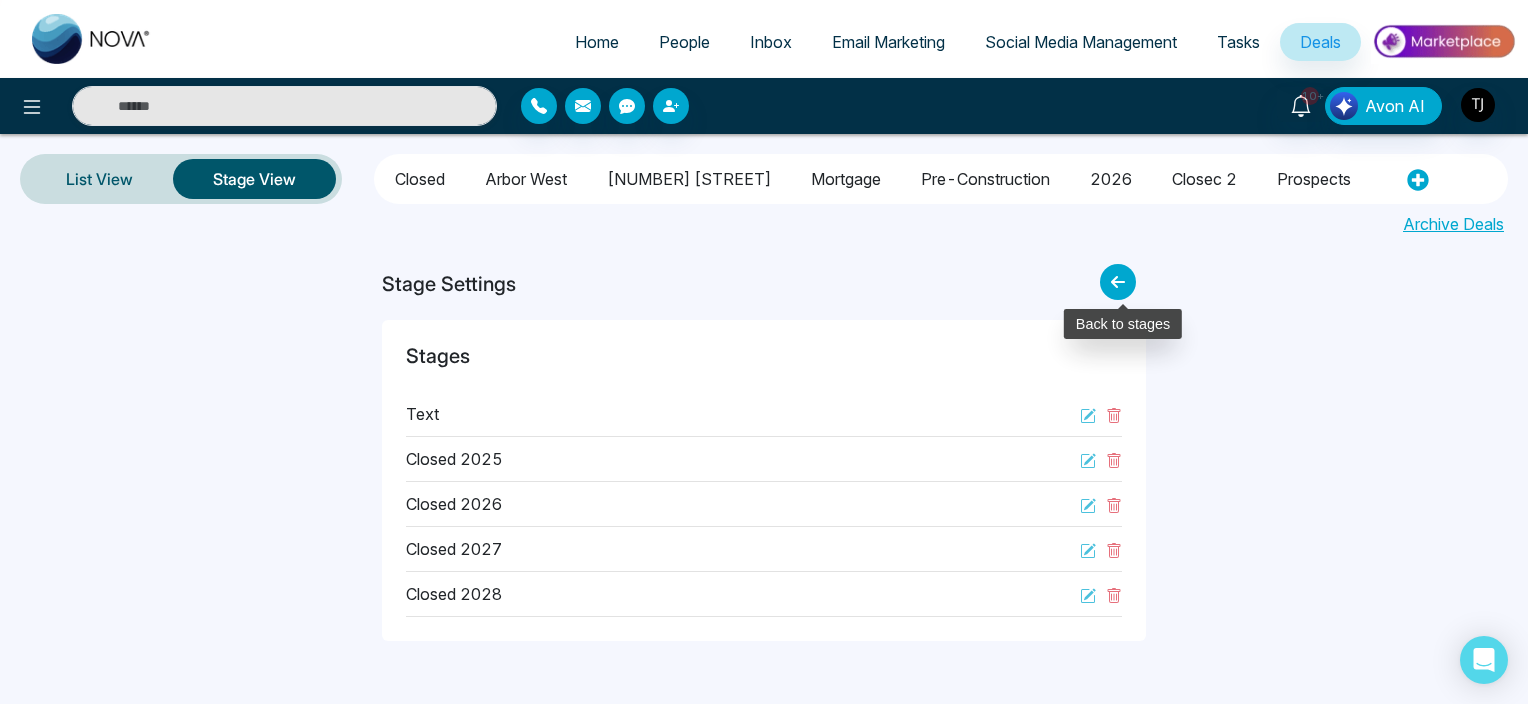 click at bounding box center [1118, 282] 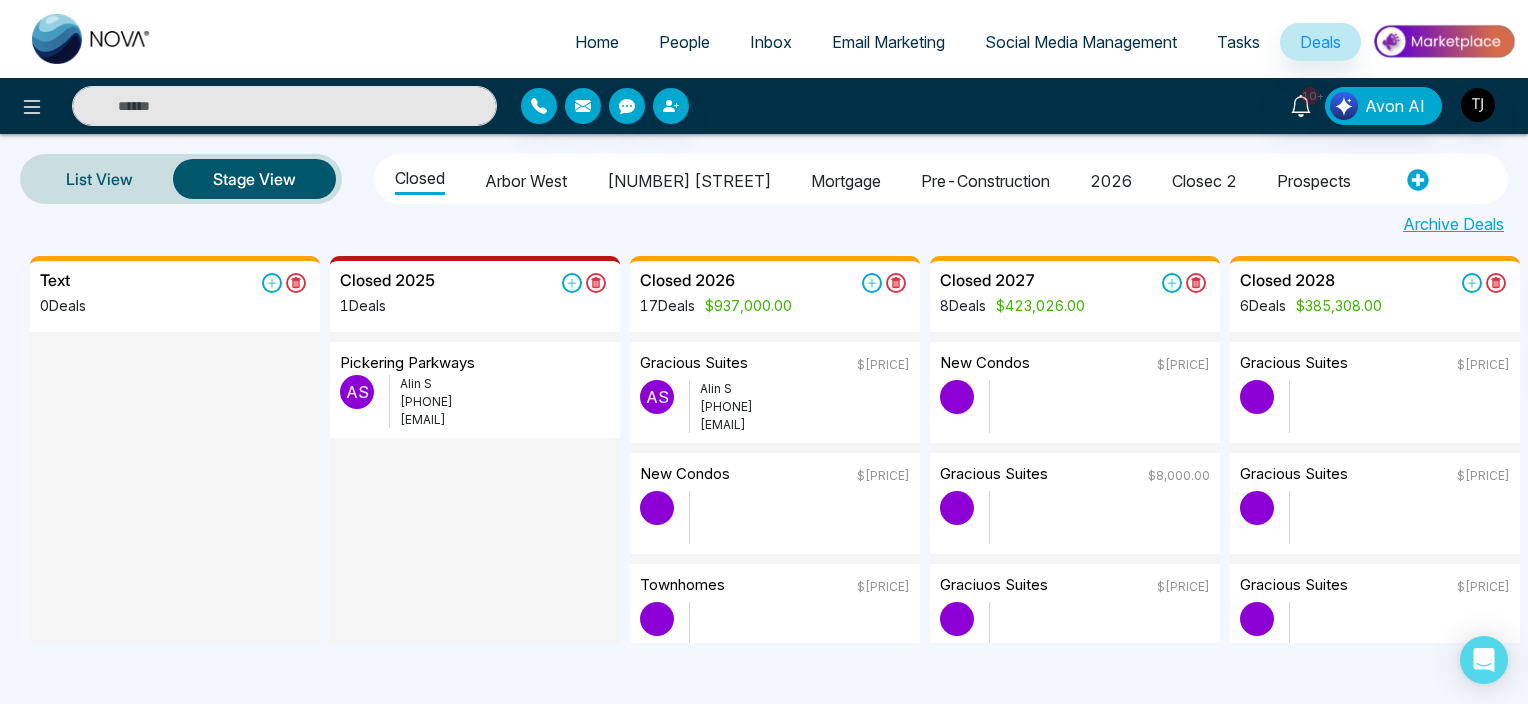 scroll, scrollTop: 0, scrollLeft: 363, axis: horizontal 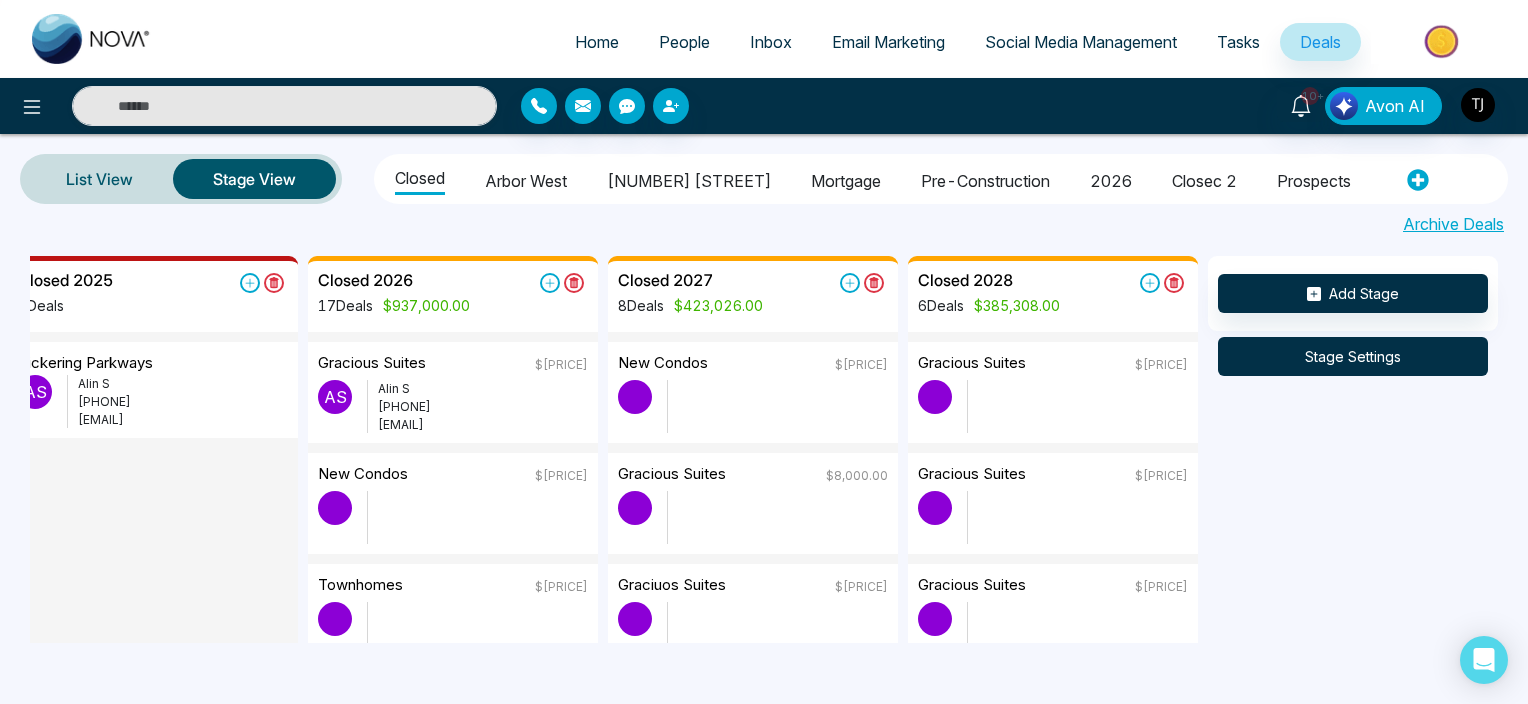 click on "Stage Settings" at bounding box center [1353, 356] 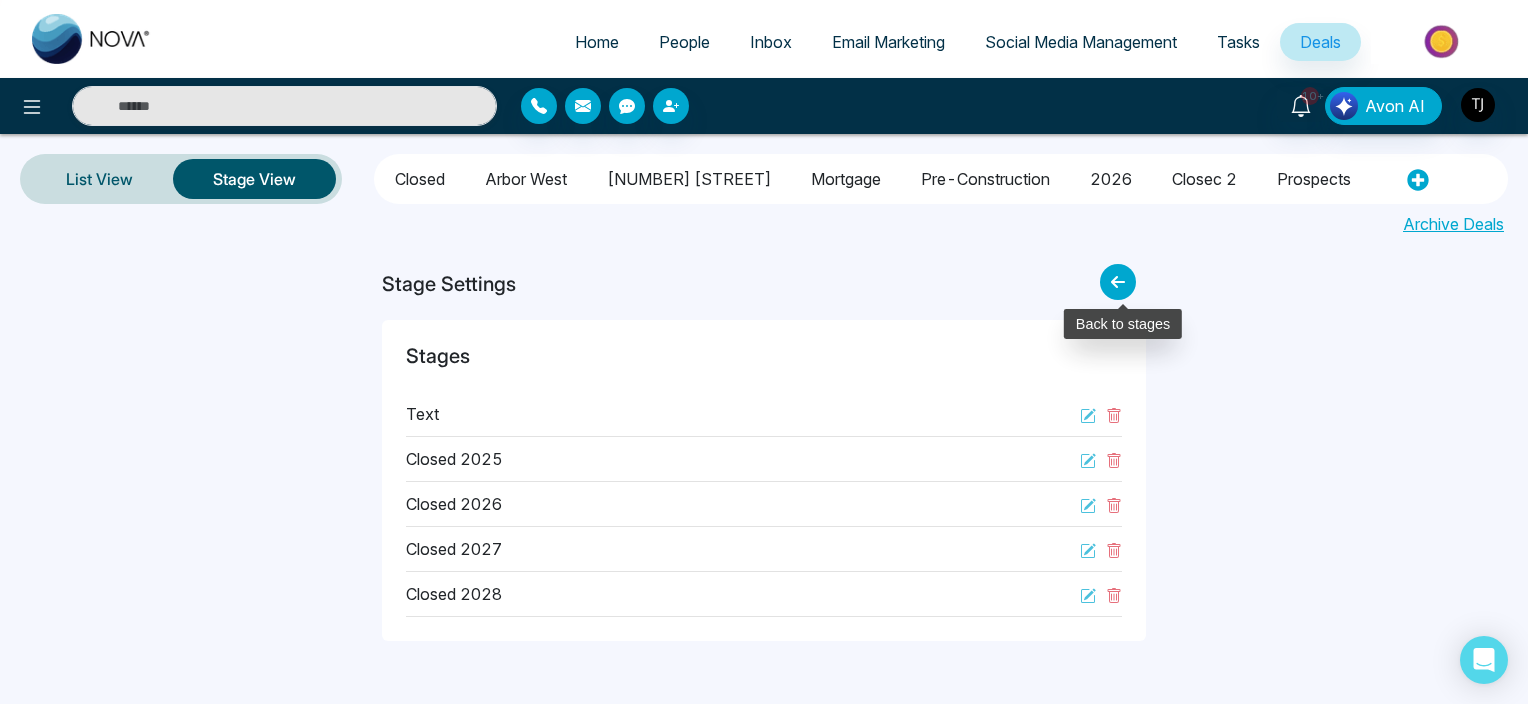 click at bounding box center [1118, 282] 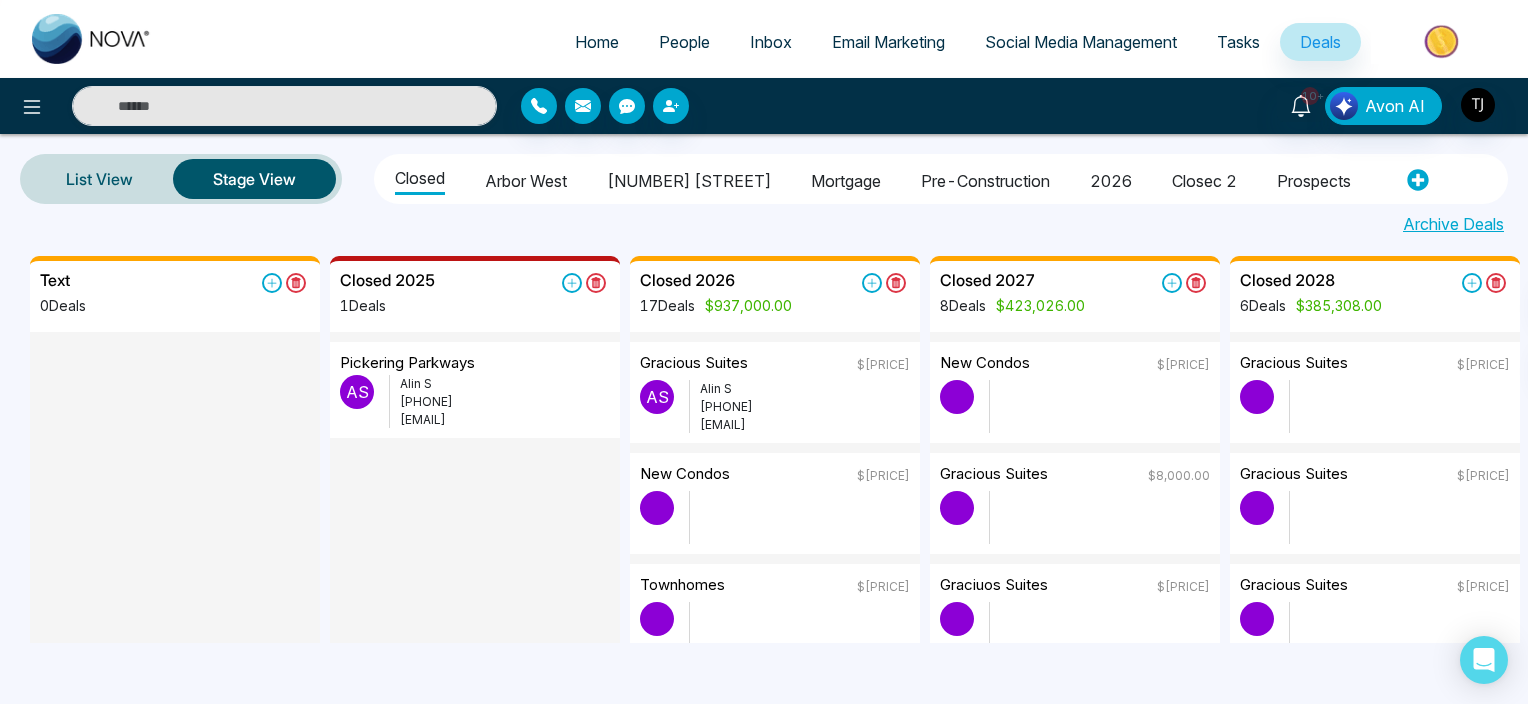 scroll, scrollTop: 0, scrollLeft: 363, axis: horizontal 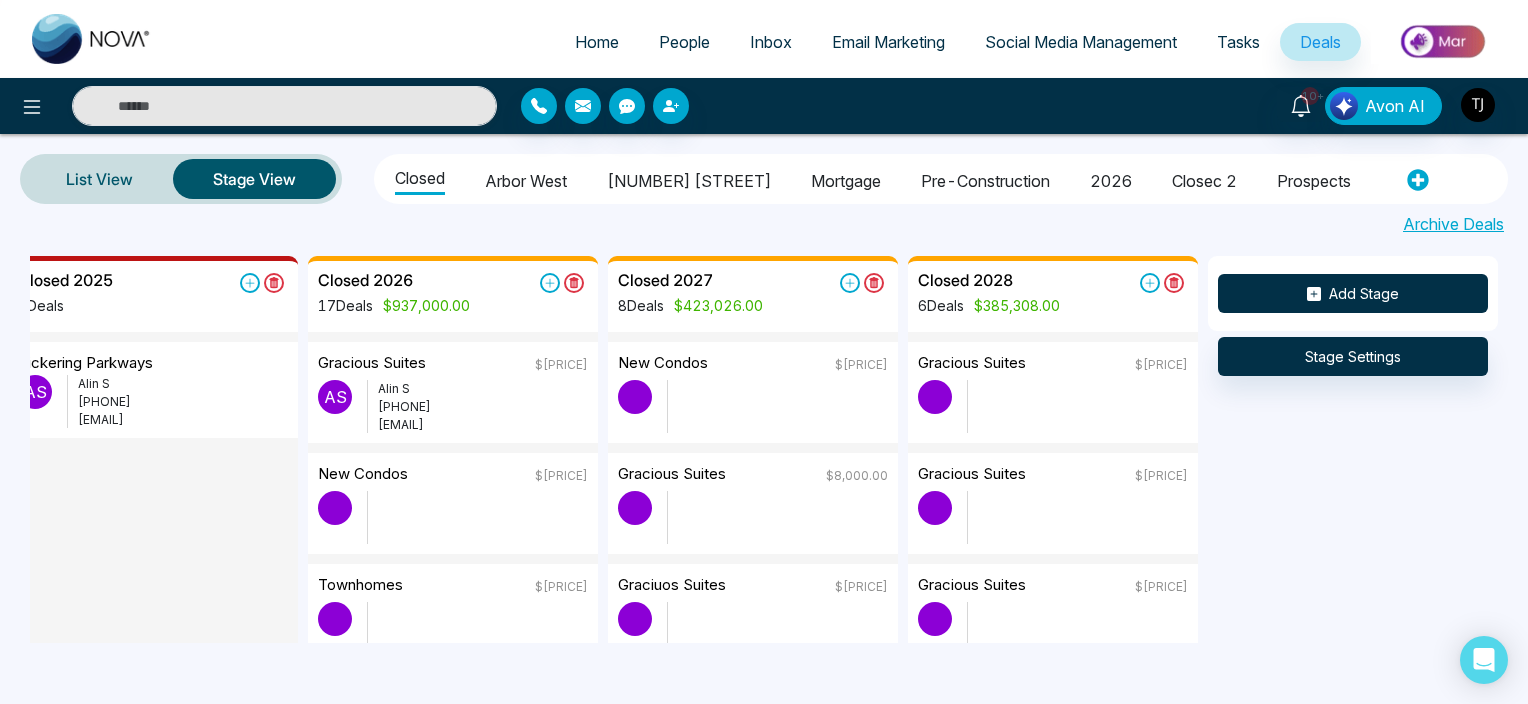 click on "Add Stage" at bounding box center [1353, 293] 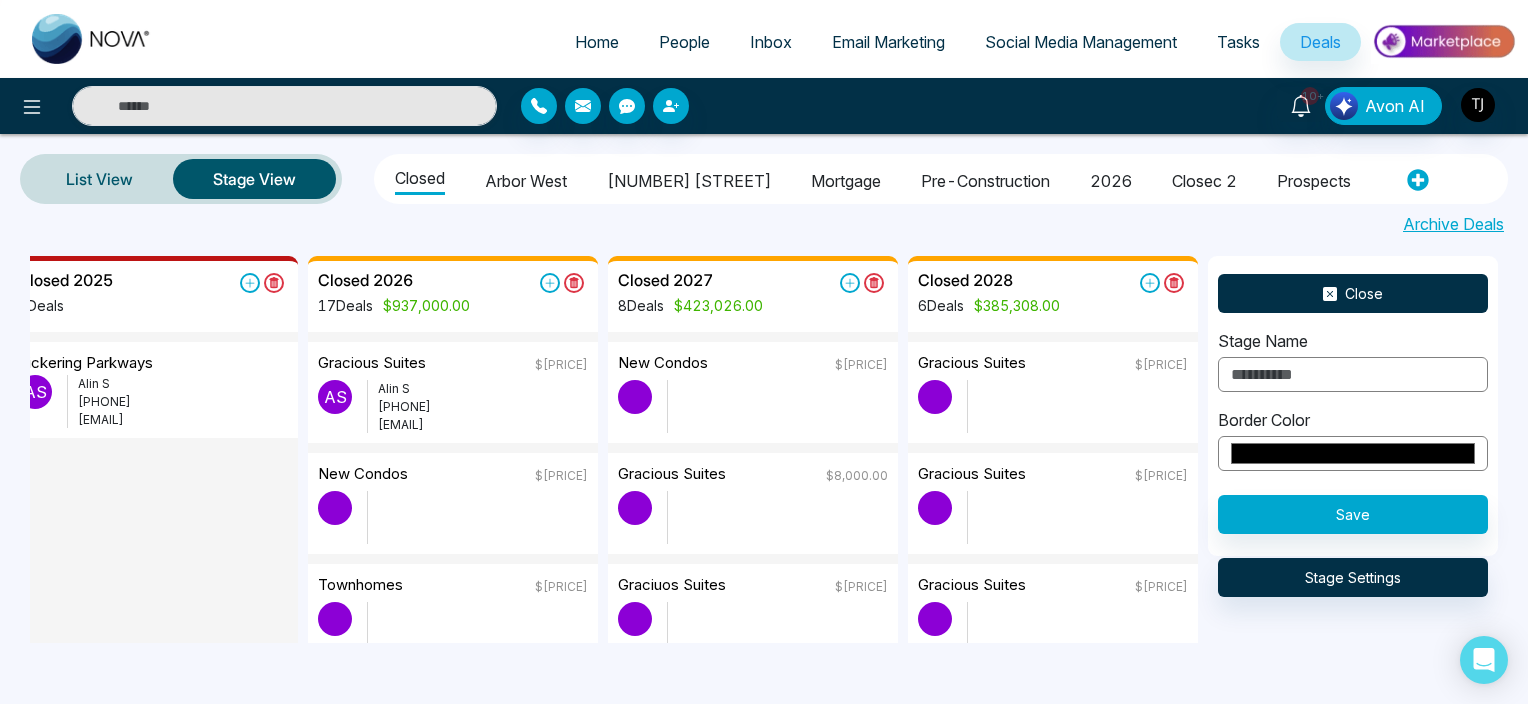 click on "Close" at bounding box center [1353, 293] 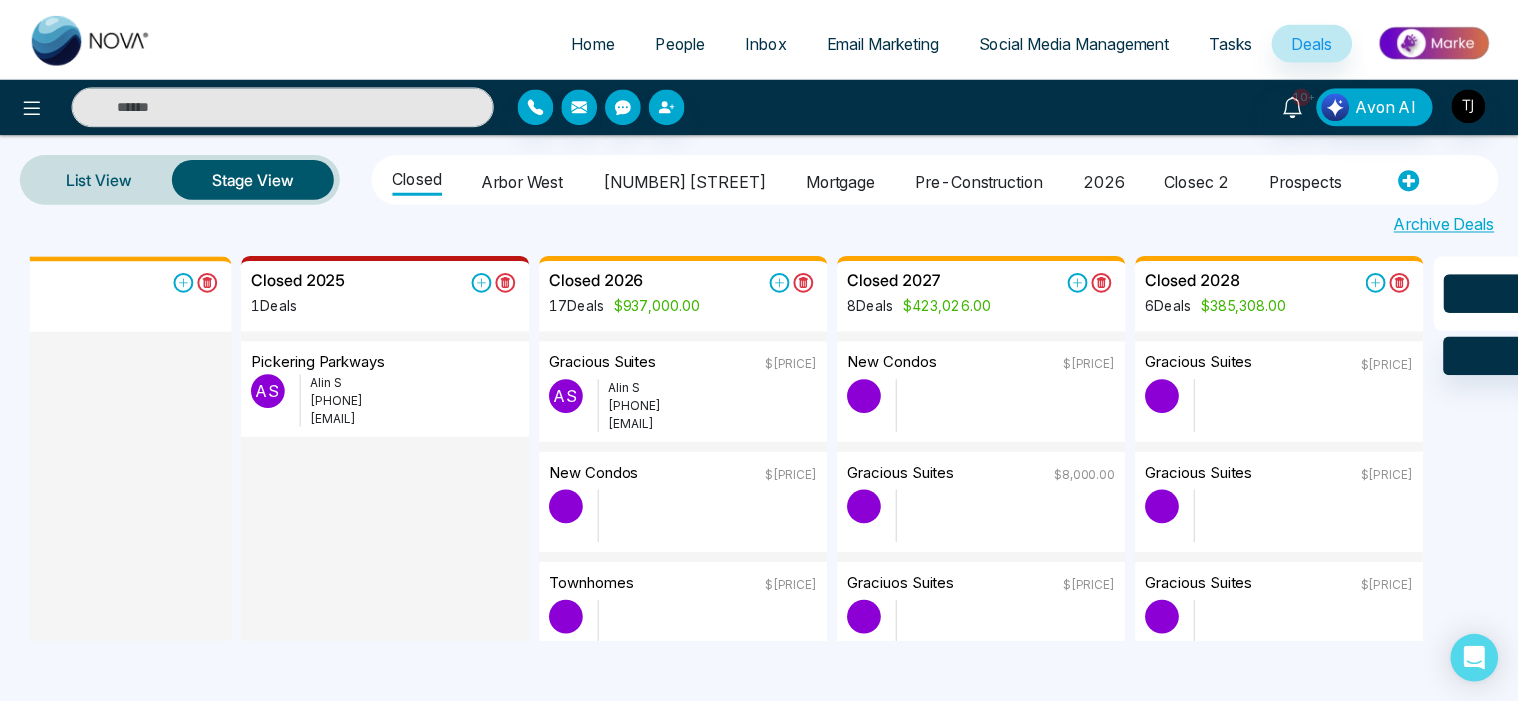 scroll, scrollTop: 0, scrollLeft: 0, axis: both 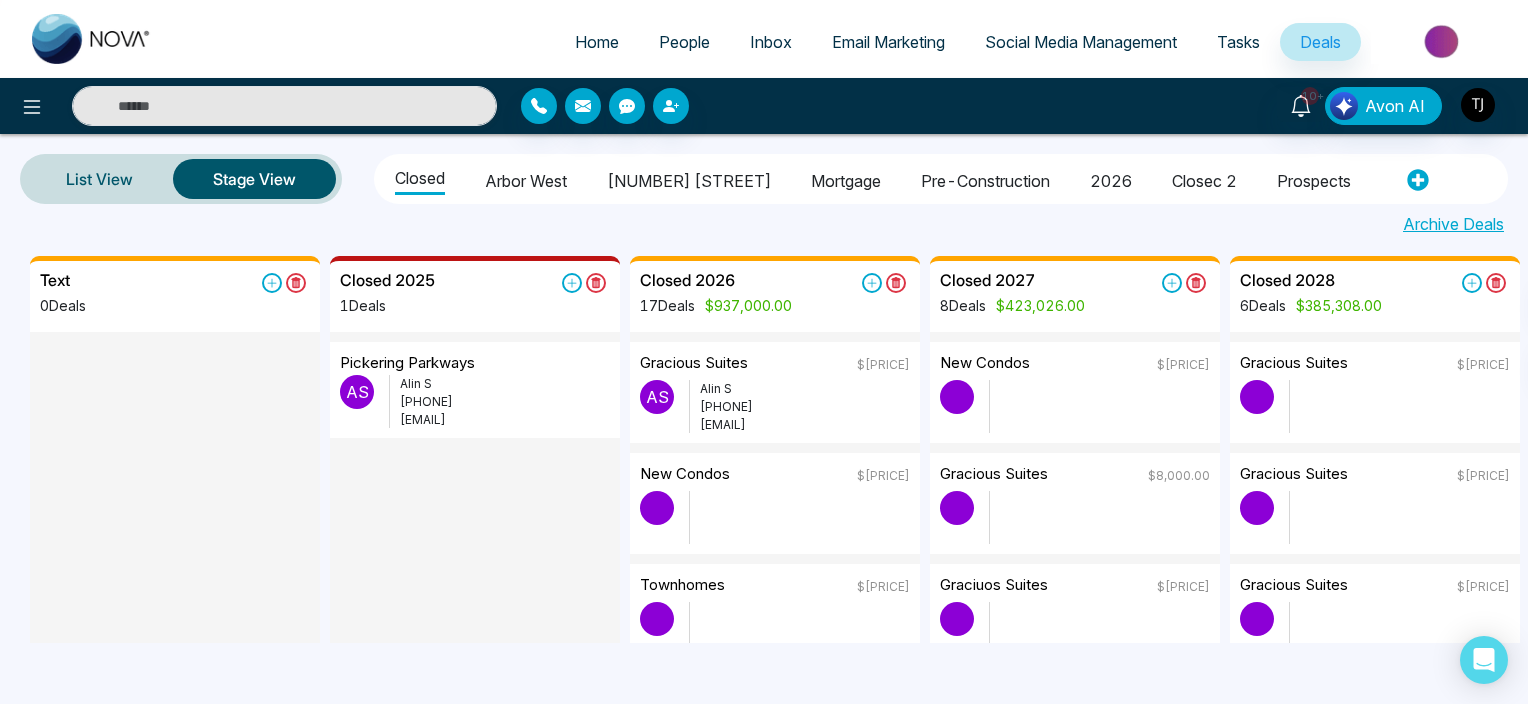 click on "[PHONE]" at bounding box center [505, 402] 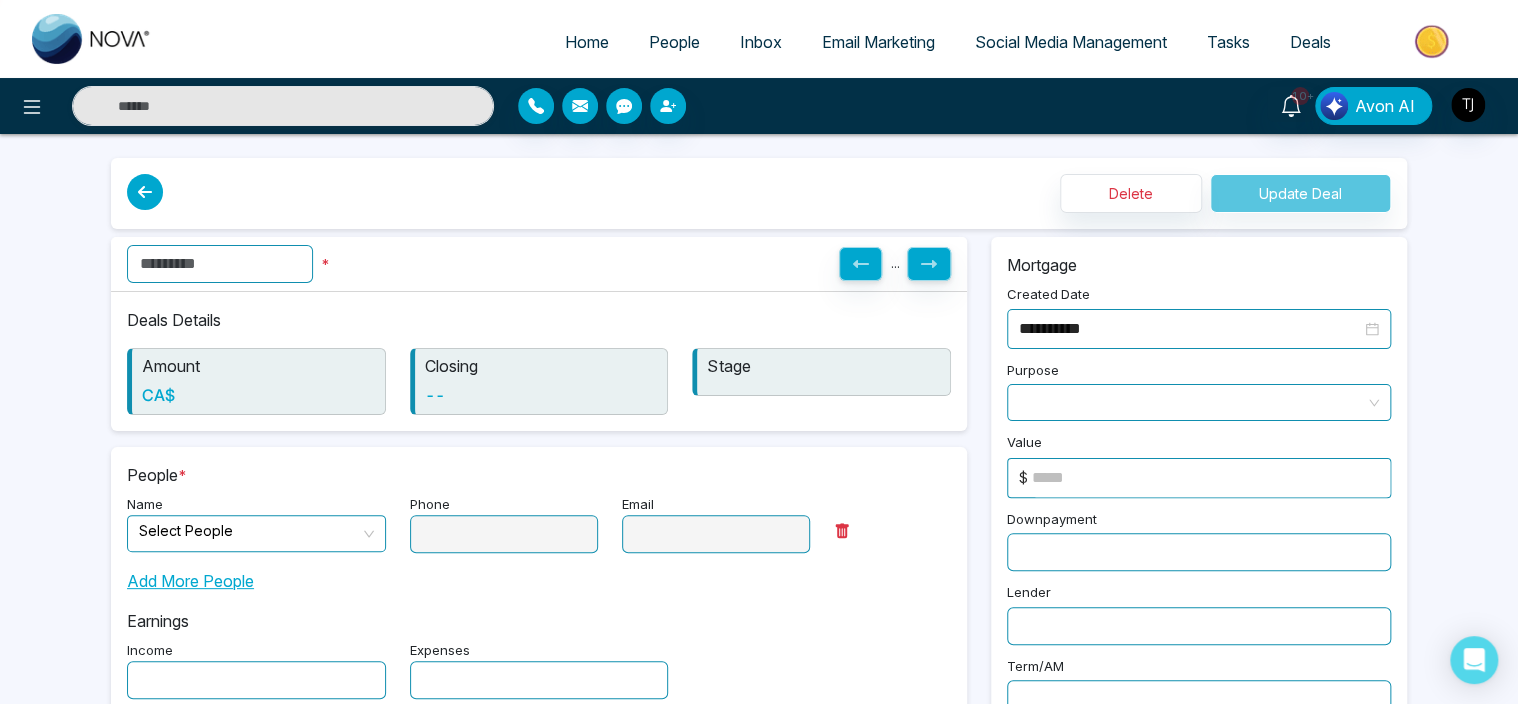 type on "**********" 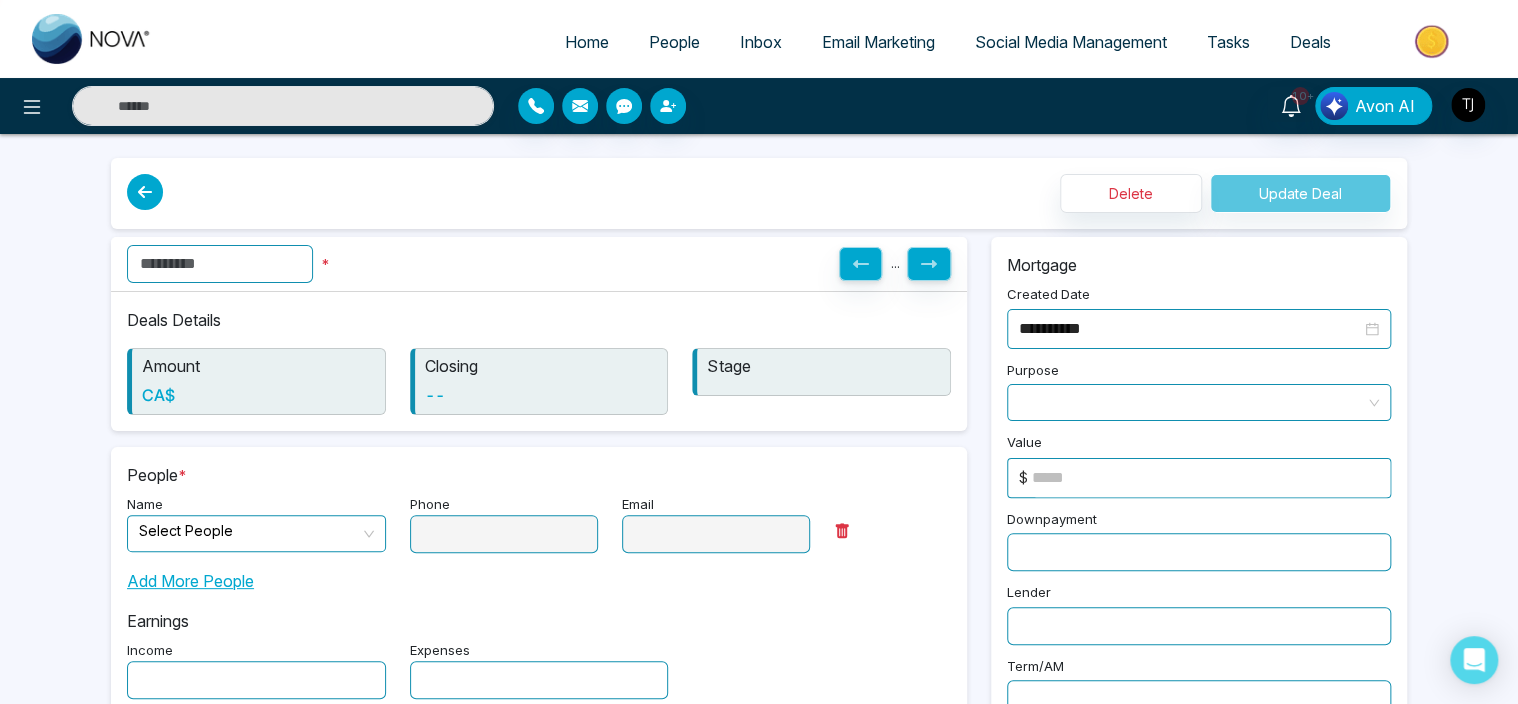 type on "**********" 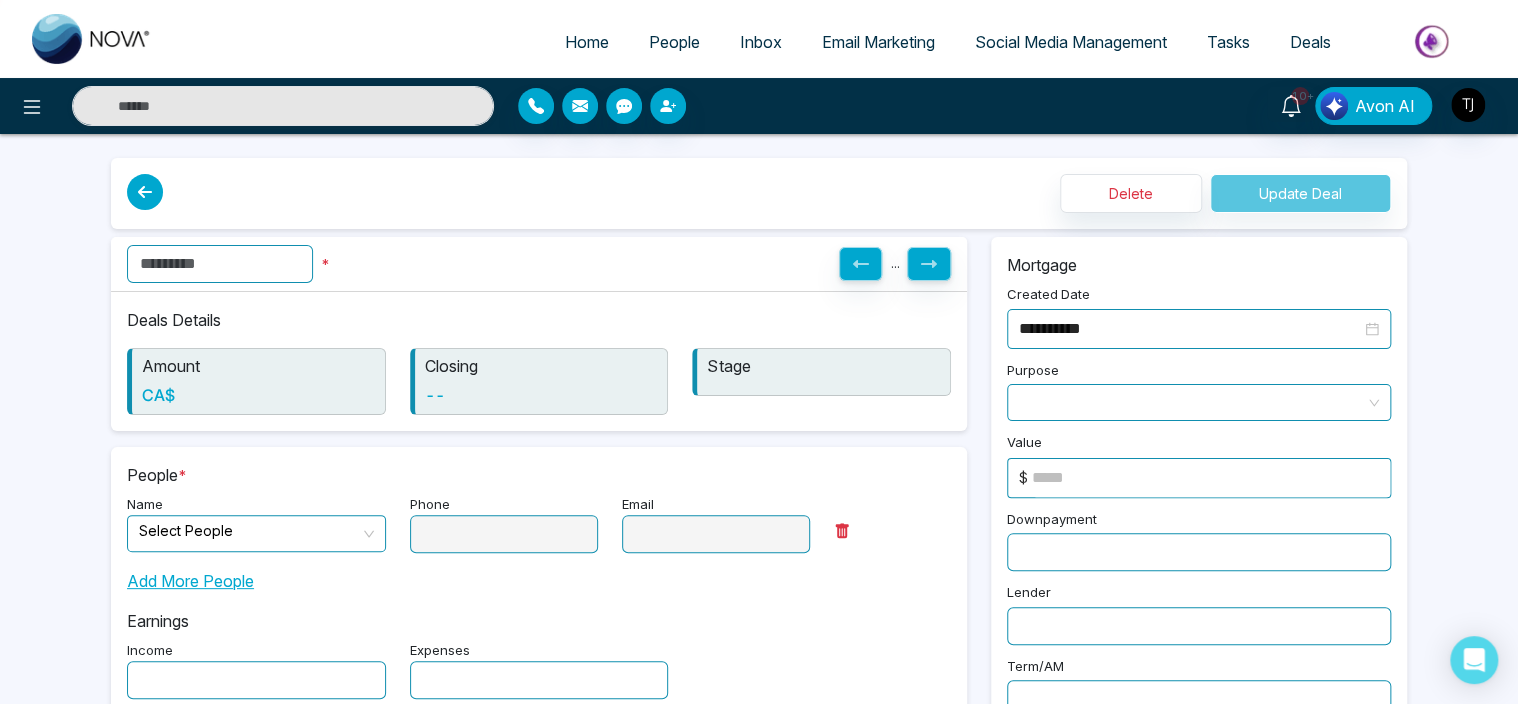 type on "**********" 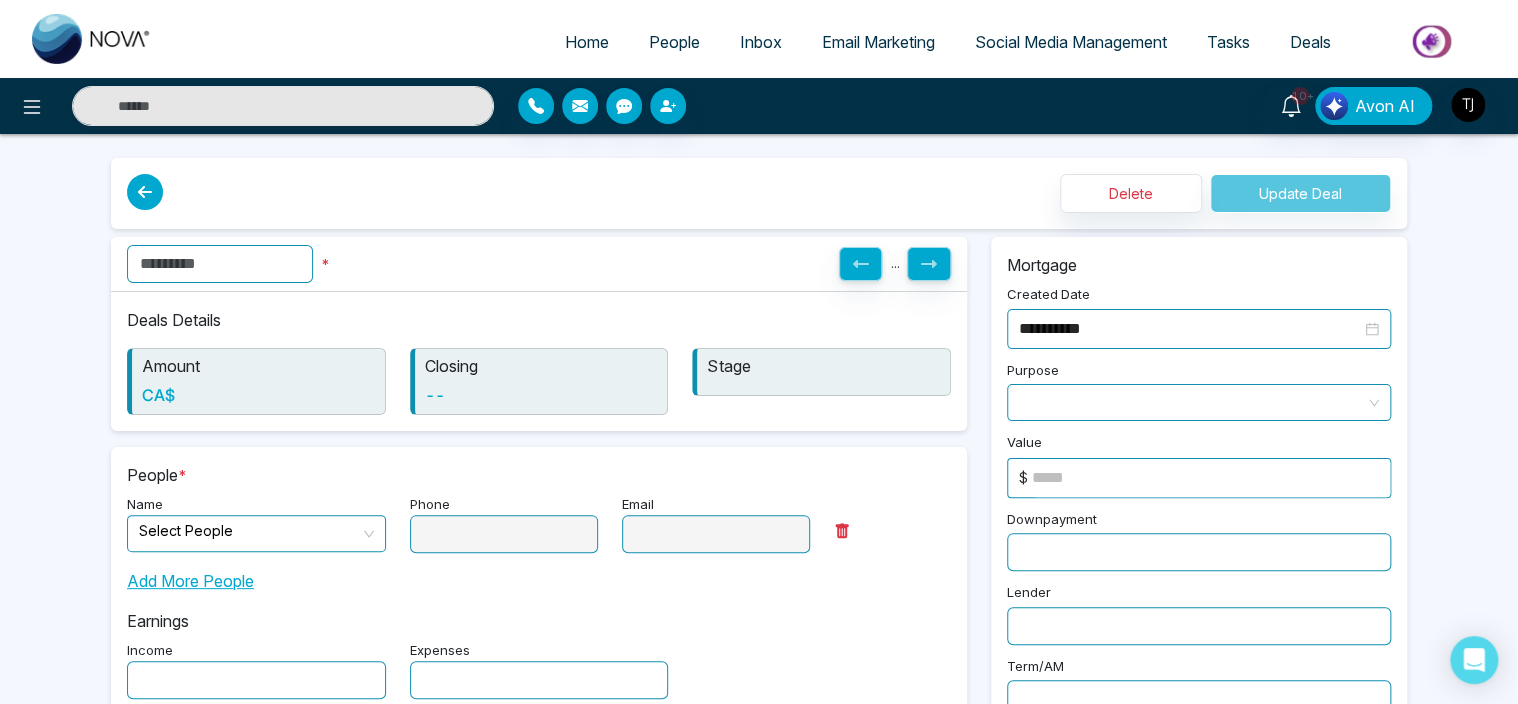 type on "*" 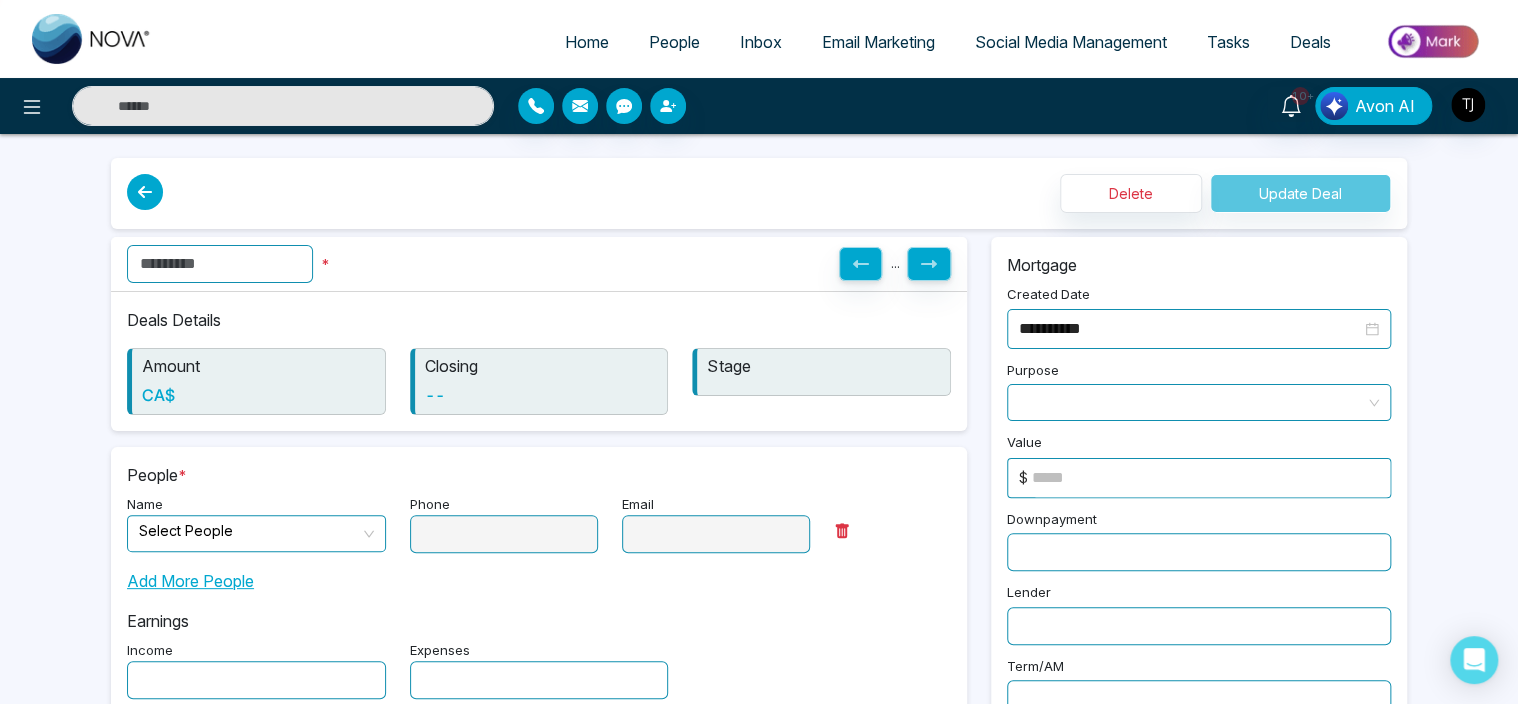 type on "*" 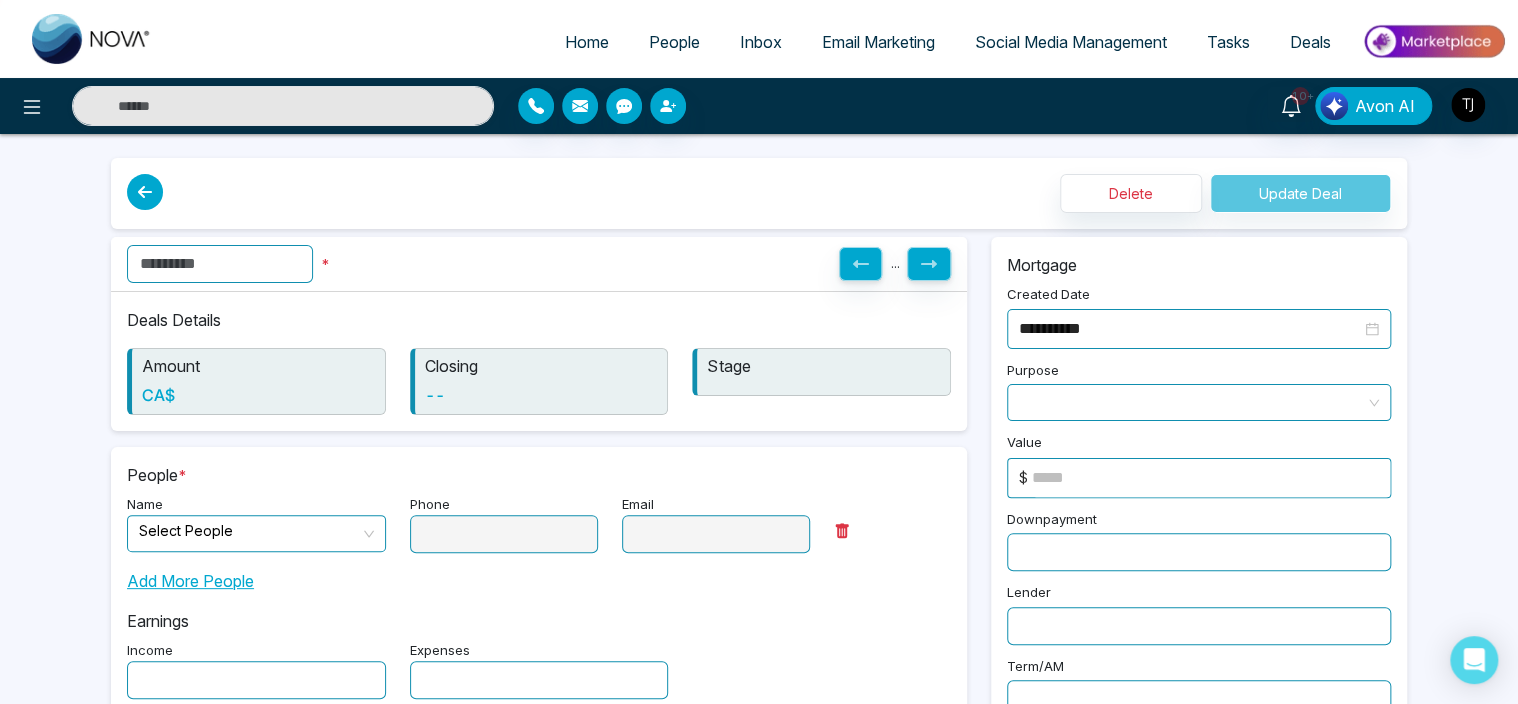 type on "*" 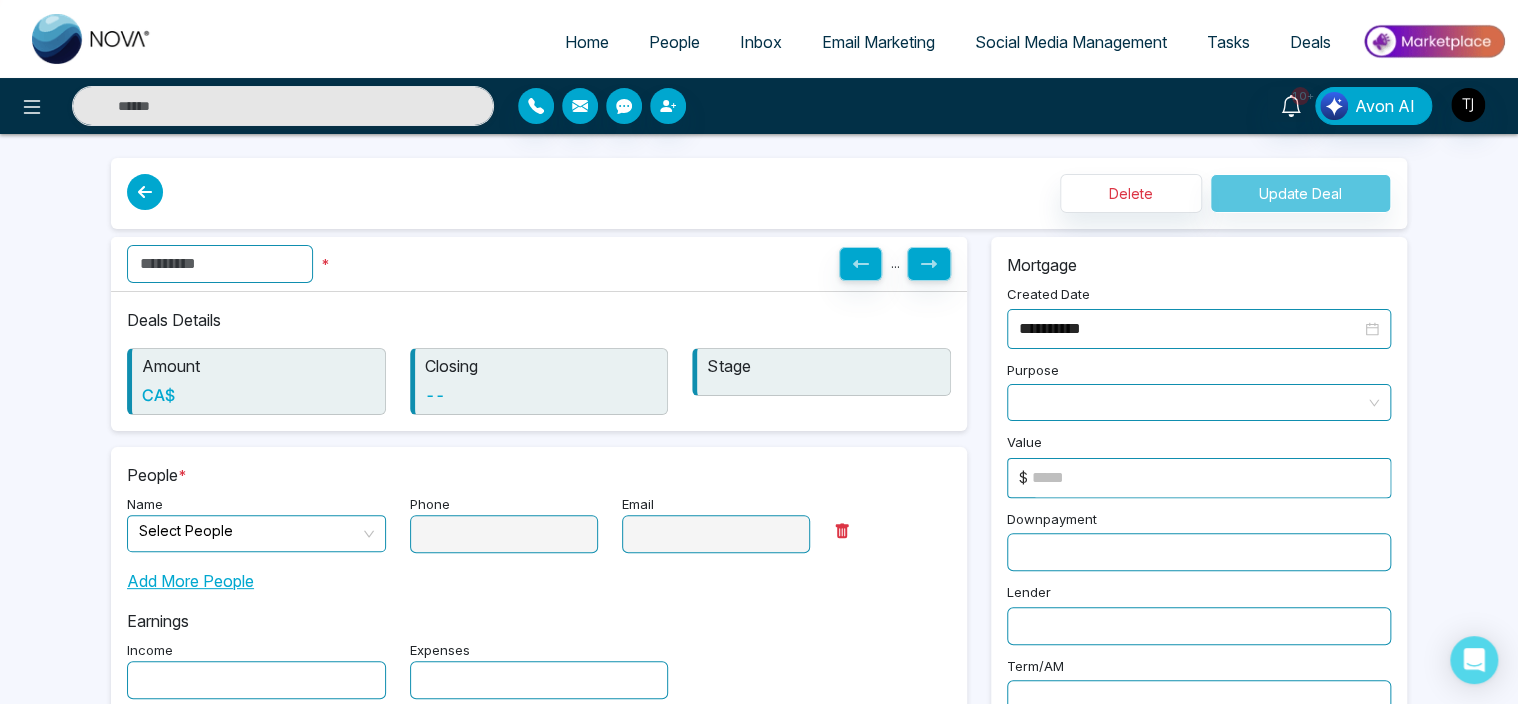 type on "*****" 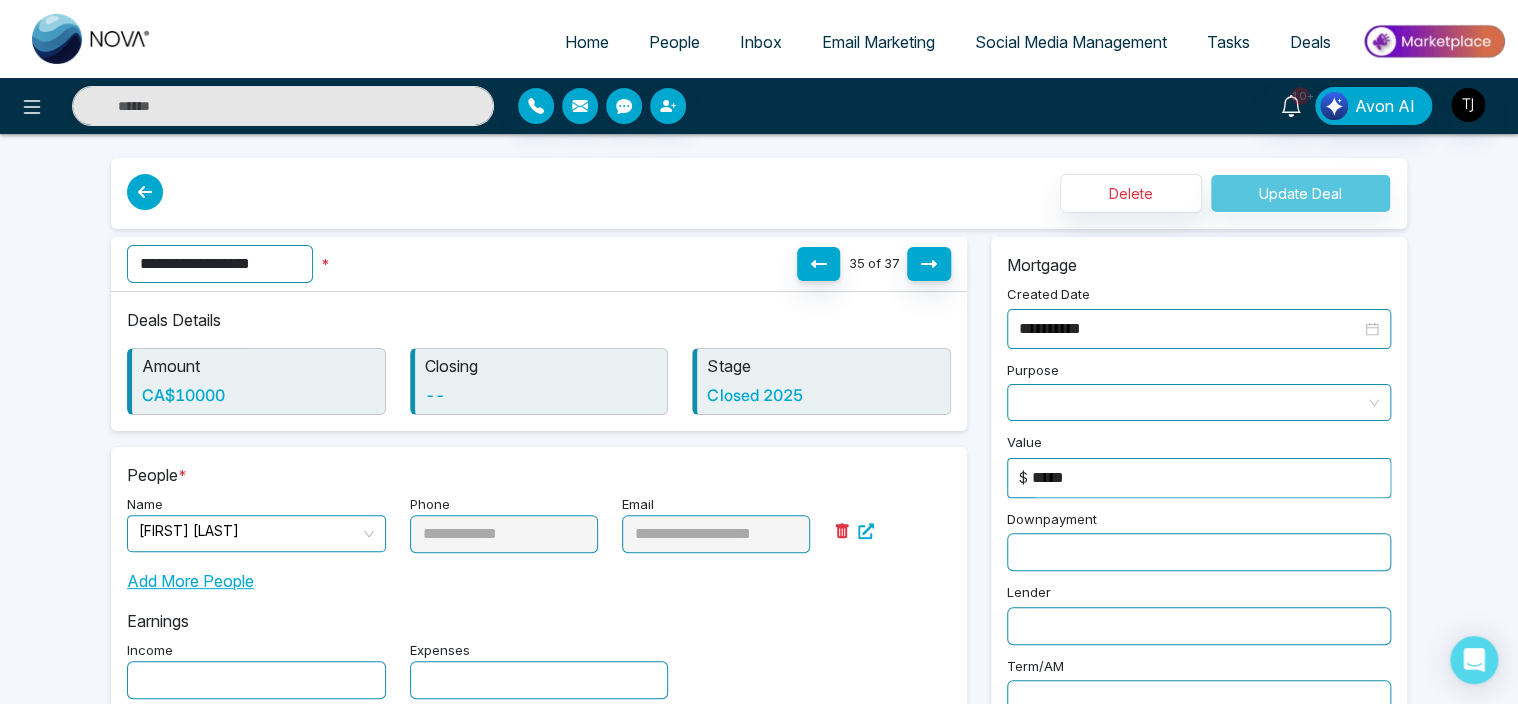 type on "**********" 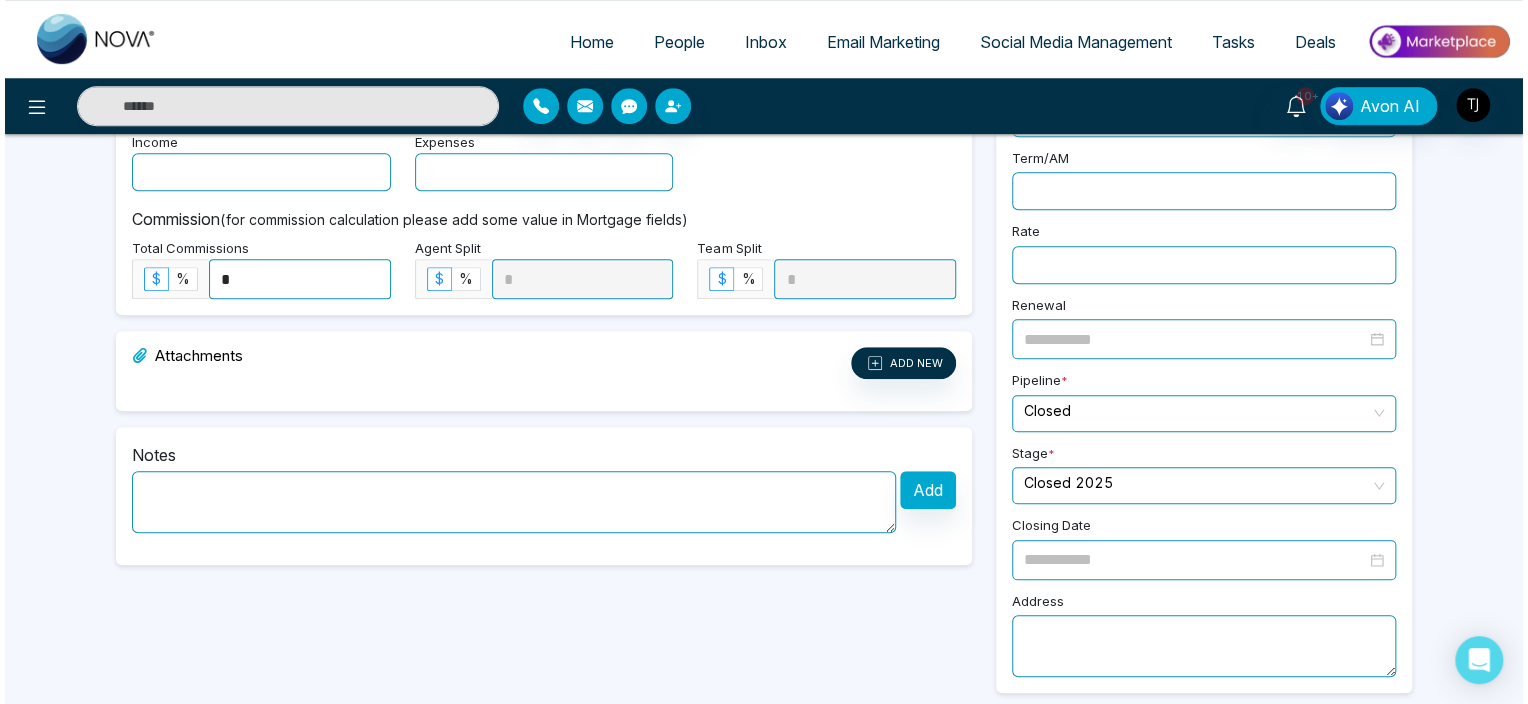scroll, scrollTop: 0, scrollLeft: 0, axis: both 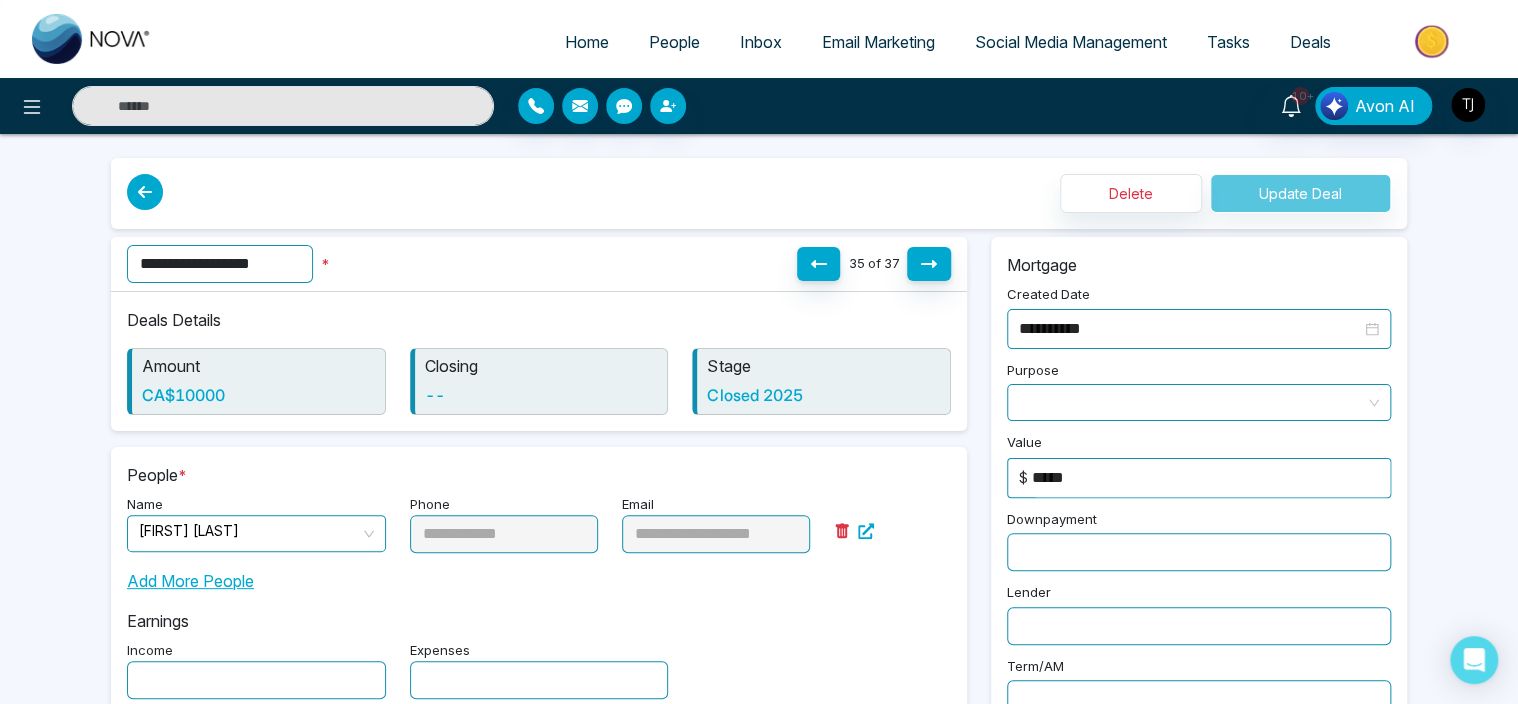 click at bounding box center (145, 192) 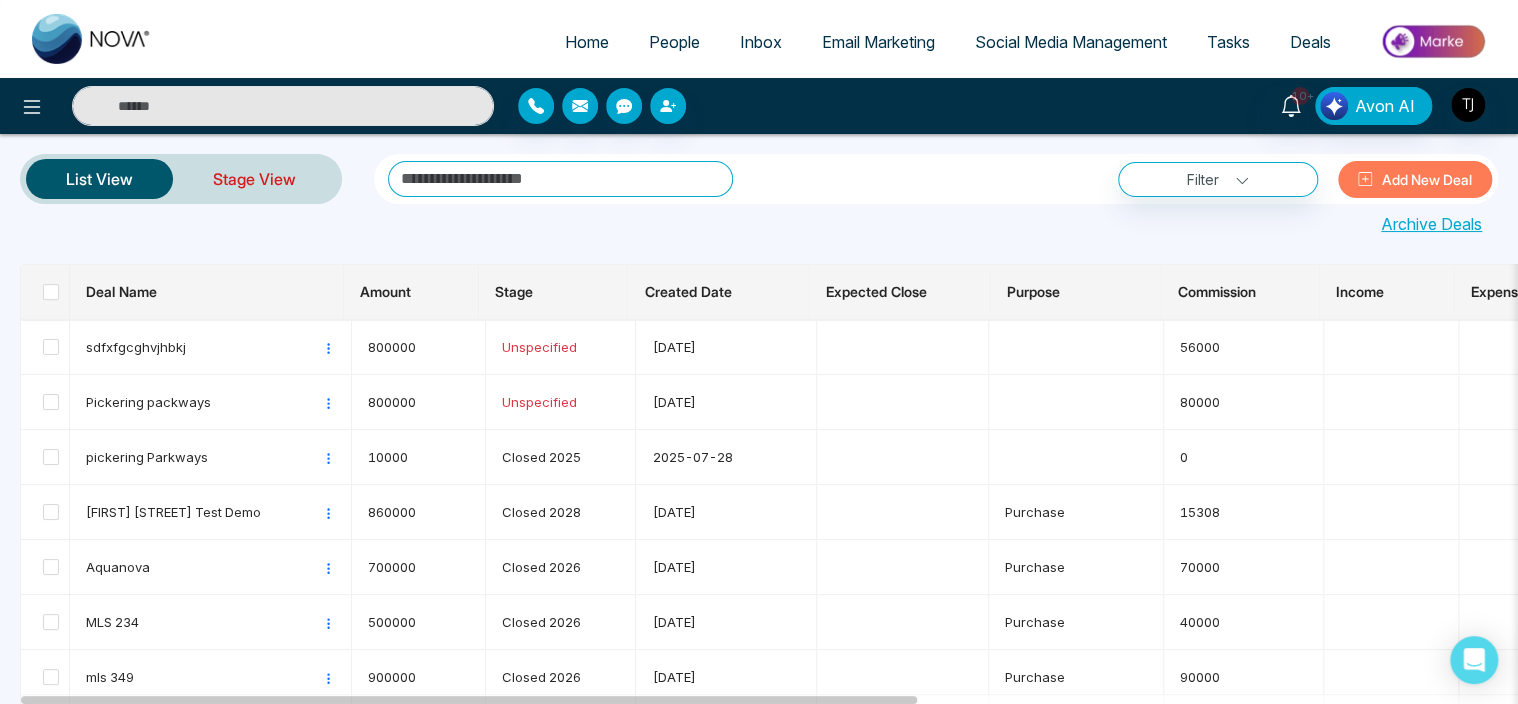 click on "Stage View" at bounding box center (254, 179) 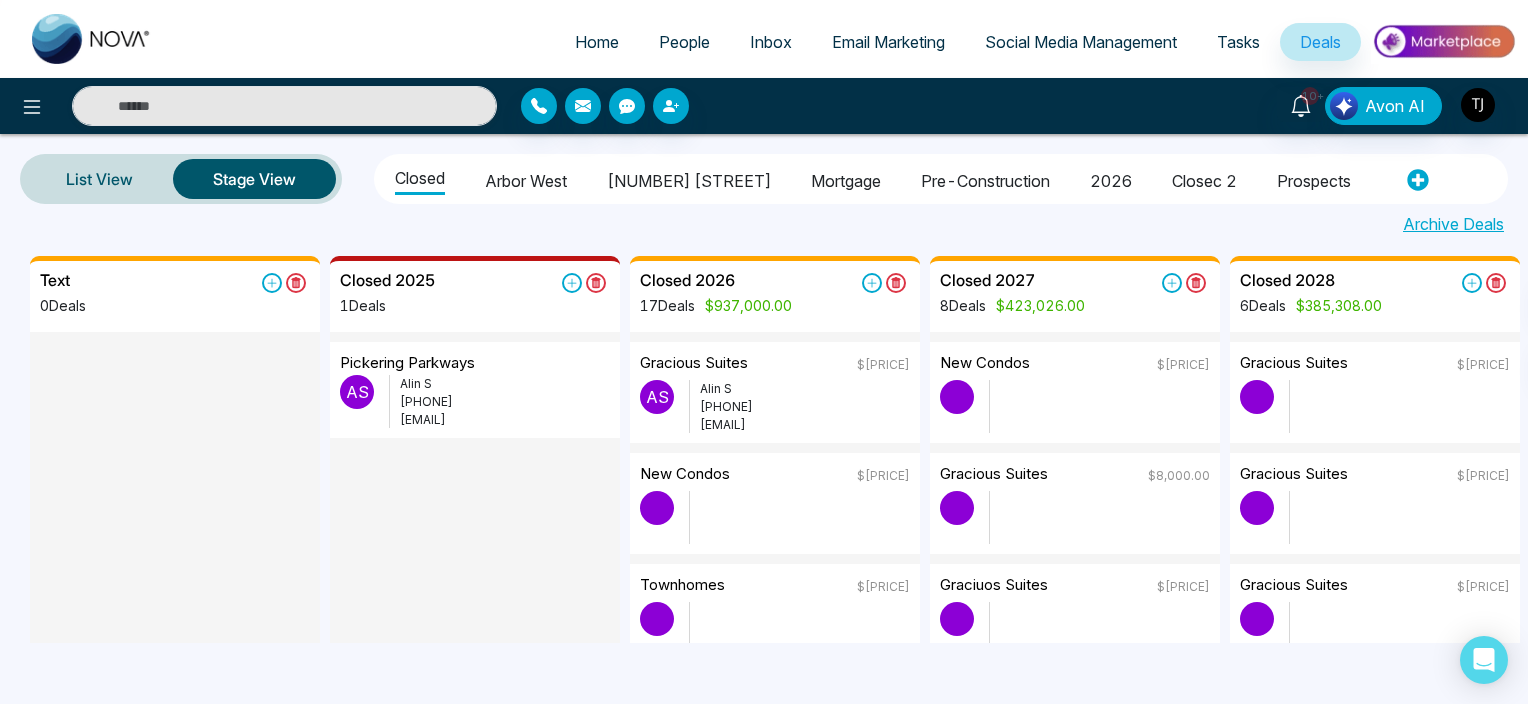 scroll, scrollTop: 0, scrollLeft: 363, axis: horizontal 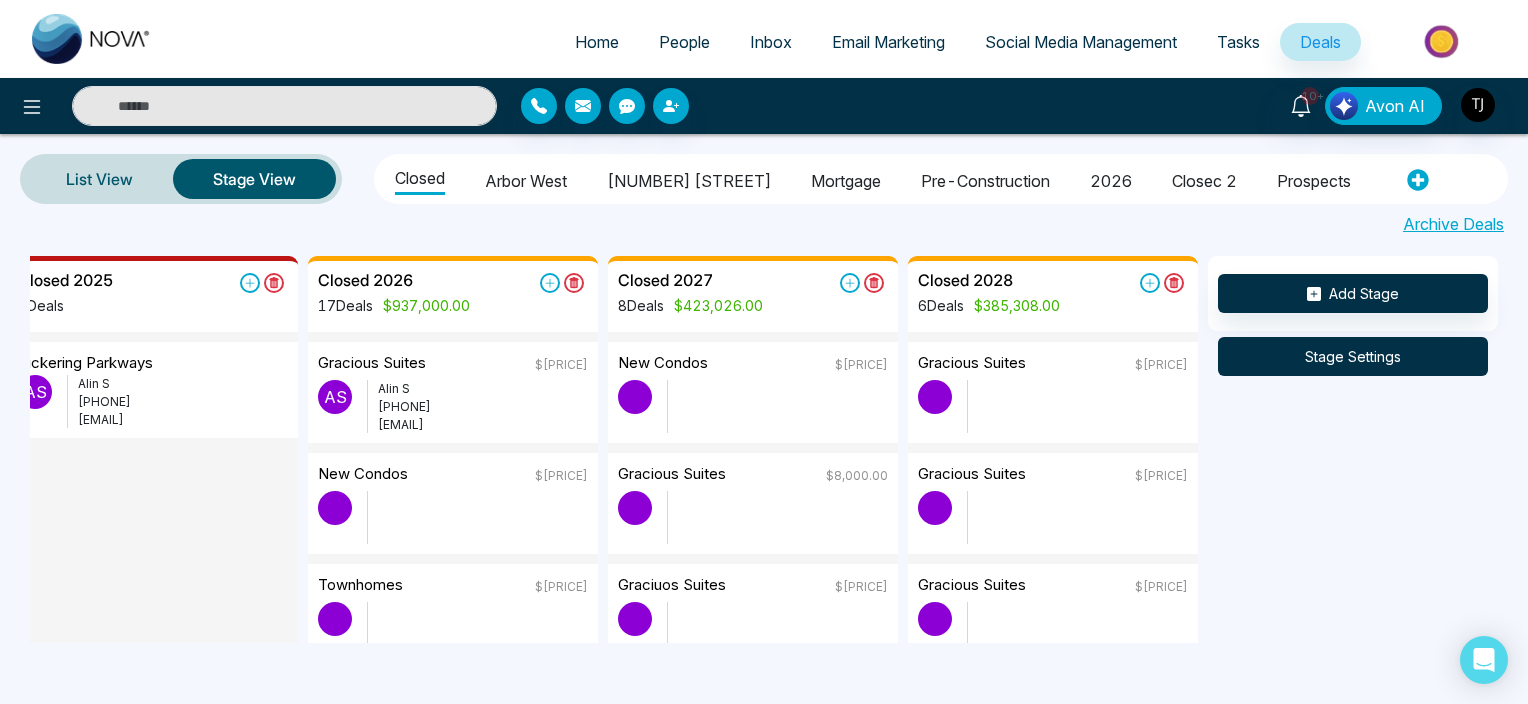 click on "Stage Settings" at bounding box center [1353, 356] 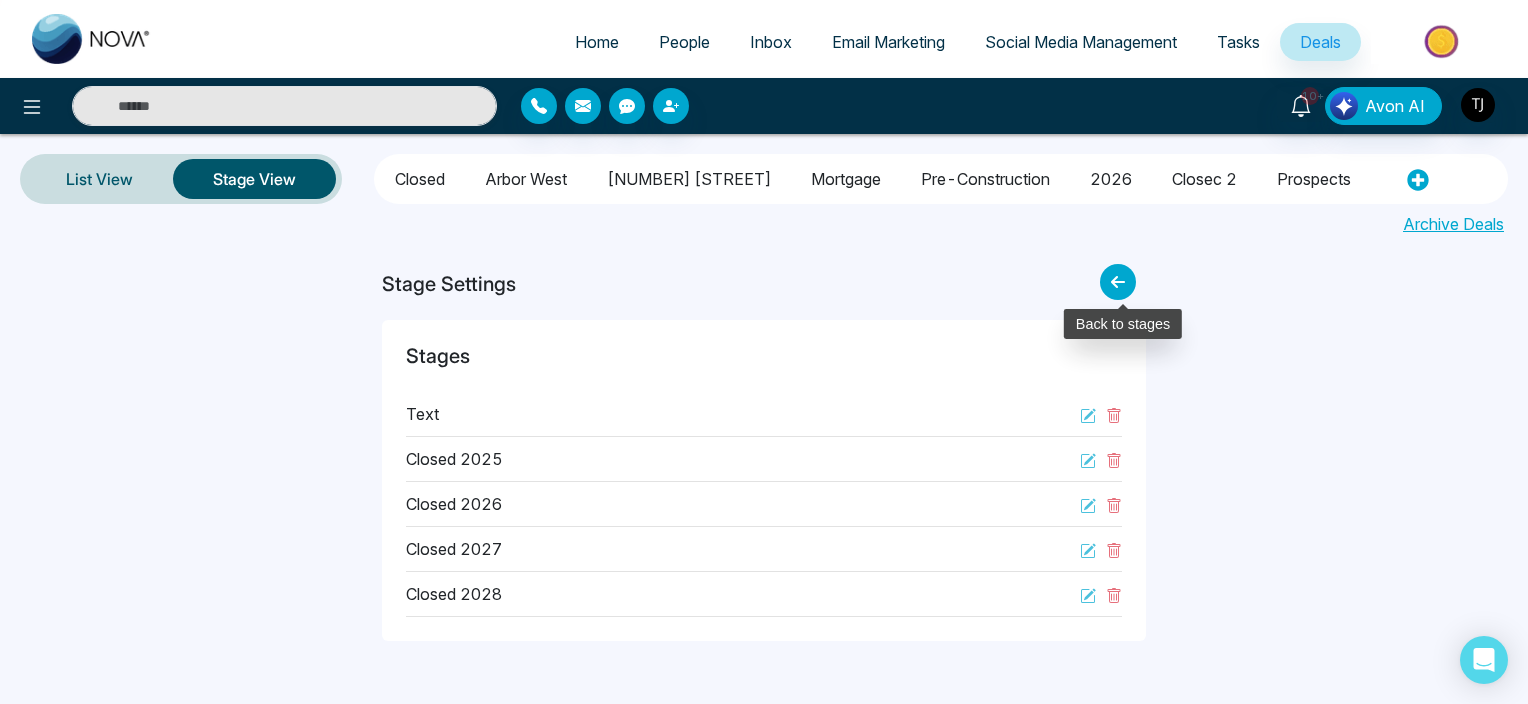 click at bounding box center [1118, 282] 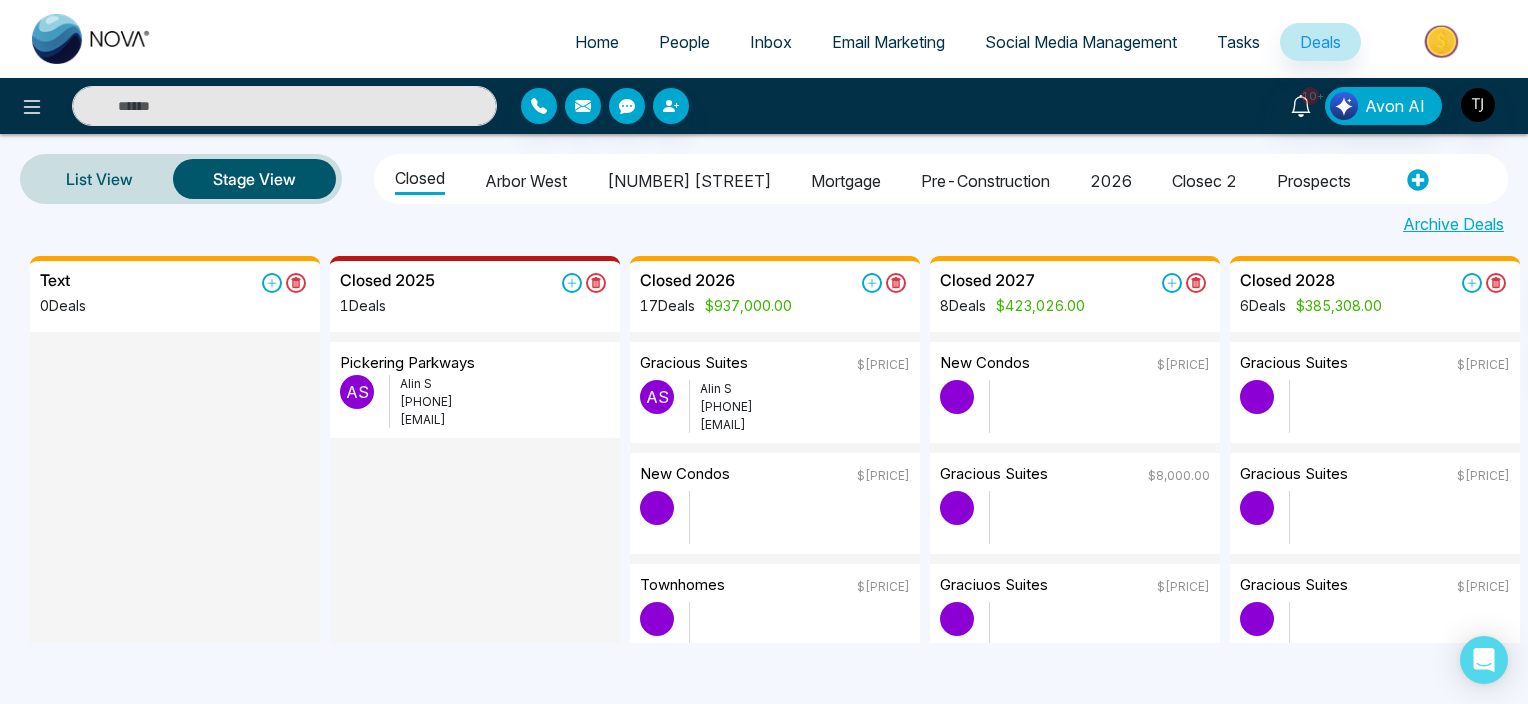 scroll, scrollTop: 0, scrollLeft: 363, axis: horizontal 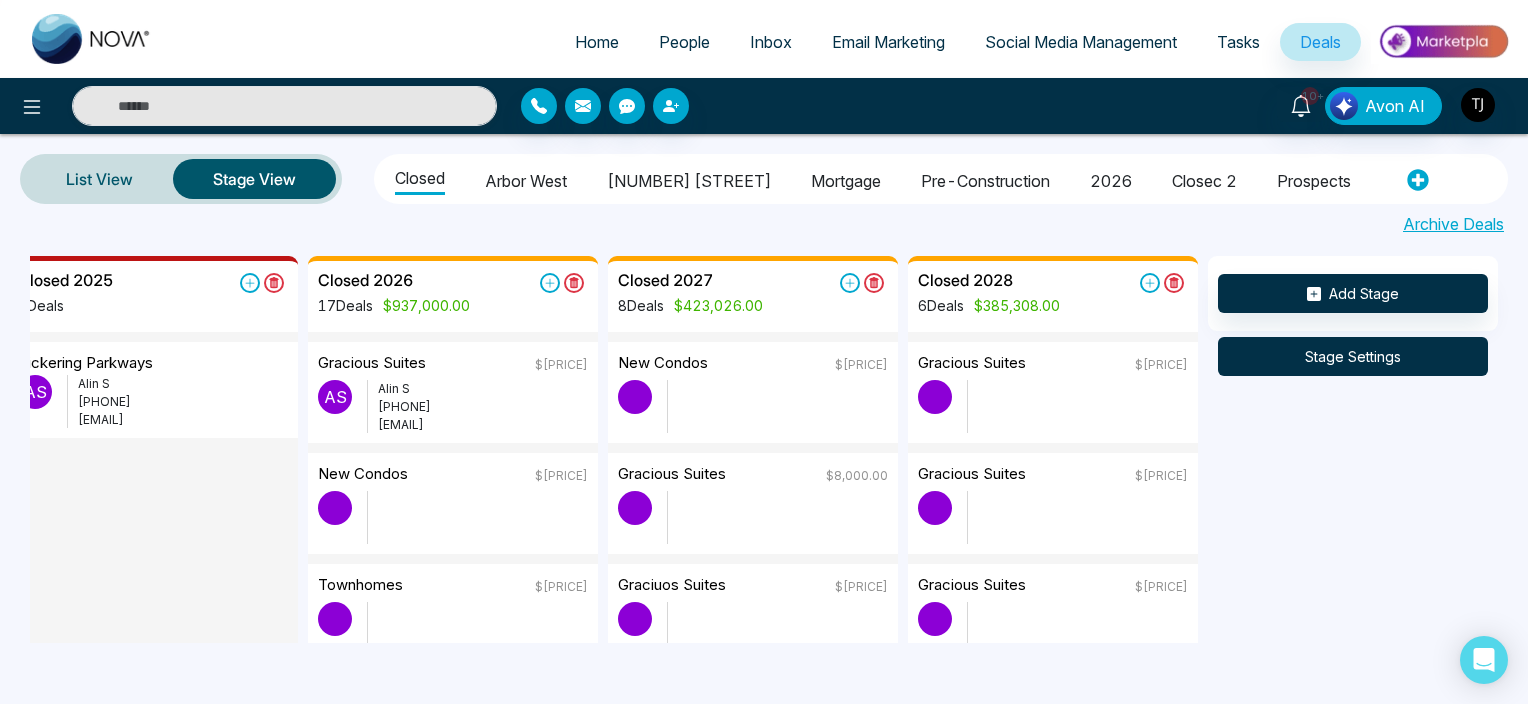 click on "Stage Settings" at bounding box center [1353, 356] 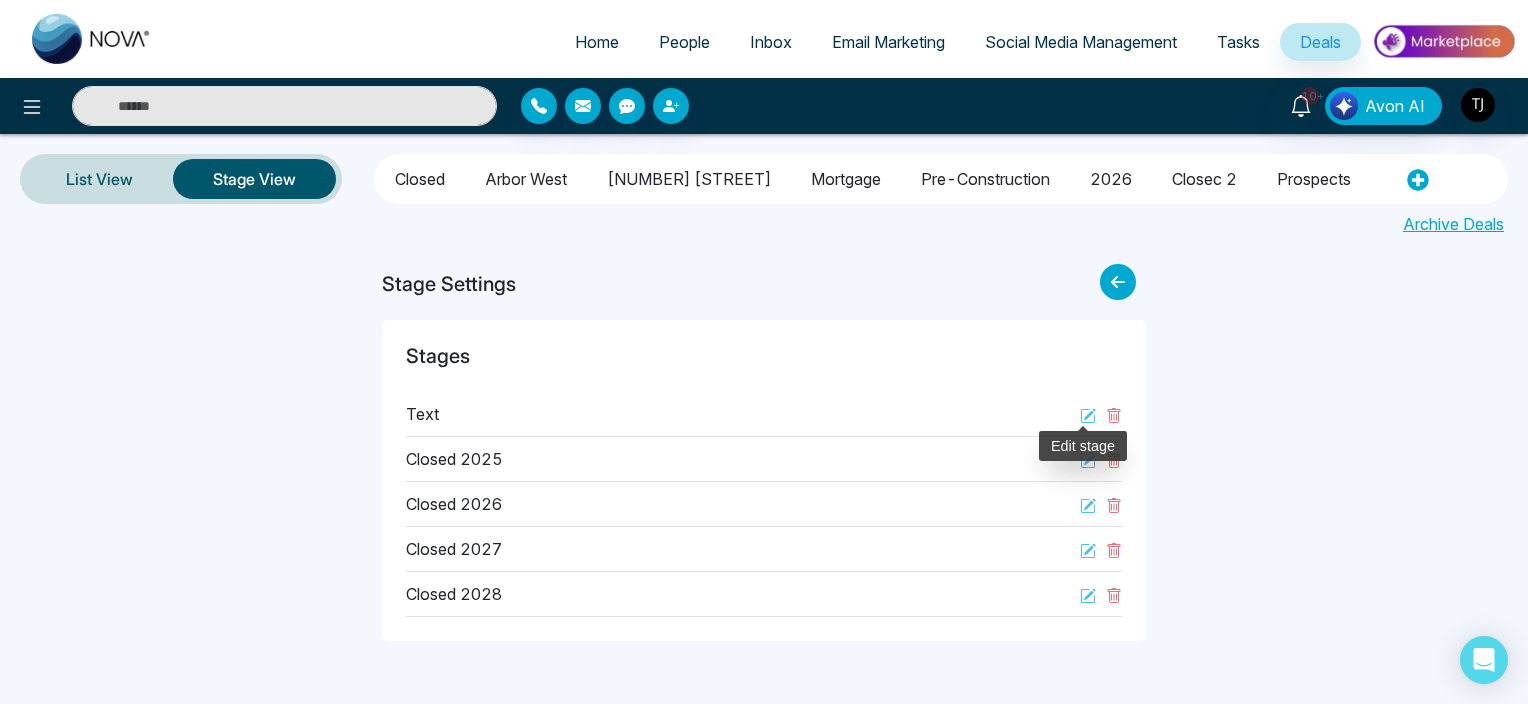 click 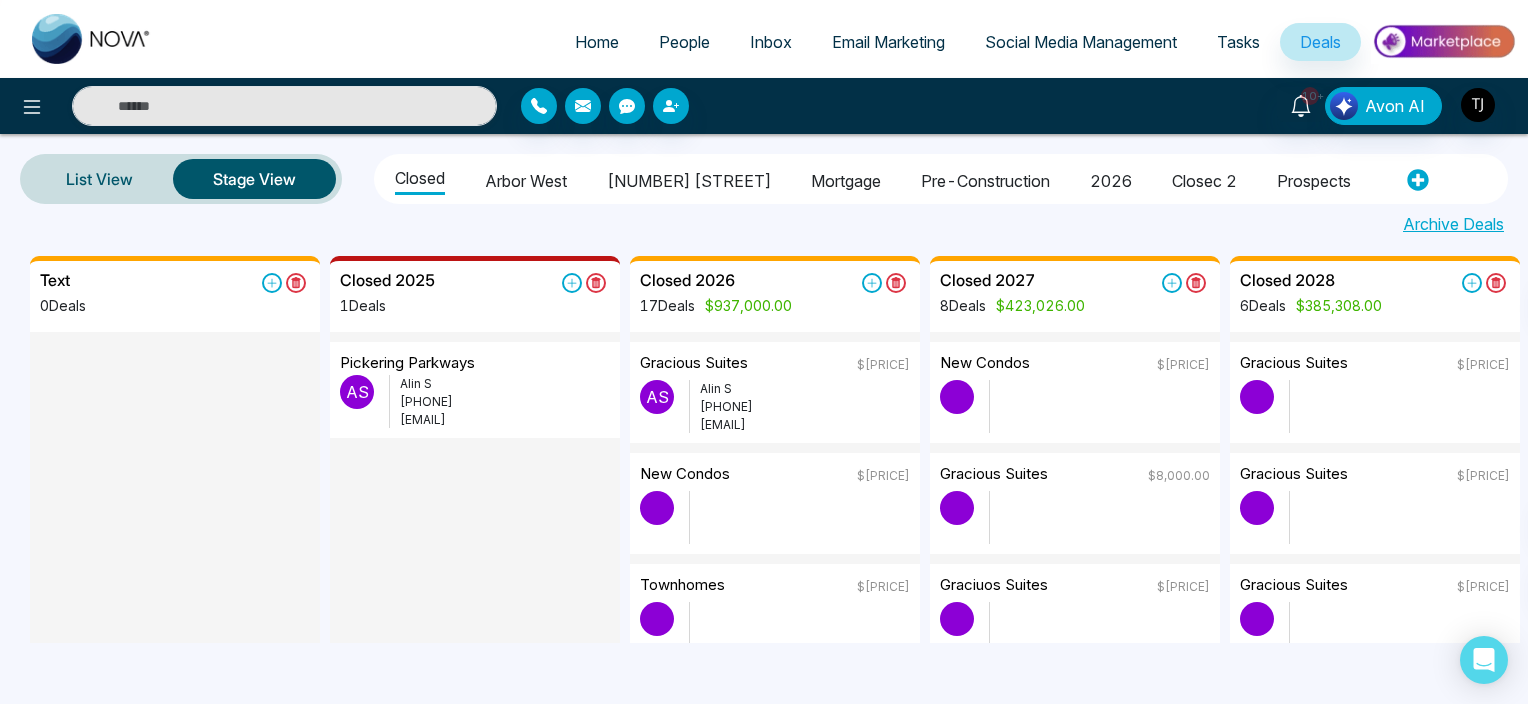 scroll, scrollTop: 0, scrollLeft: 364, axis: horizontal 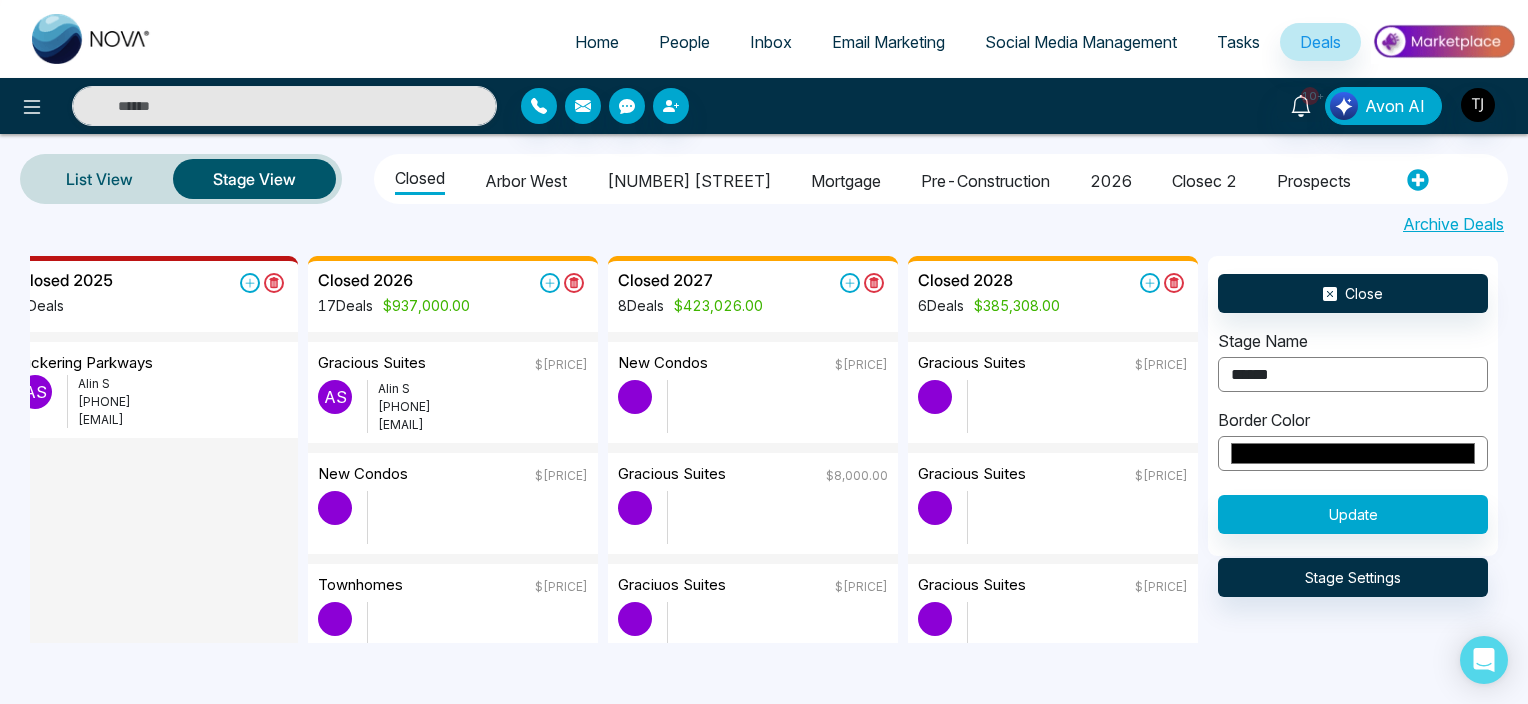 type on "******" 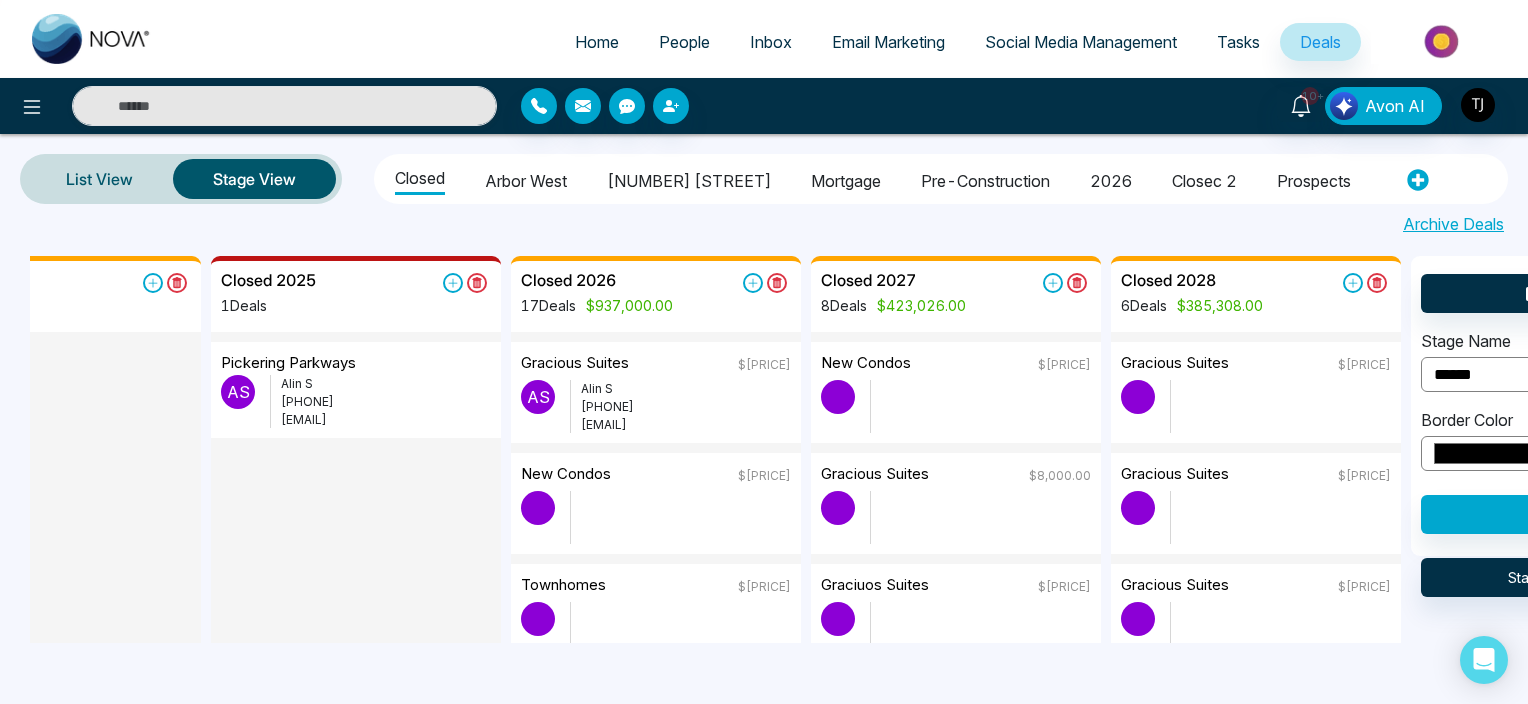 scroll, scrollTop: 0, scrollLeft: 0, axis: both 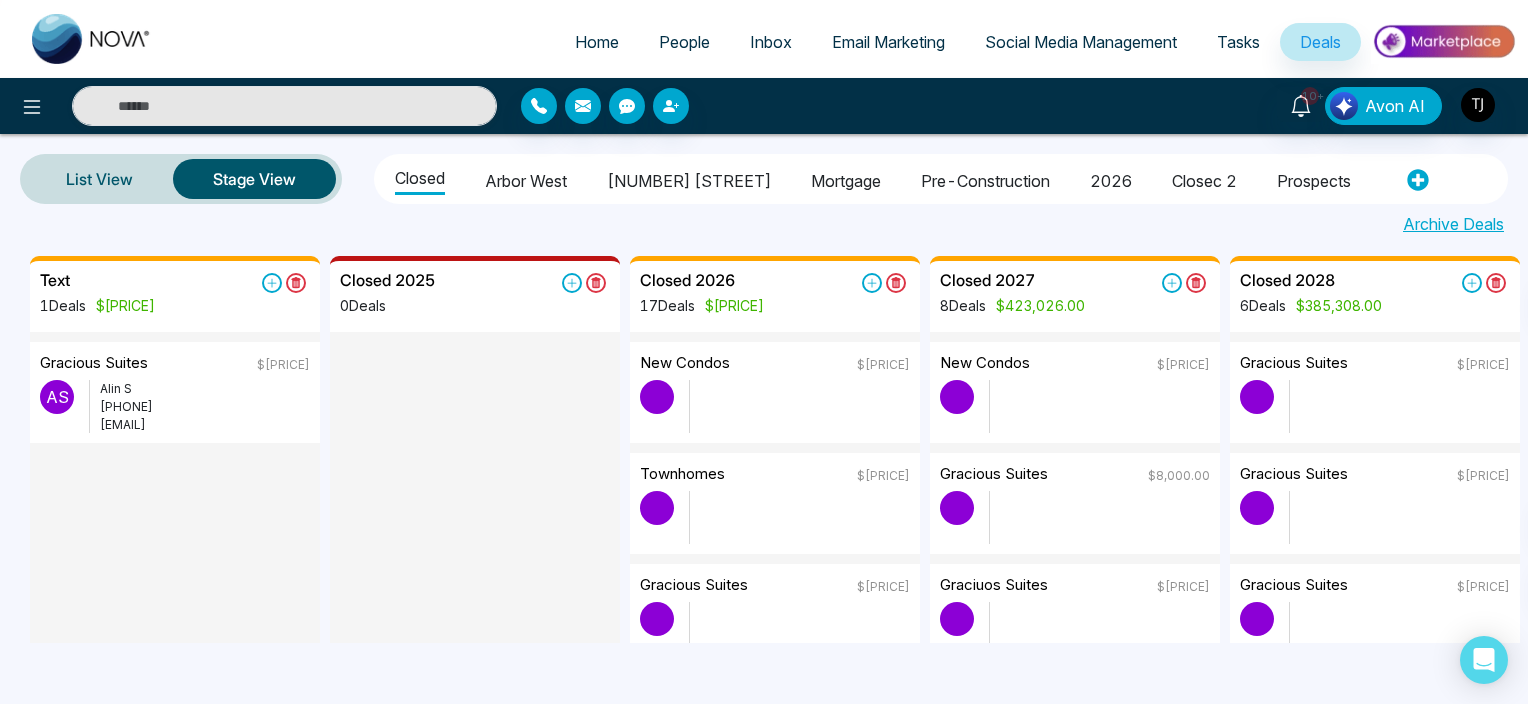 click on "[PHONE]" at bounding box center [205, 407] 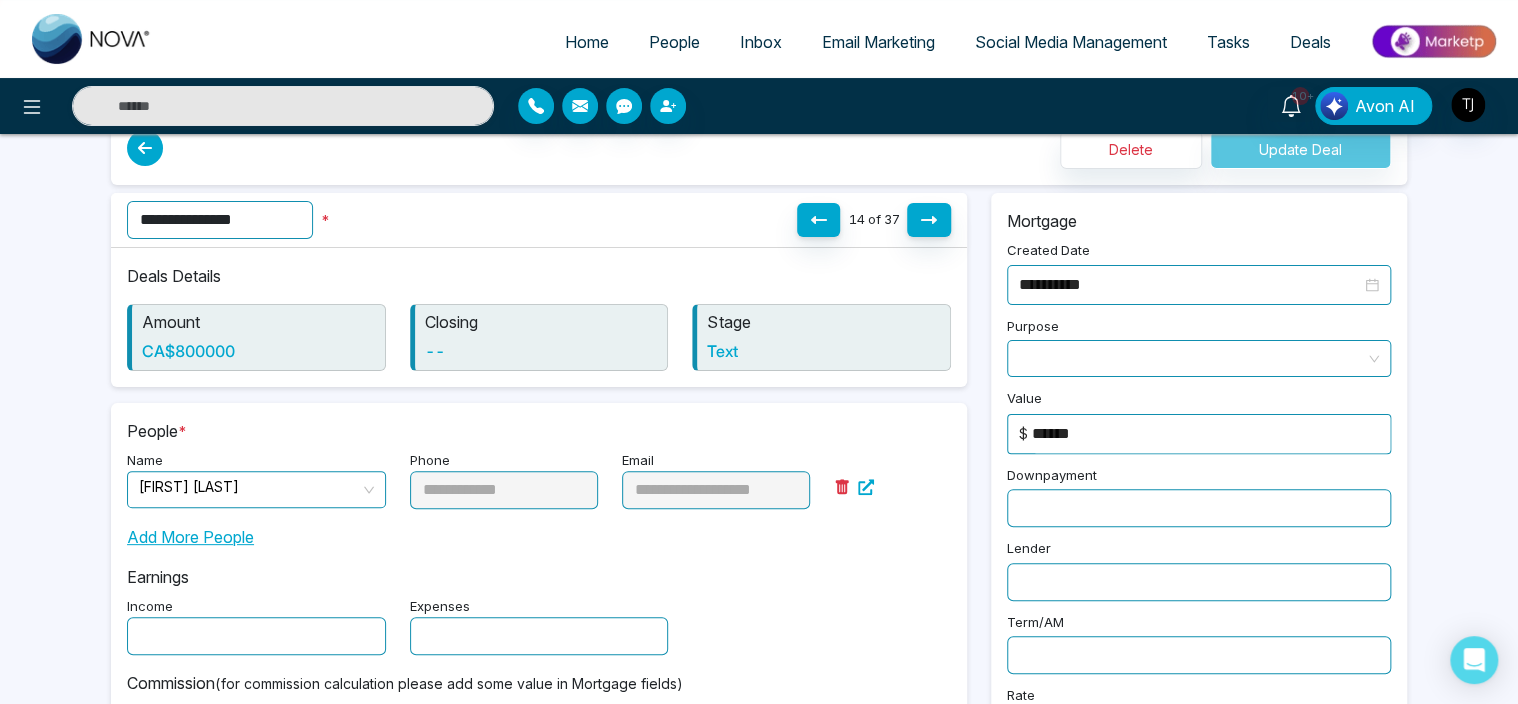 scroll, scrollTop: 0, scrollLeft: 0, axis: both 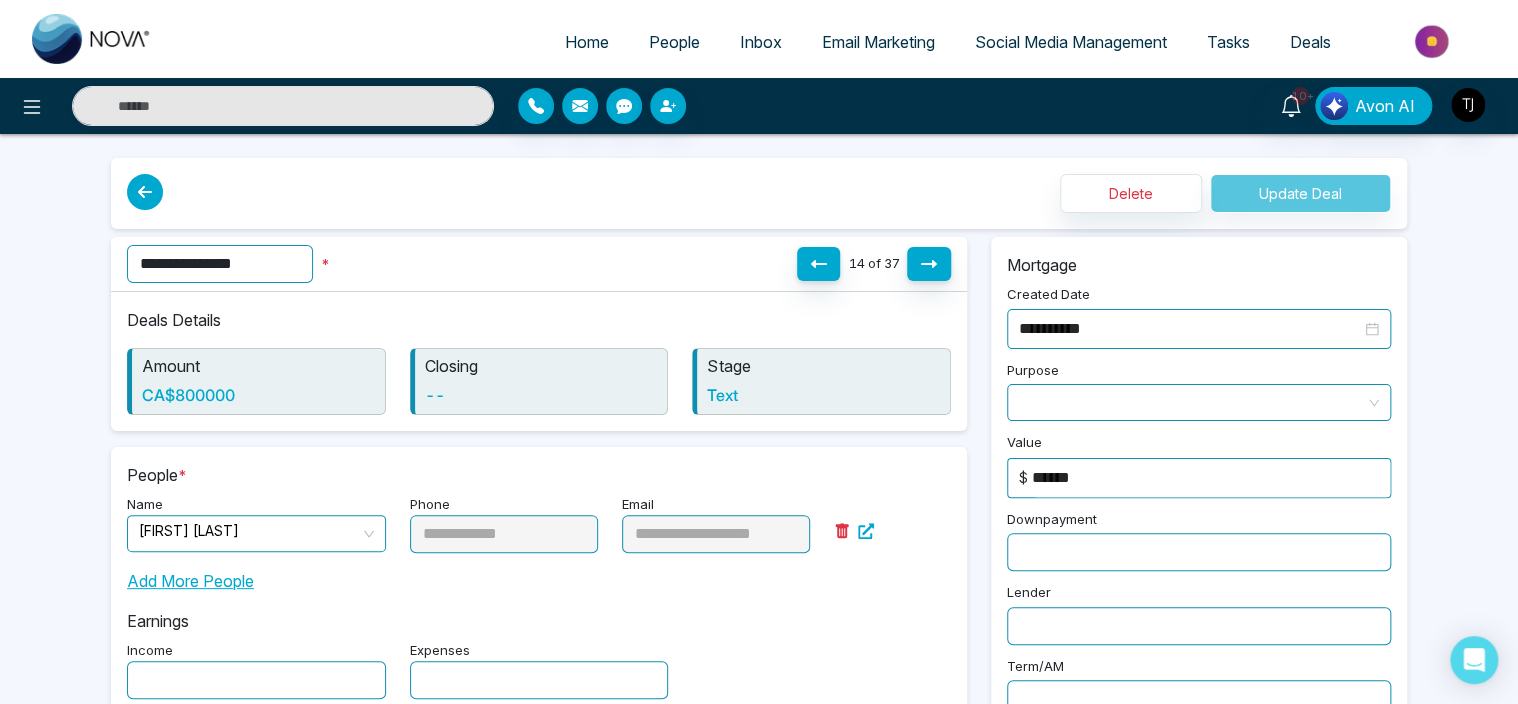 click on "Stage Text" at bounding box center (821, 381) 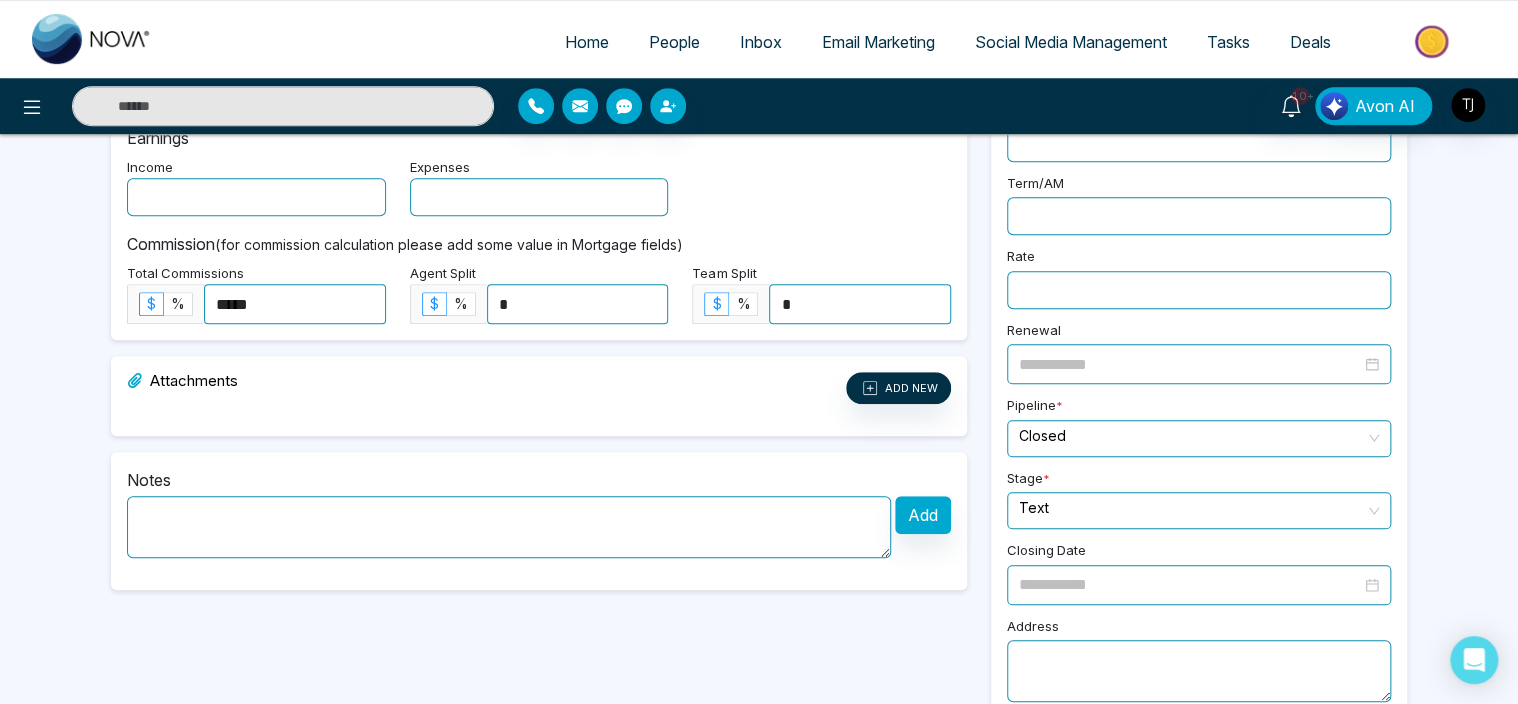 scroll, scrollTop: 508, scrollLeft: 0, axis: vertical 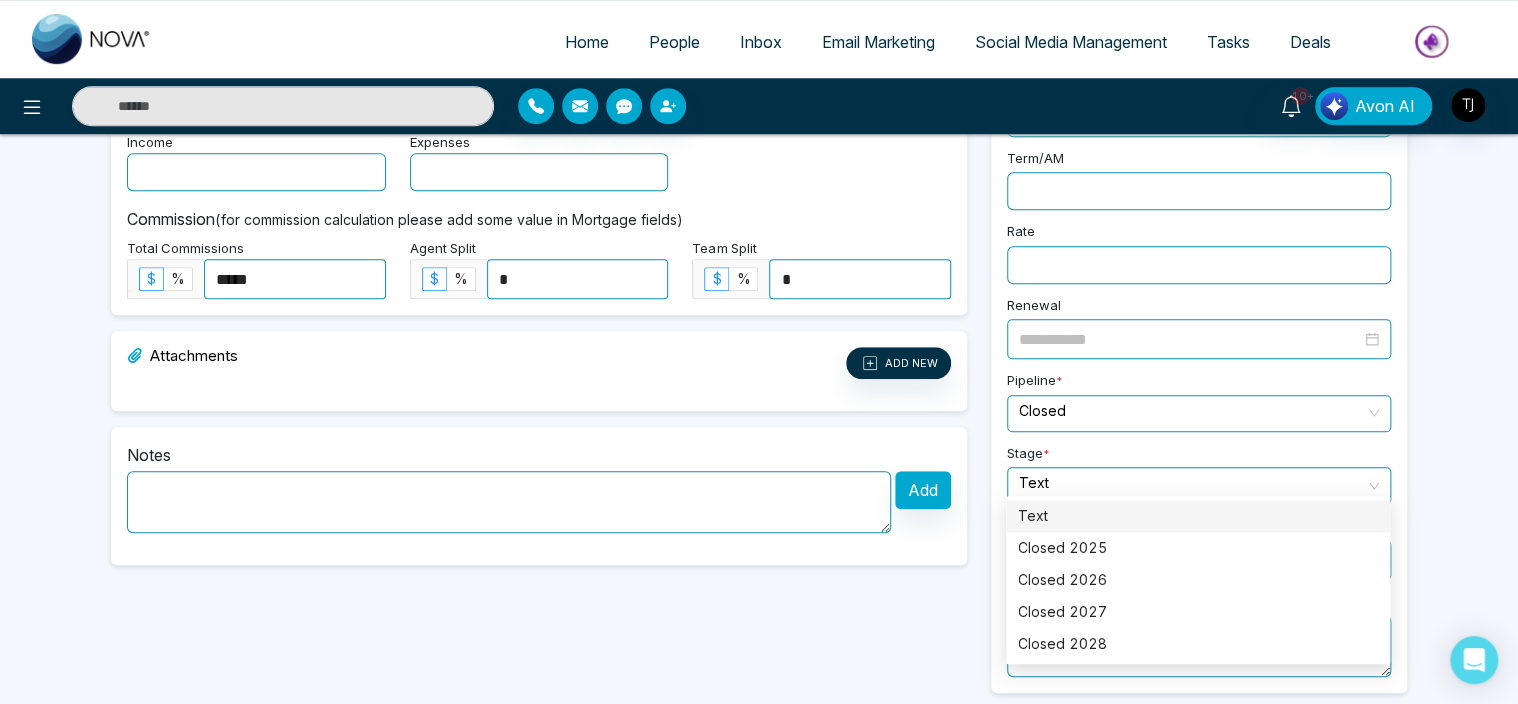 click on "Text" at bounding box center (1199, 485) 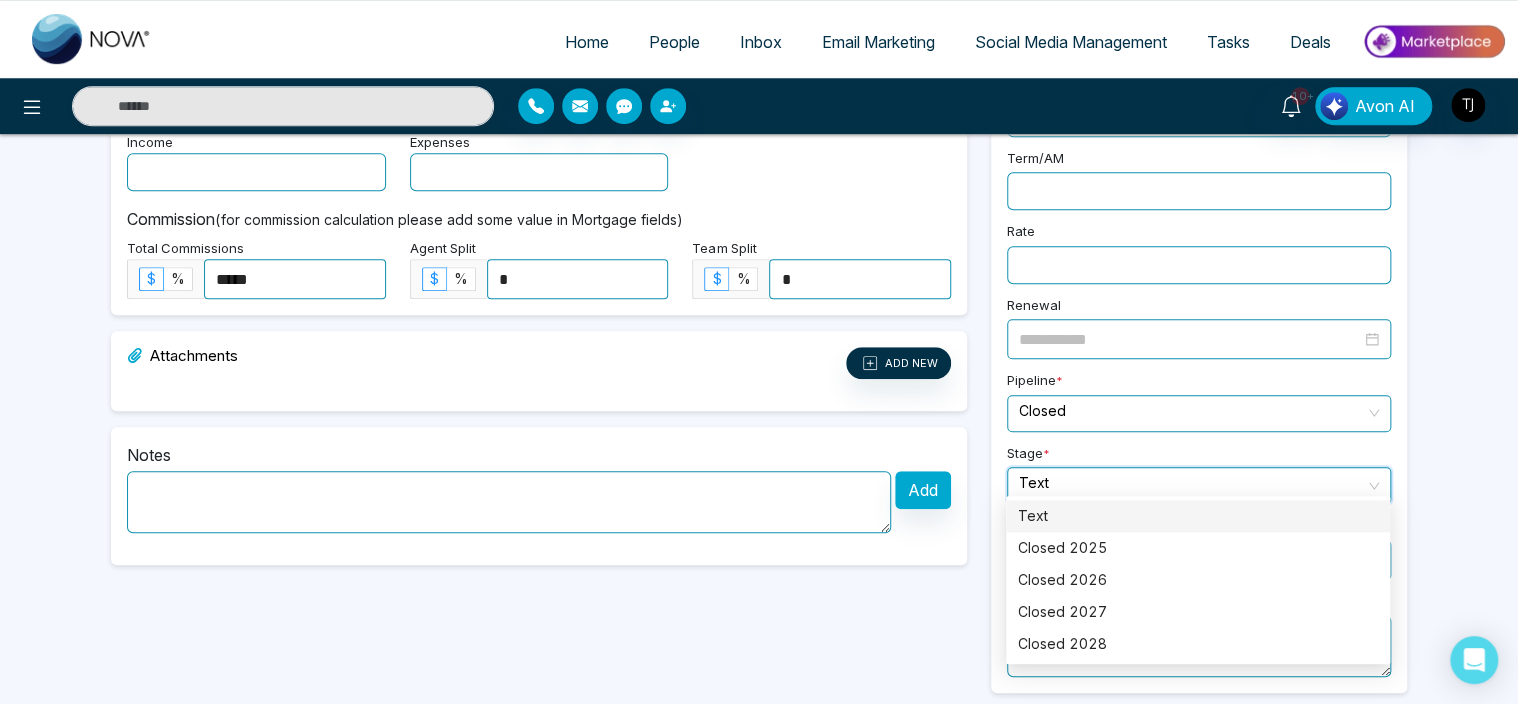 click on "Text" at bounding box center [1199, 485] 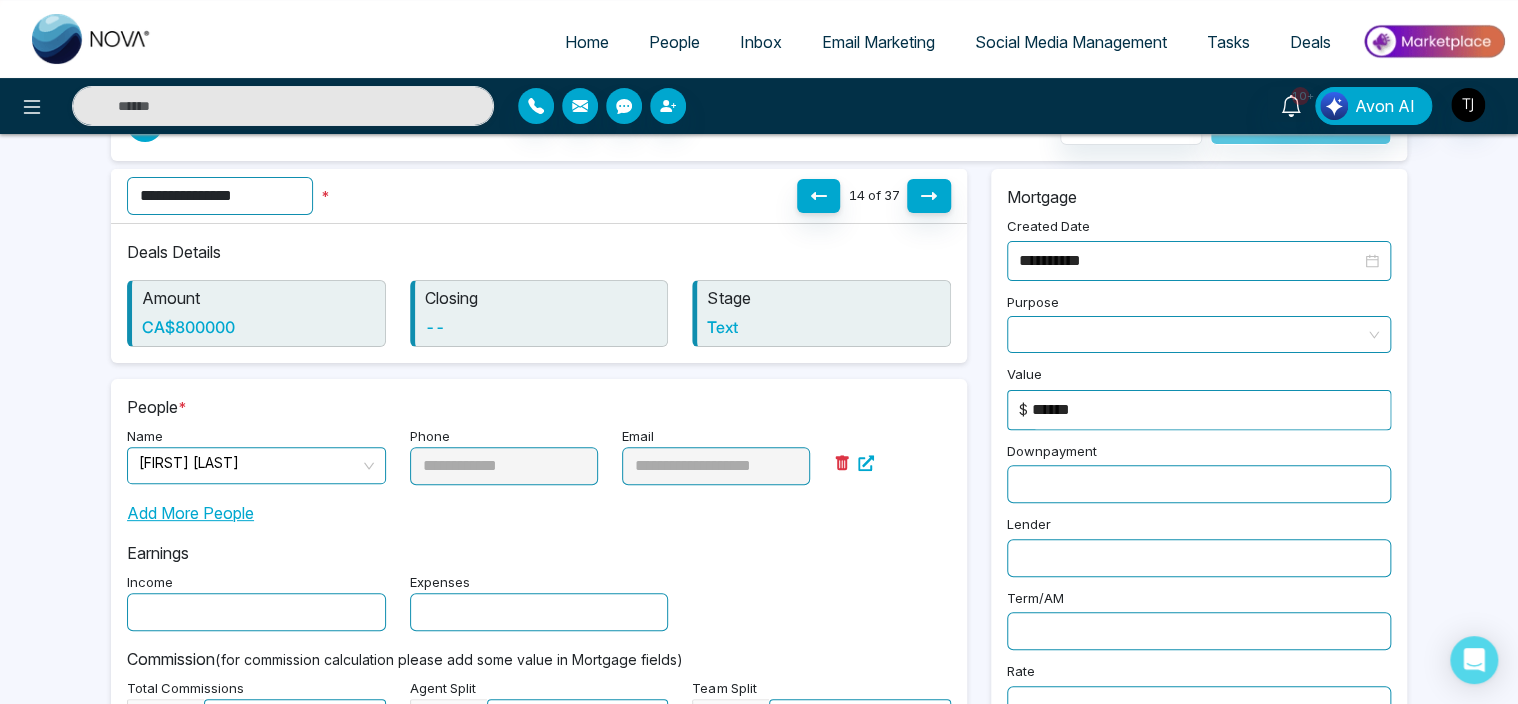 scroll, scrollTop: 0, scrollLeft: 0, axis: both 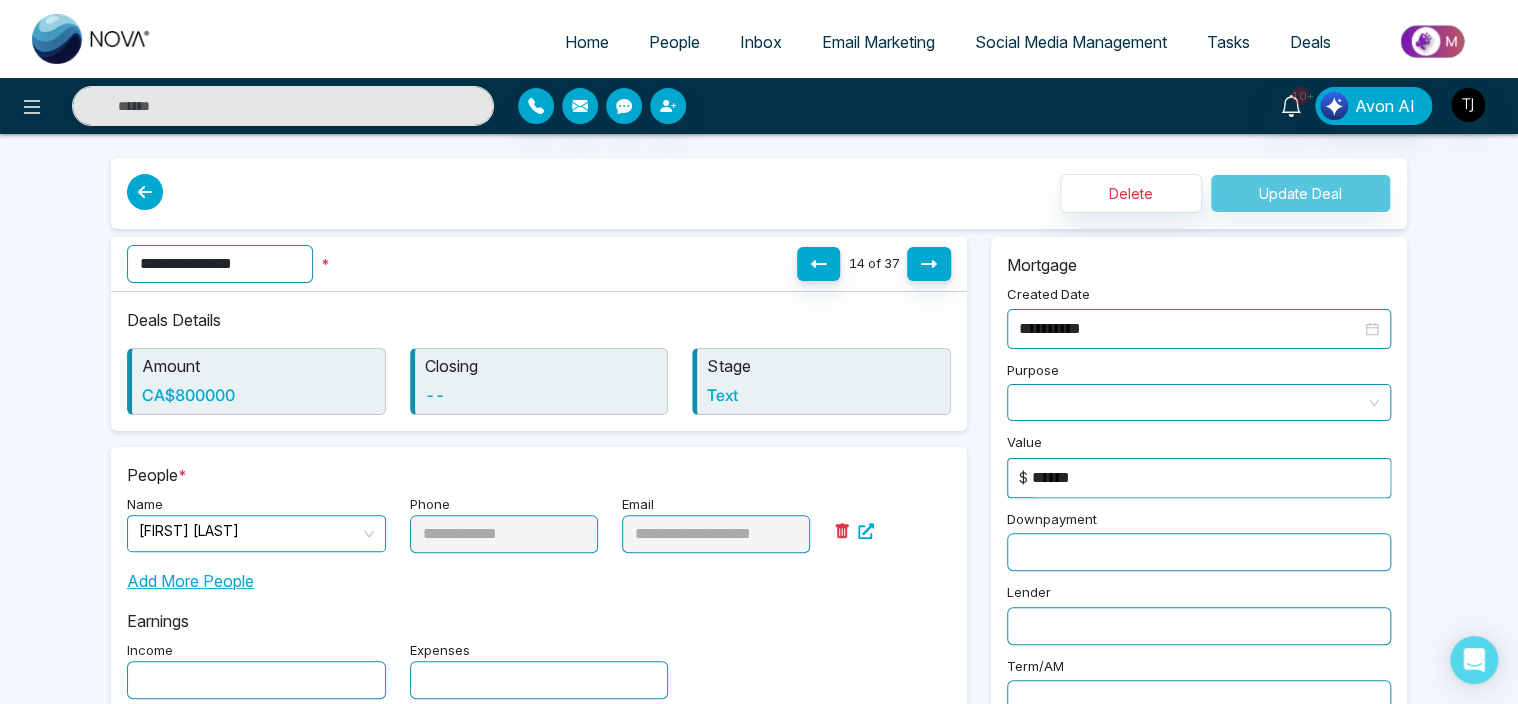 click on "Stage" at bounding box center [823, 366] 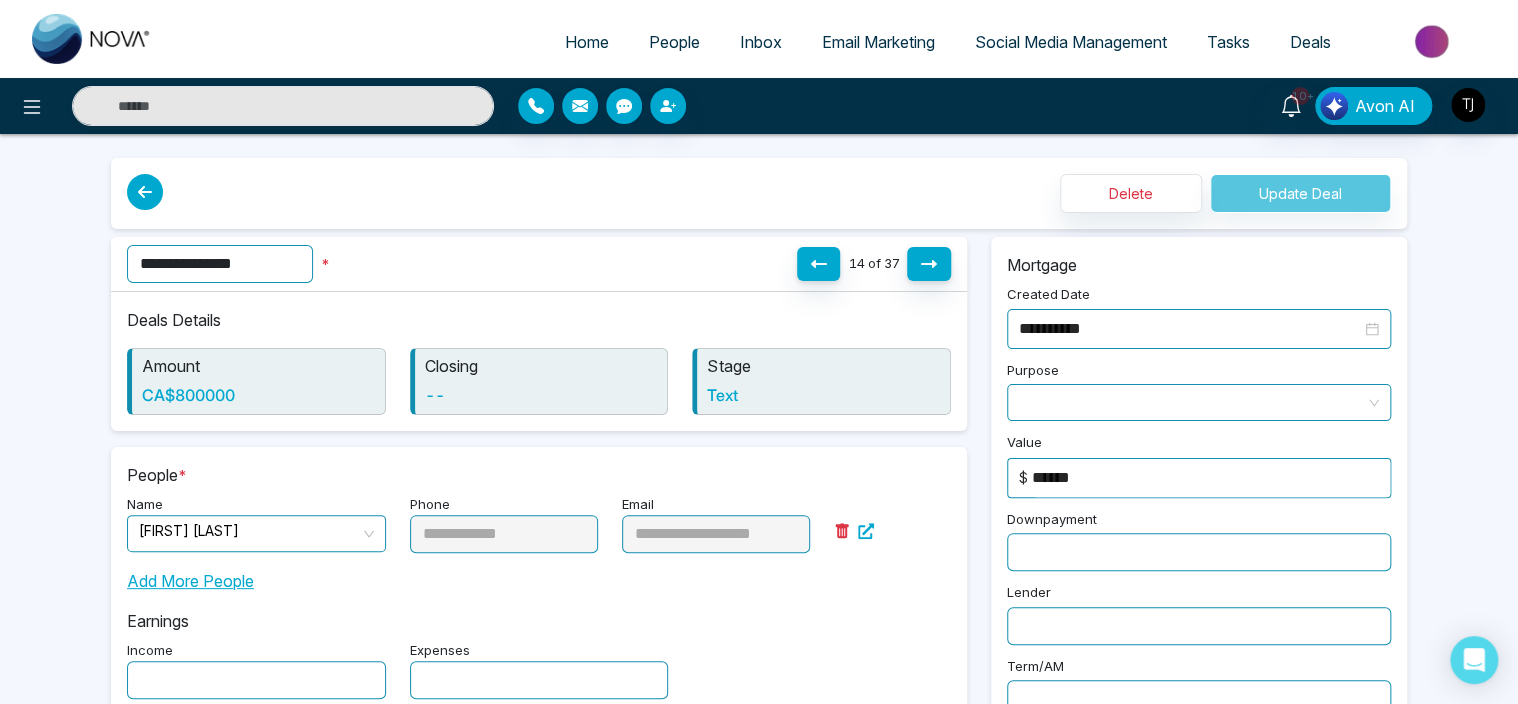 click on "Text" at bounding box center [823, 395] 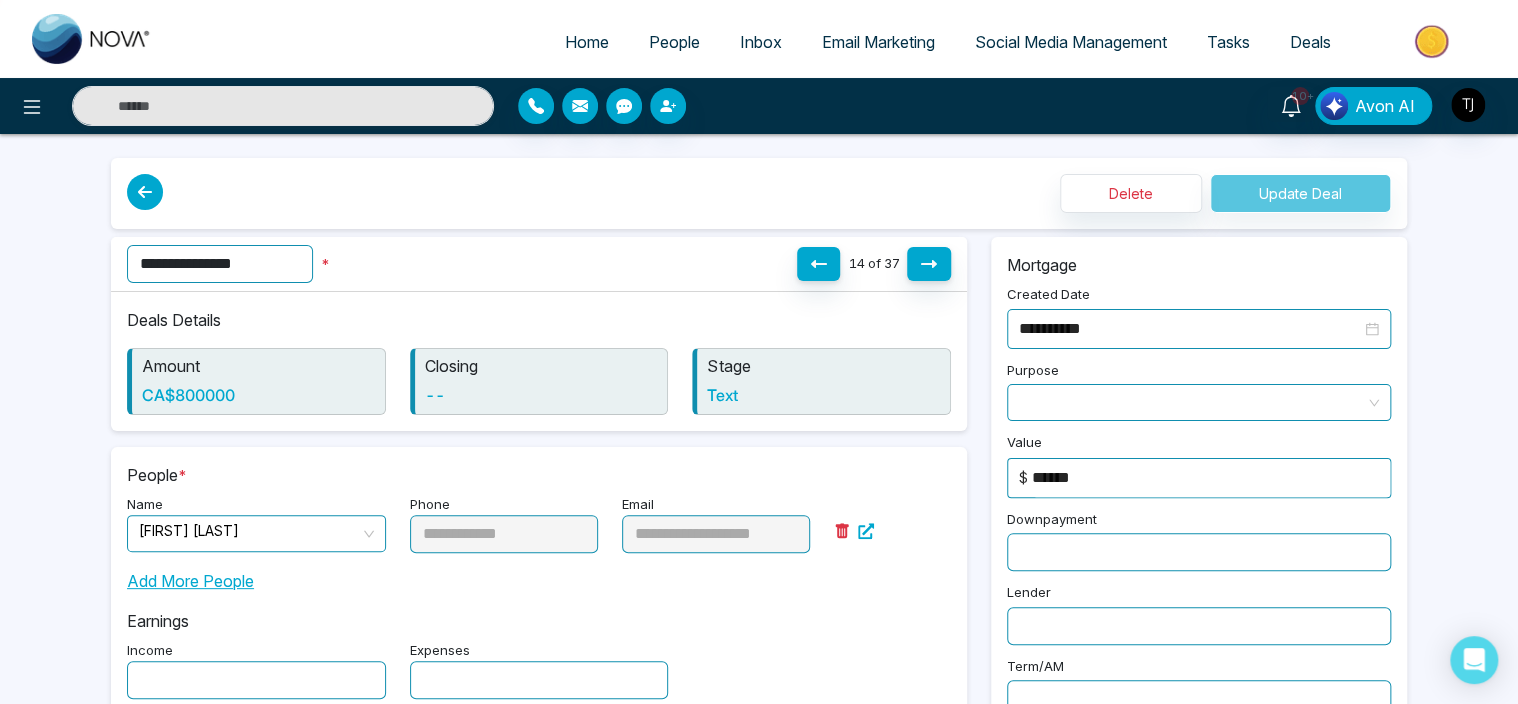 click on "Text" at bounding box center [823, 395] 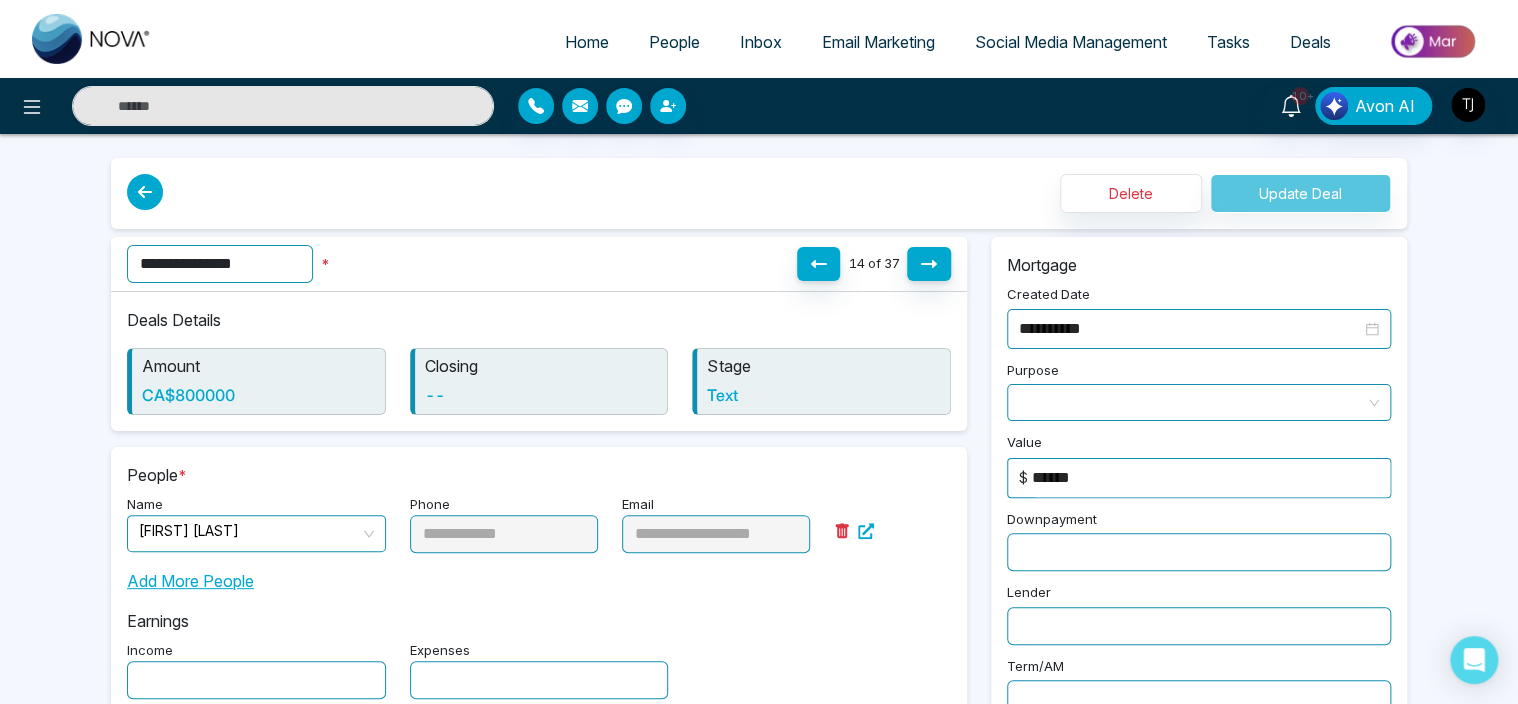 click on "Text" at bounding box center [823, 395] 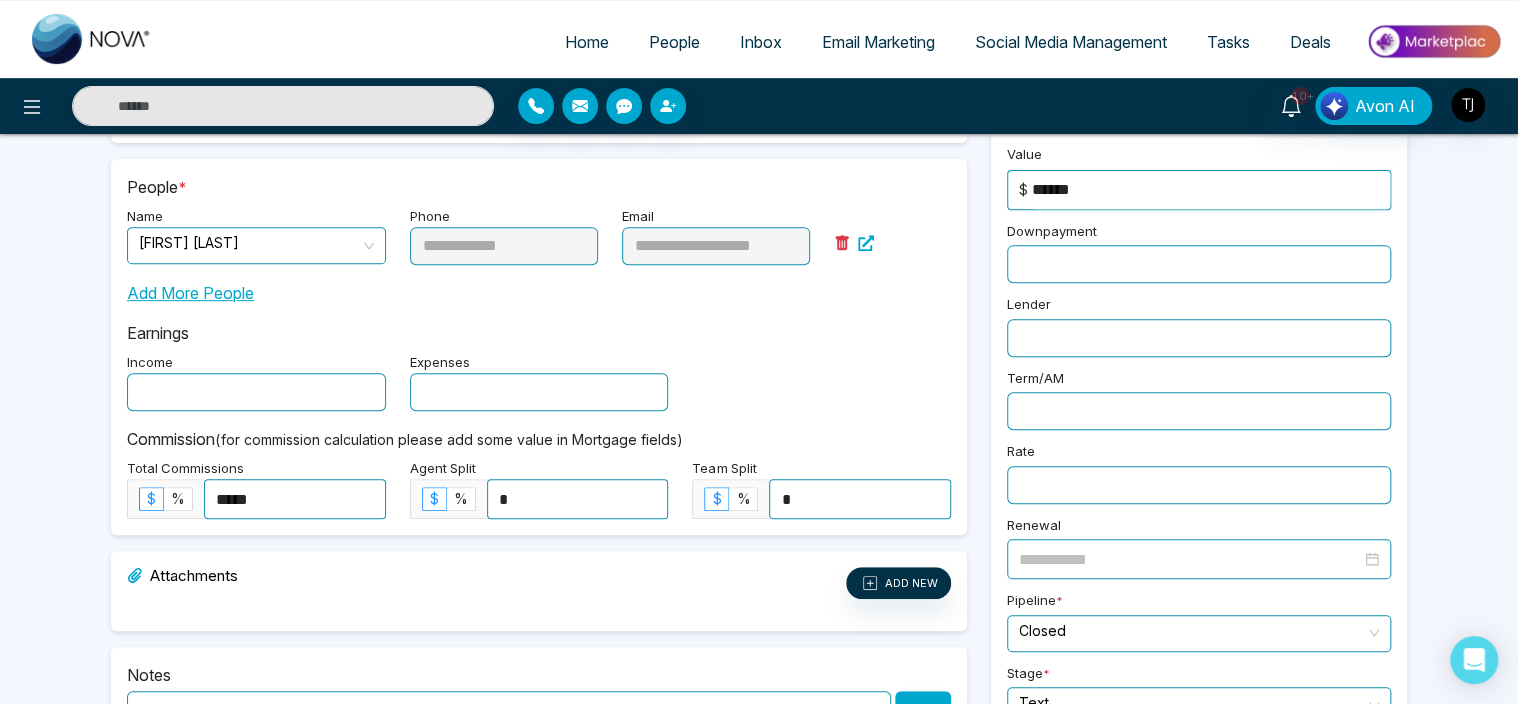 scroll, scrollTop: 0, scrollLeft: 0, axis: both 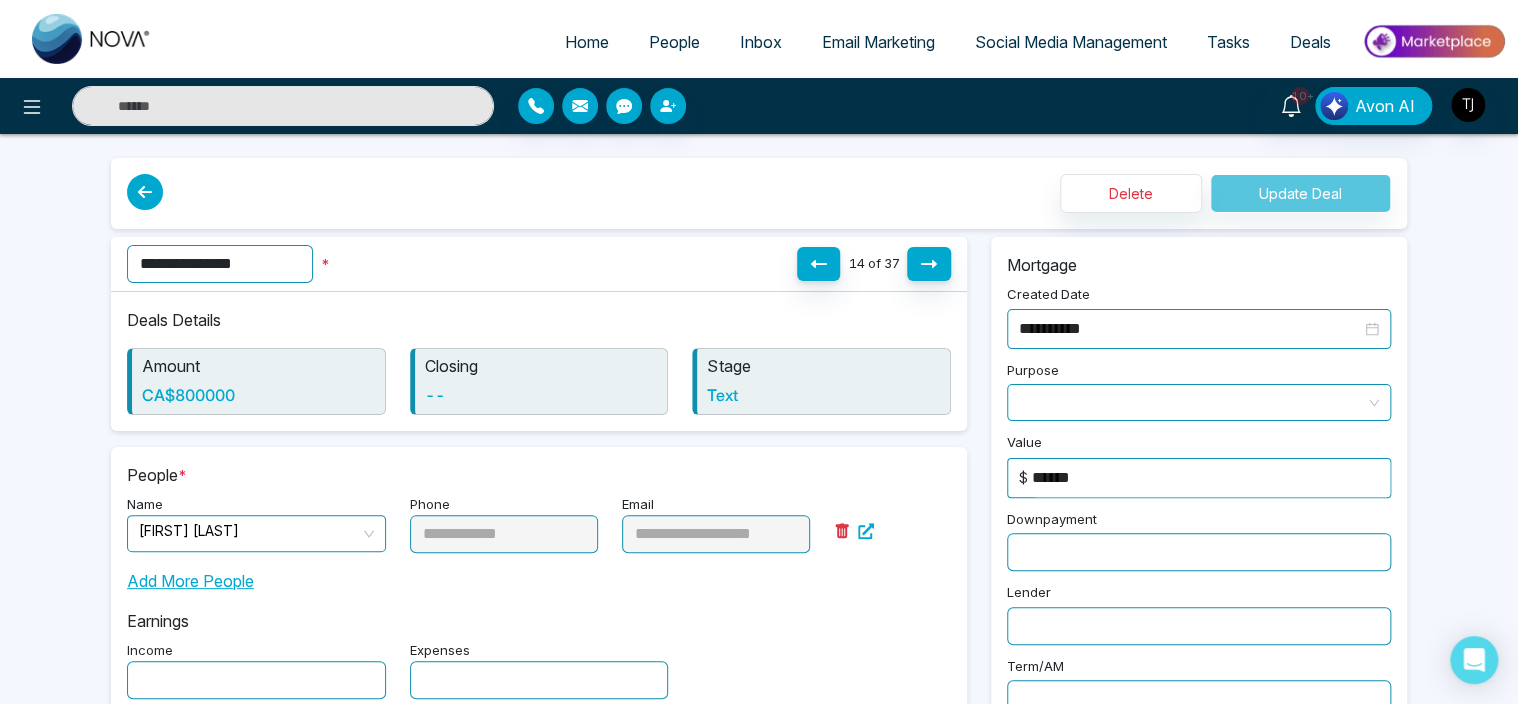 click at bounding box center (145, 192) 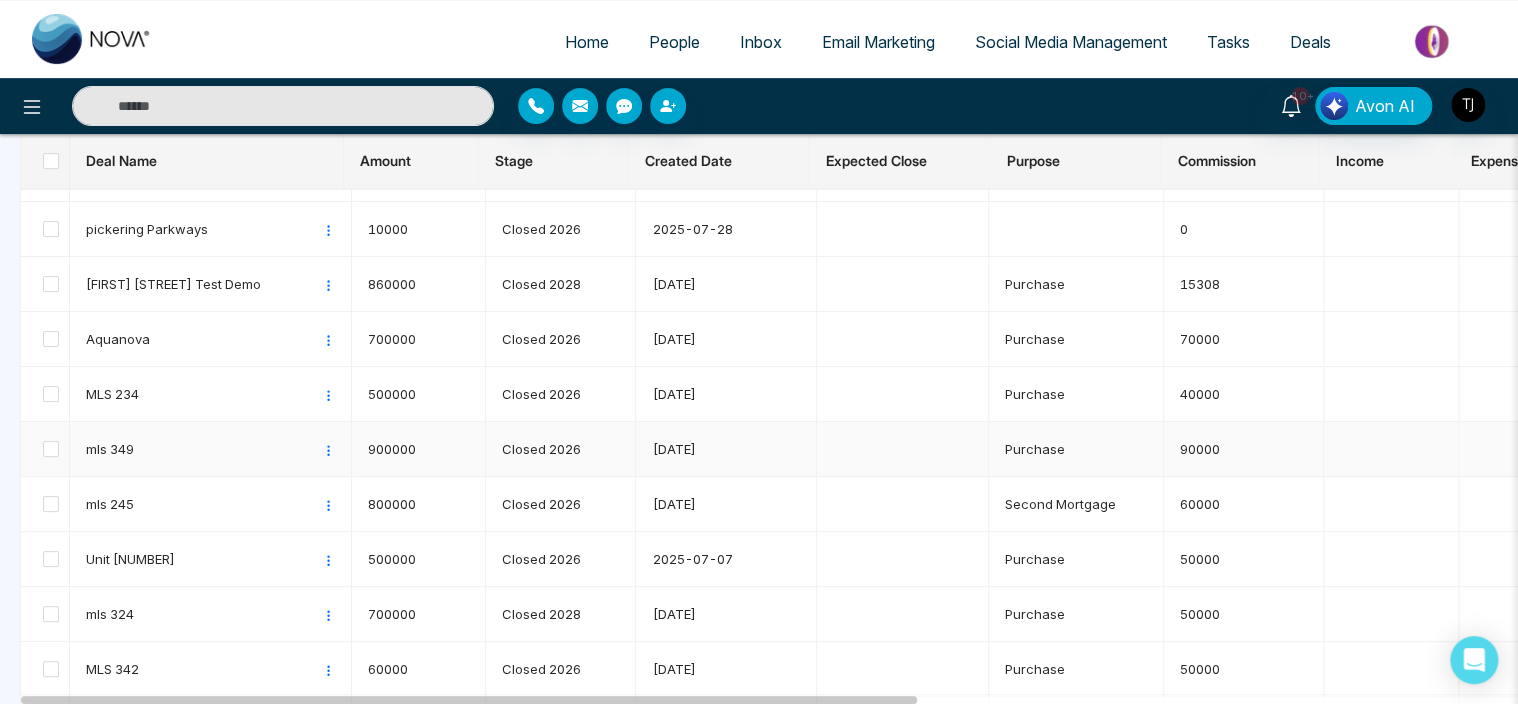 scroll, scrollTop: 240, scrollLeft: 0, axis: vertical 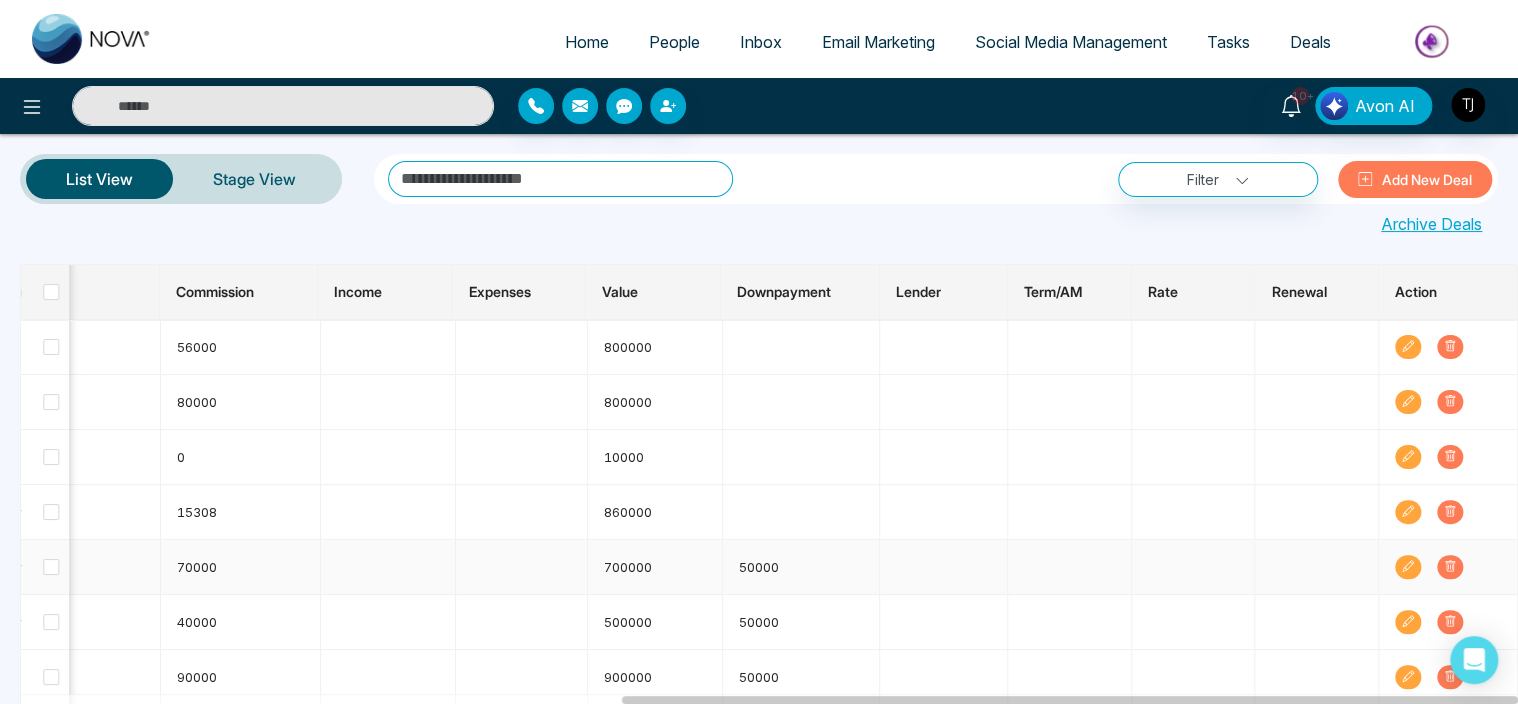 click 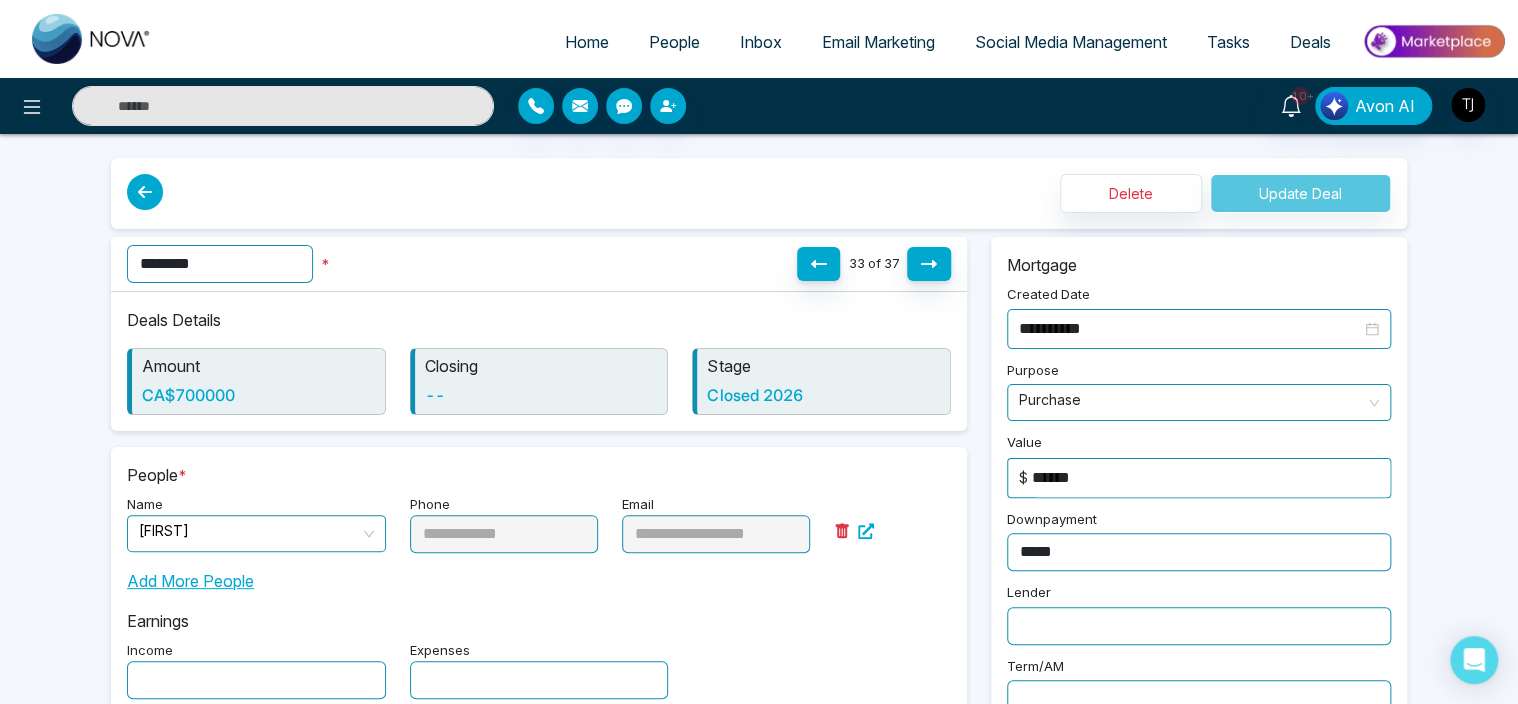click at bounding box center [145, 192] 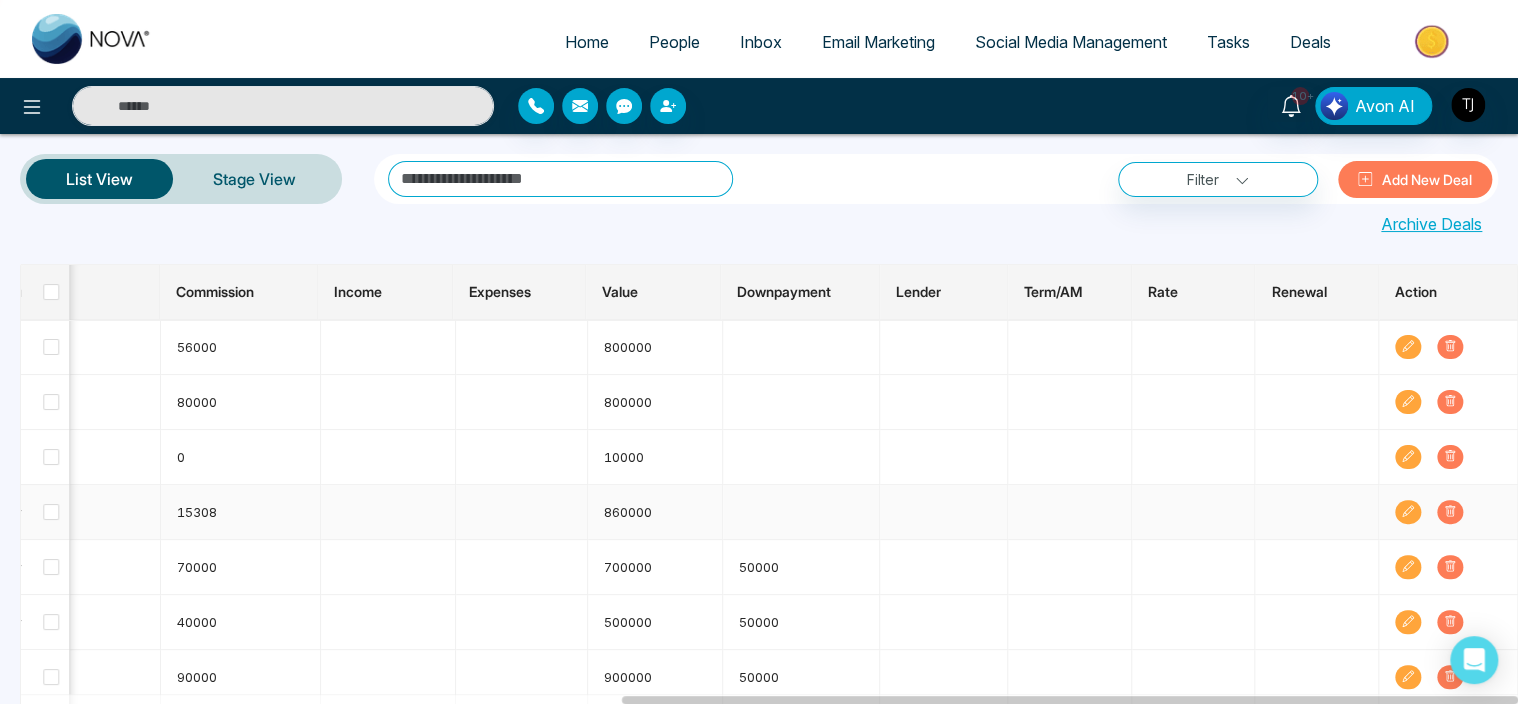 click 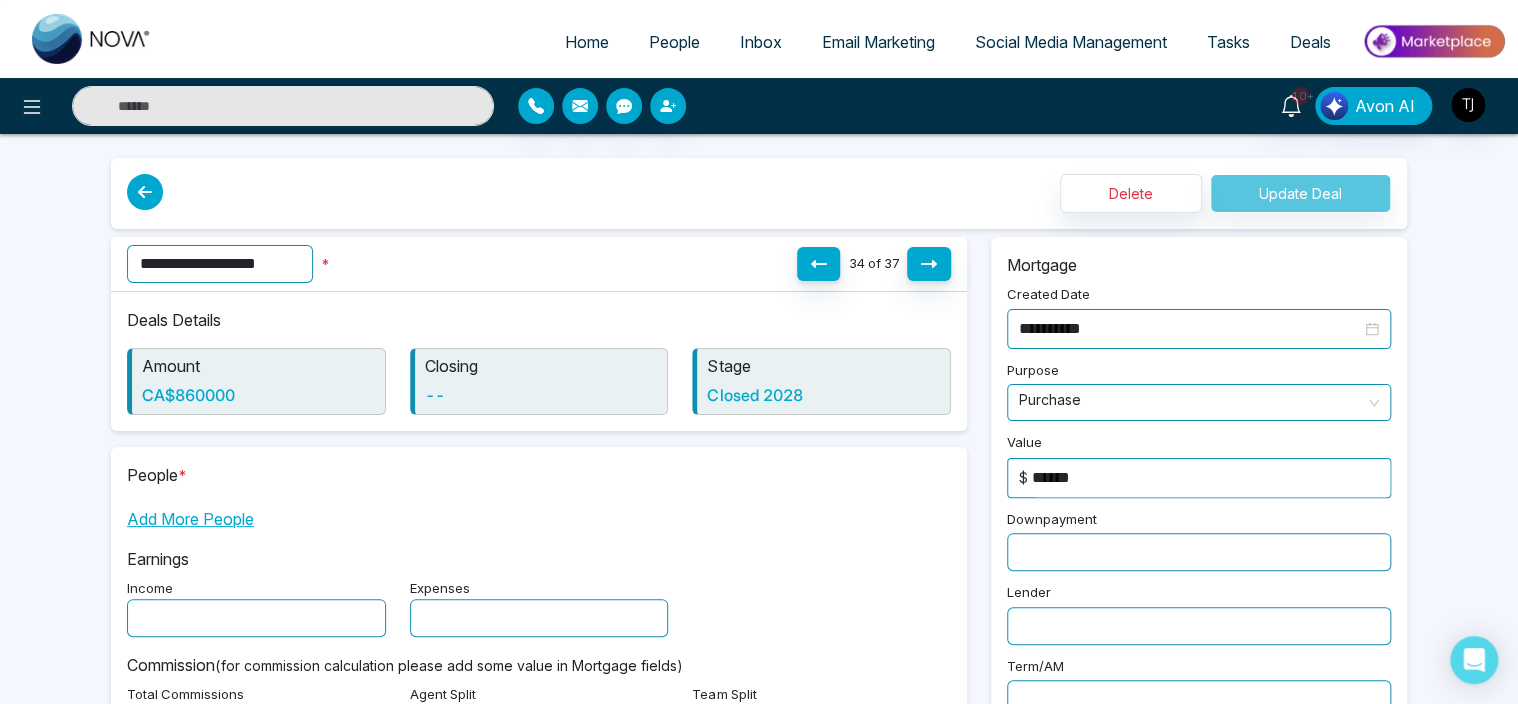 click on "Purchase" at bounding box center [1199, 402] 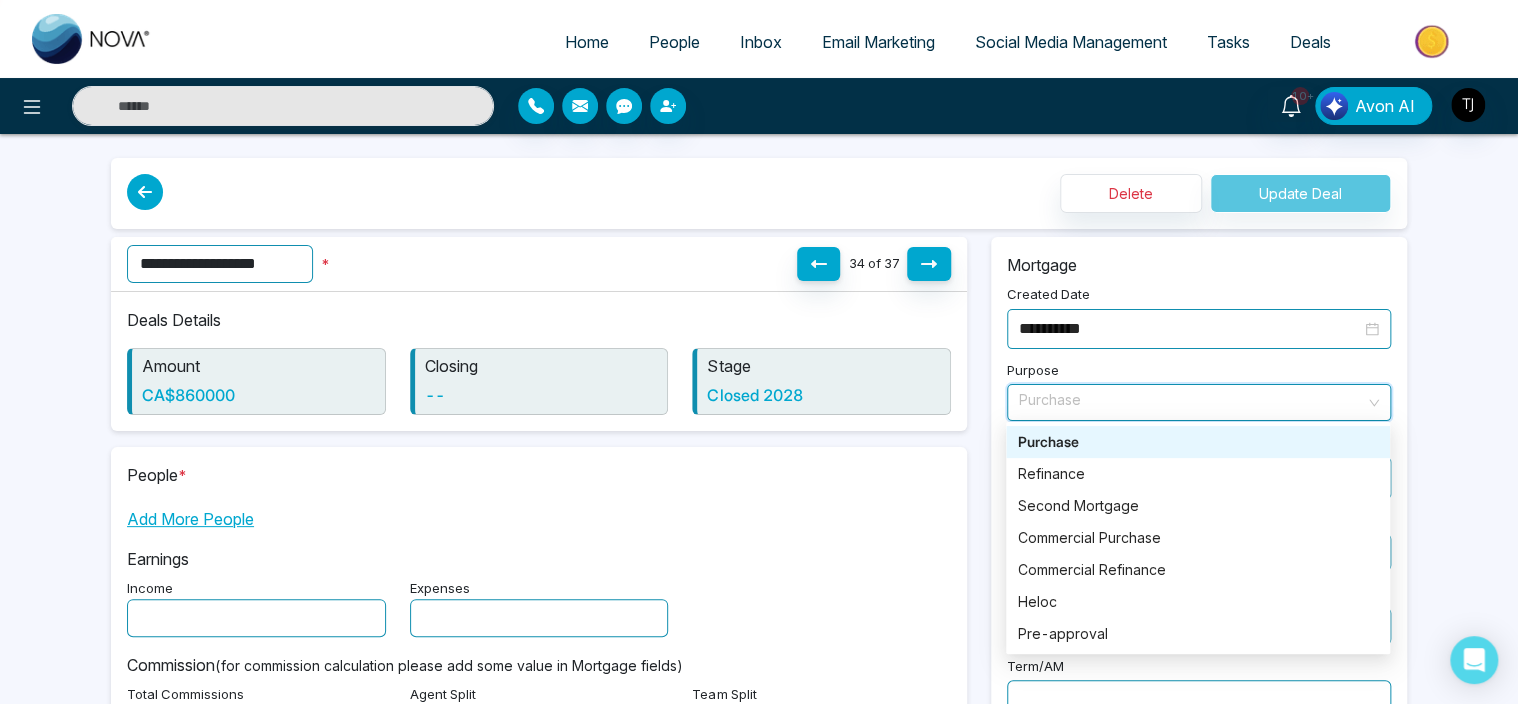 click on "Purchase" at bounding box center (1199, 402) 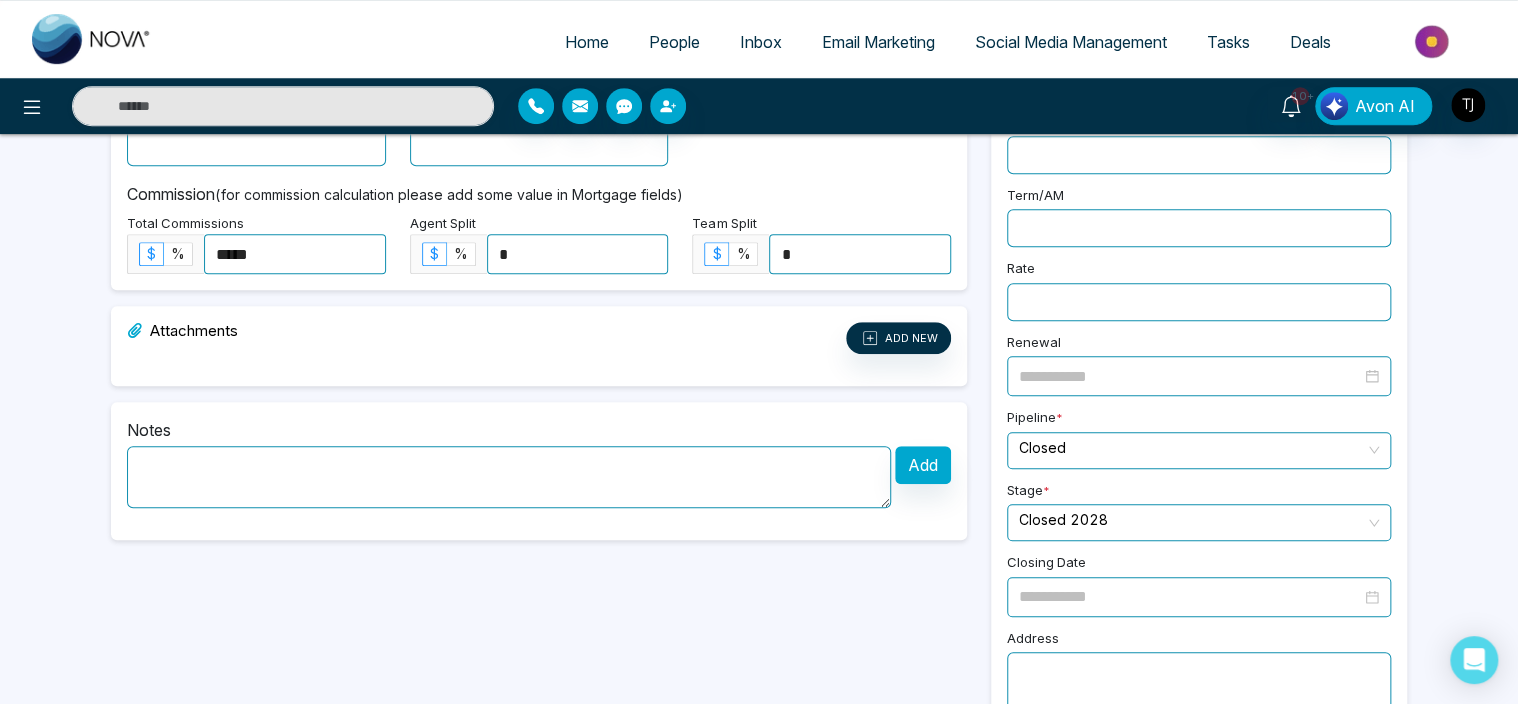 scroll, scrollTop: 472, scrollLeft: 0, axis: vertical 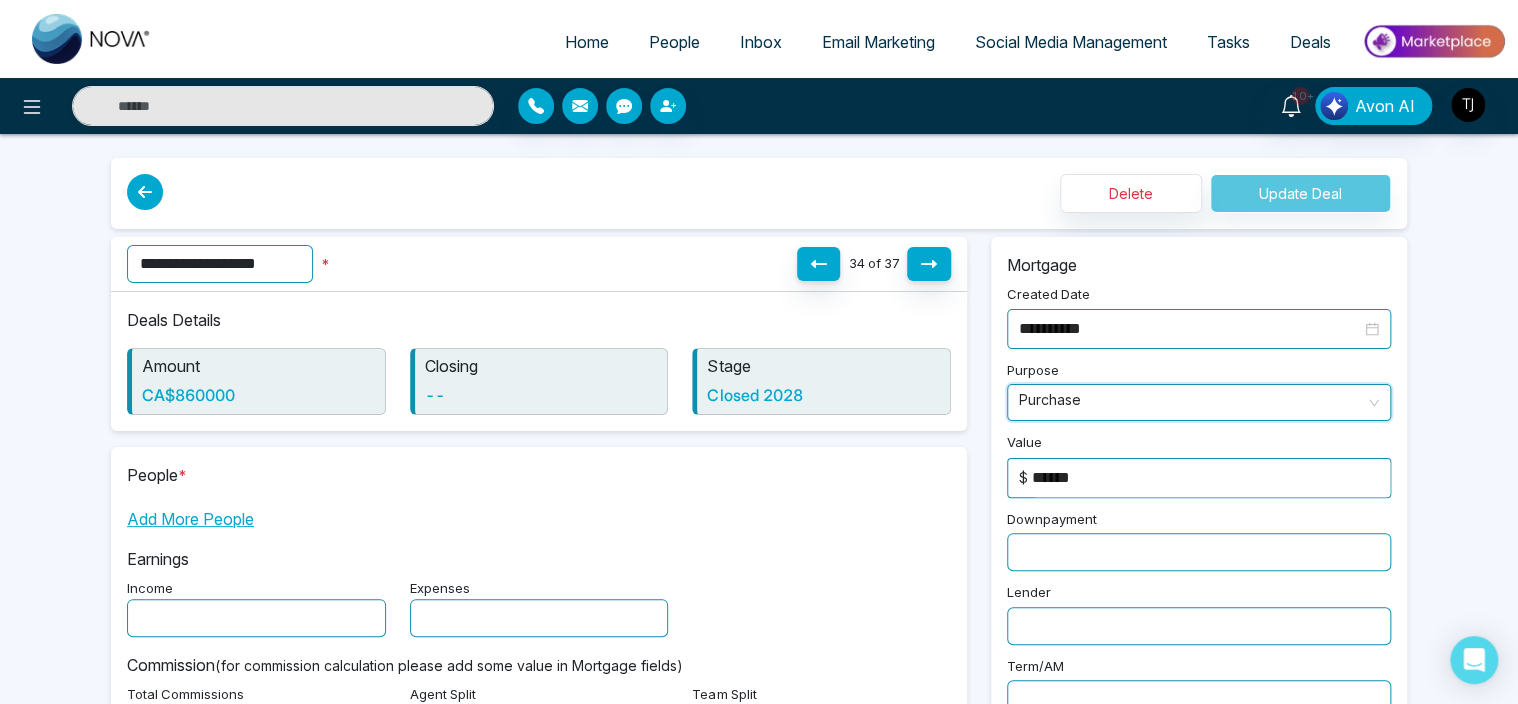 click at bounding box center [145, 192] 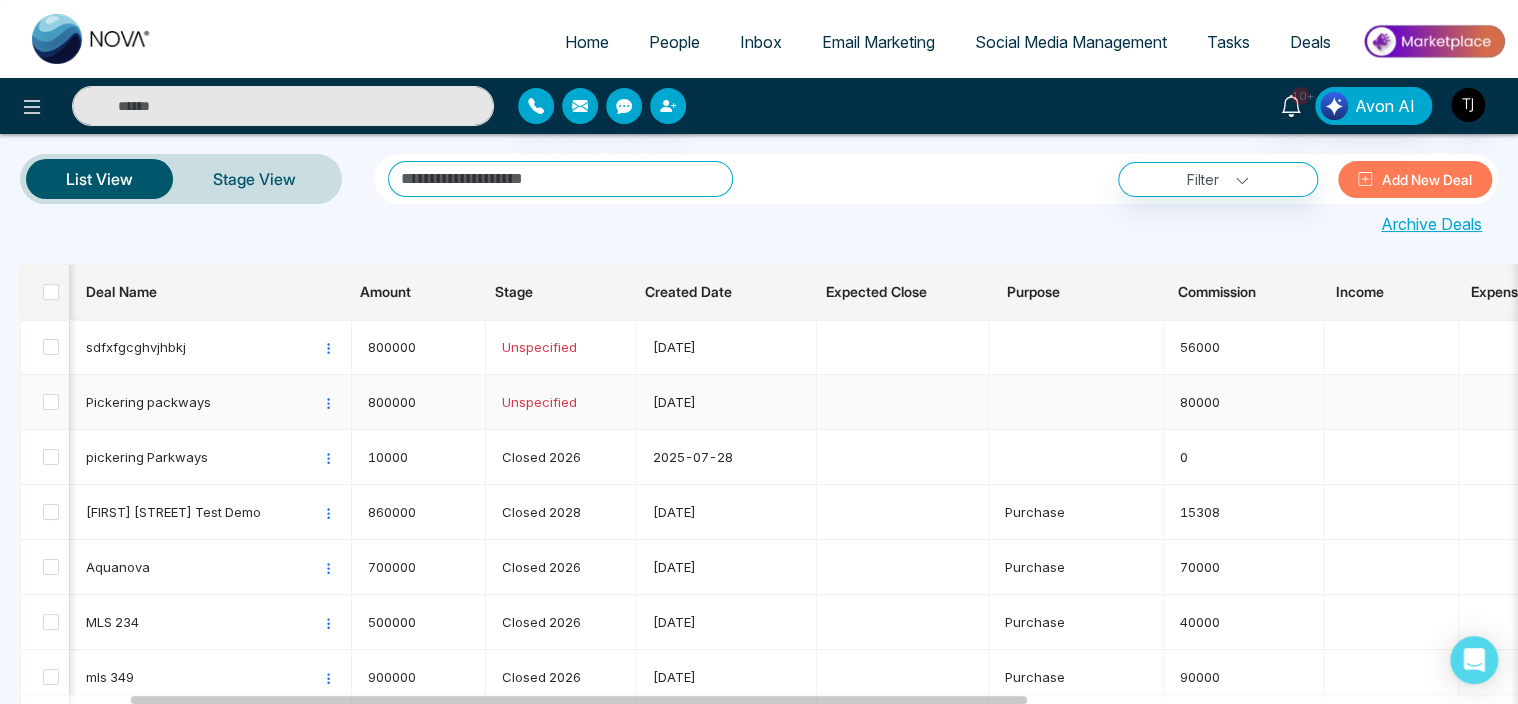 scroll, scrollTop: 0, scrollLeft: 726, axis: horizontal 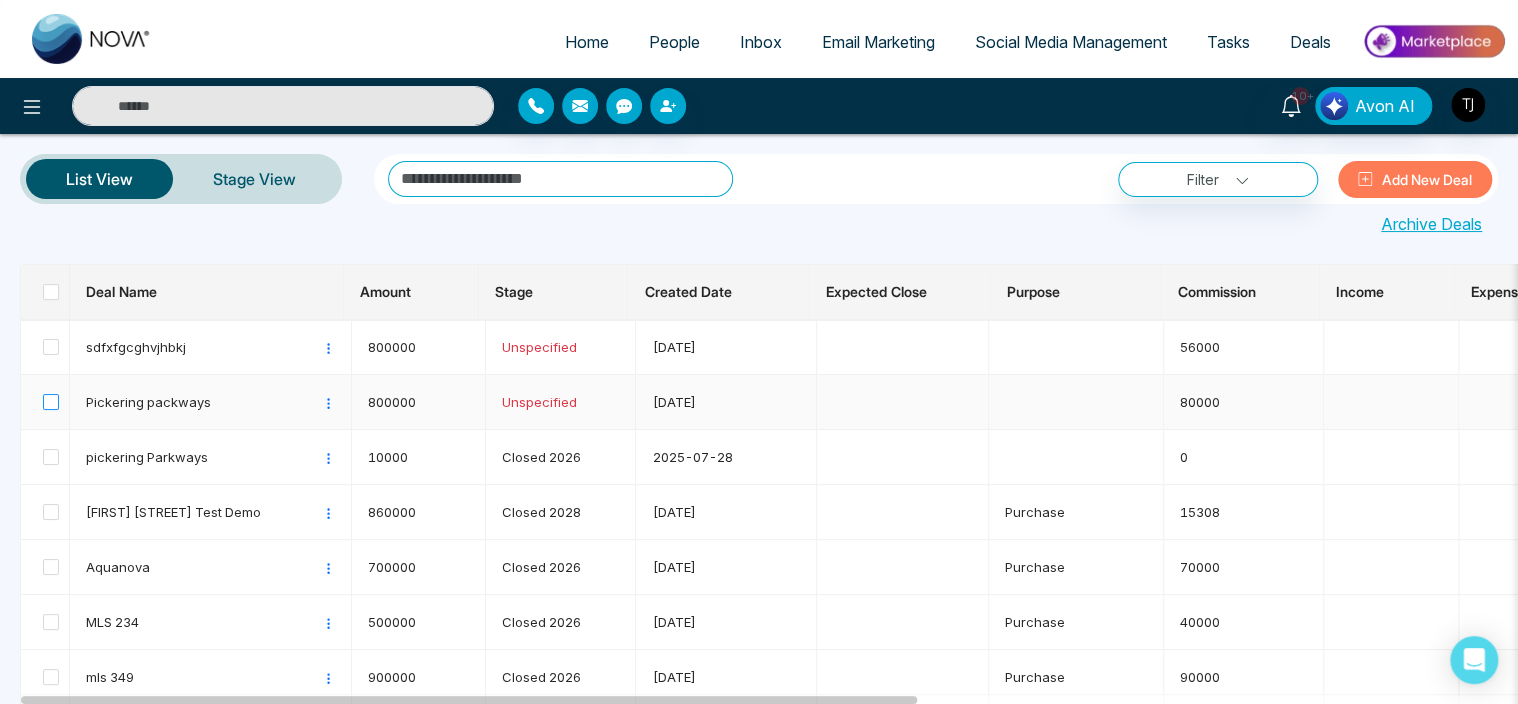 click at bounding box center [51, 402] 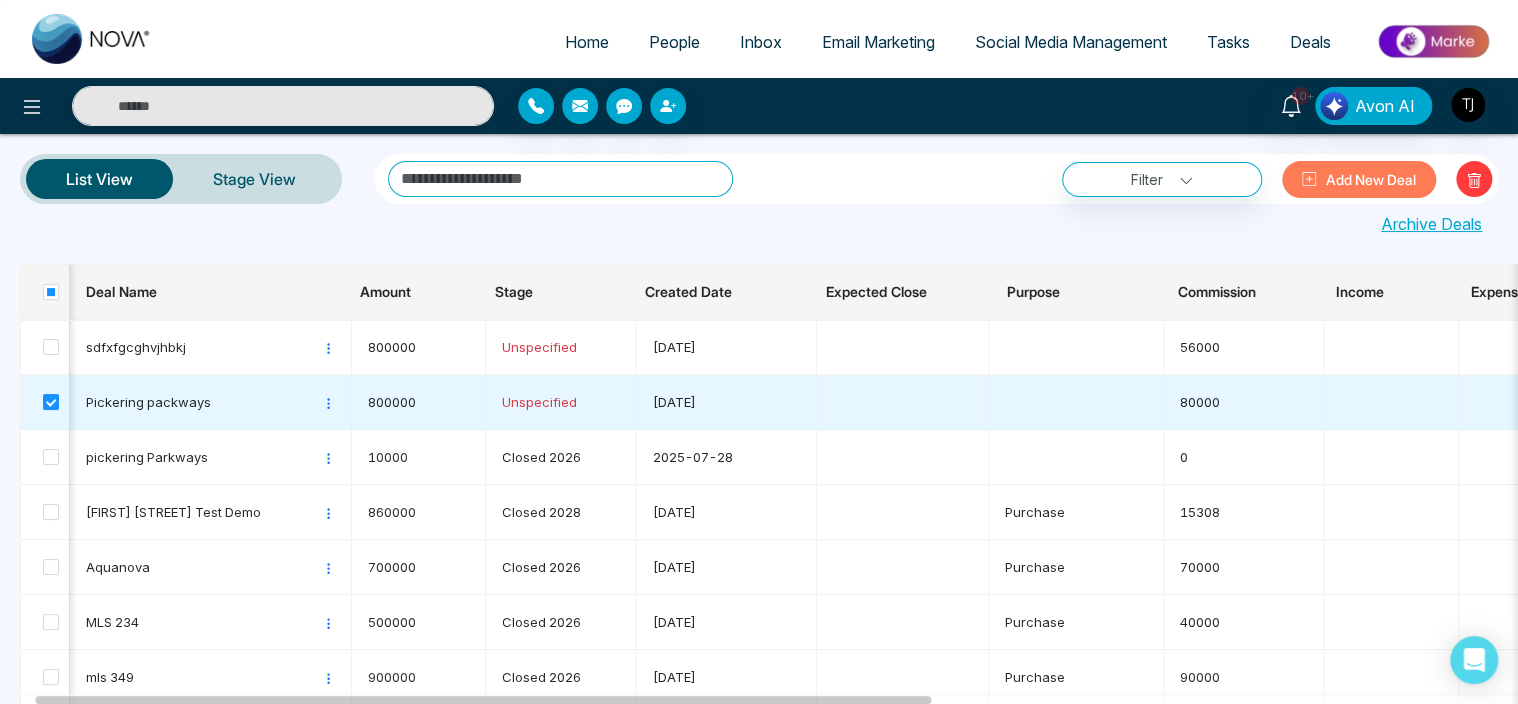 scroll, scrollTop: 0, scrollLeft: 790, axis: horizontal 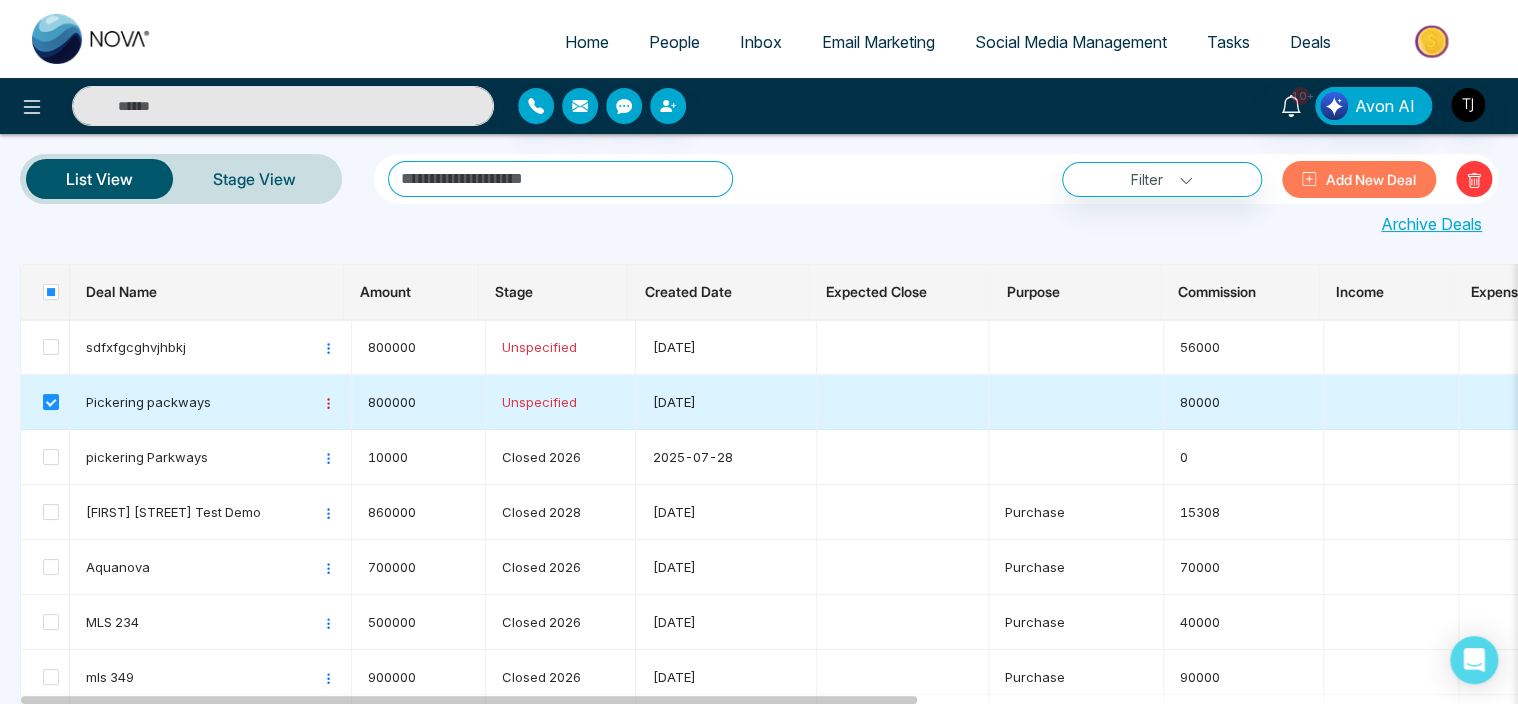 click 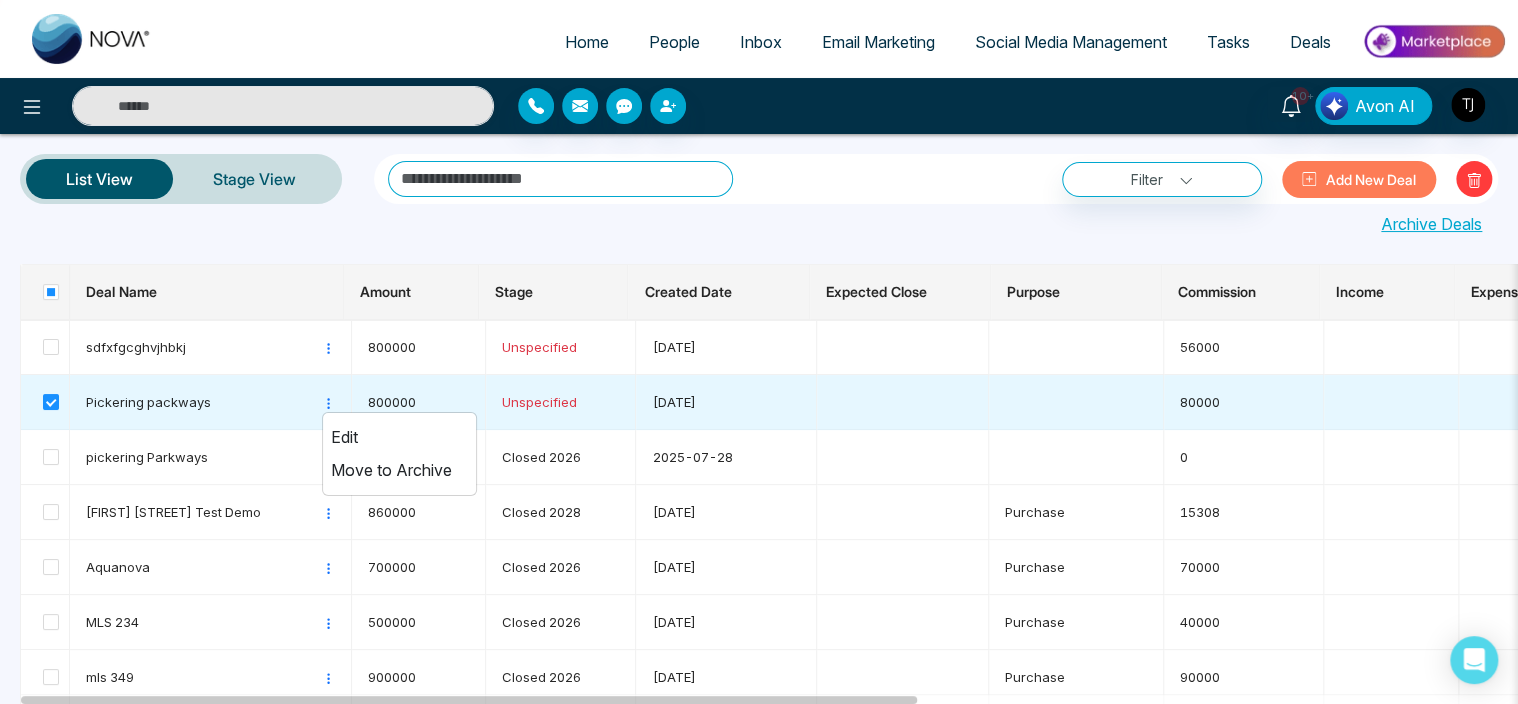 click on "Archive Deals" at bounding box center (759, 220) 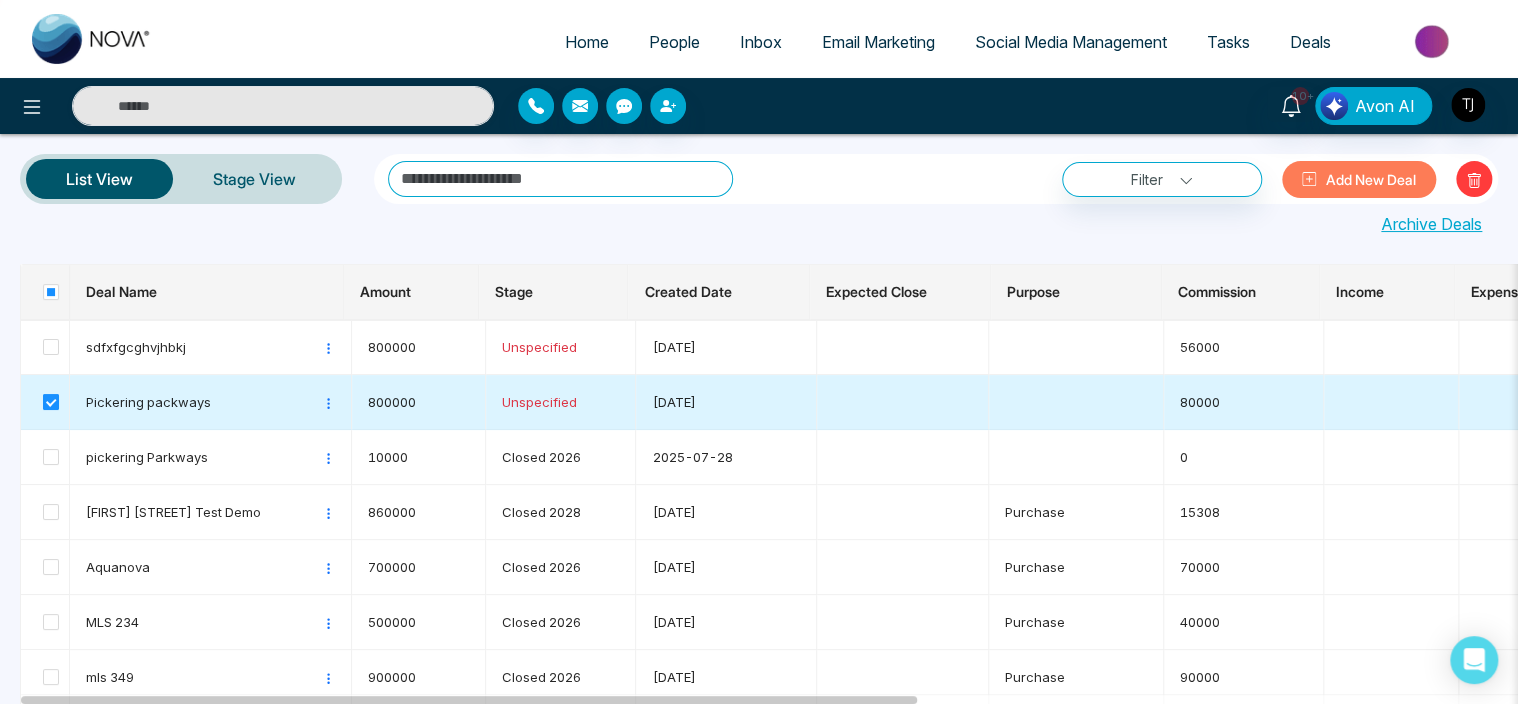 click at bounding box center (51, 402) 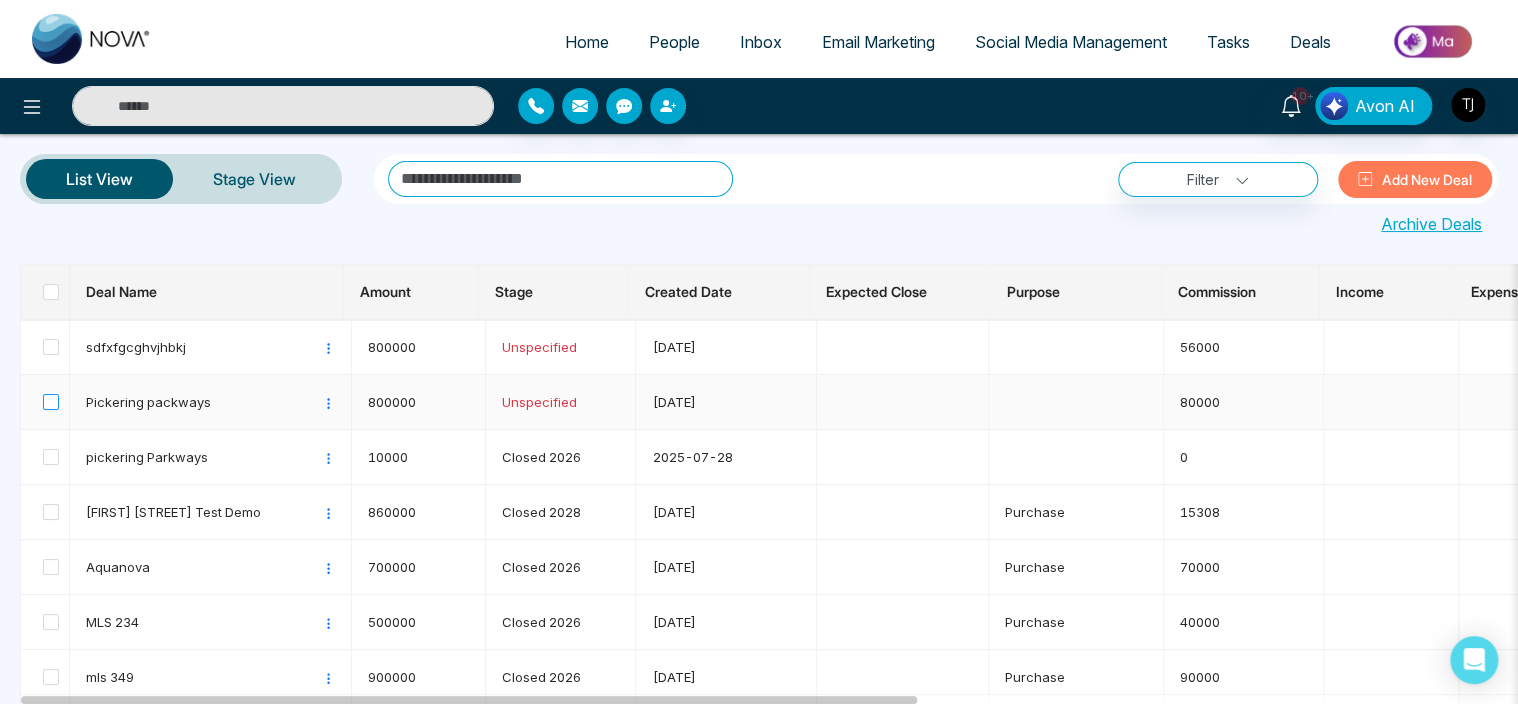 click at bounding box center (51, 402) 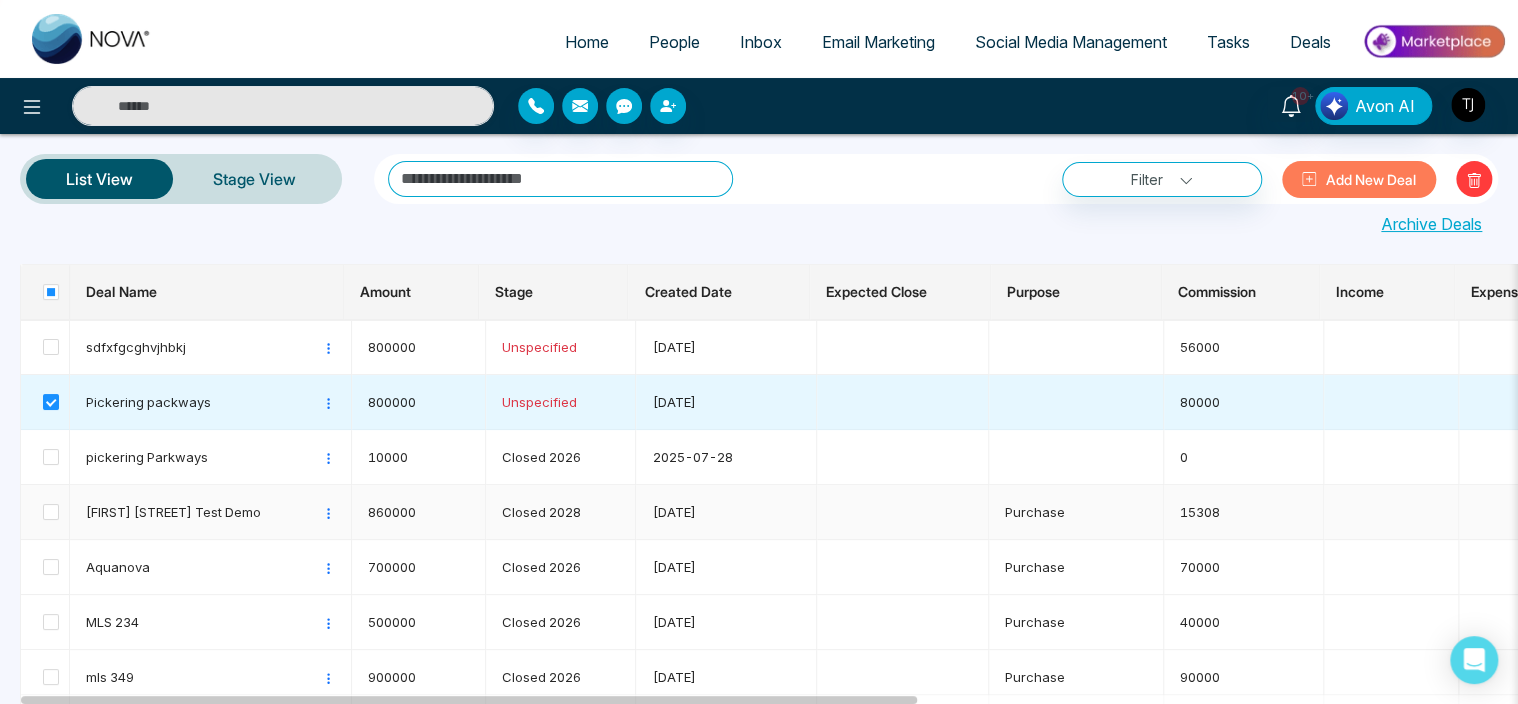 drag, startPoint x: 1296, startPoint y: 511, endPoint x: 1310, endPoint y: 506, distance: 14.866069 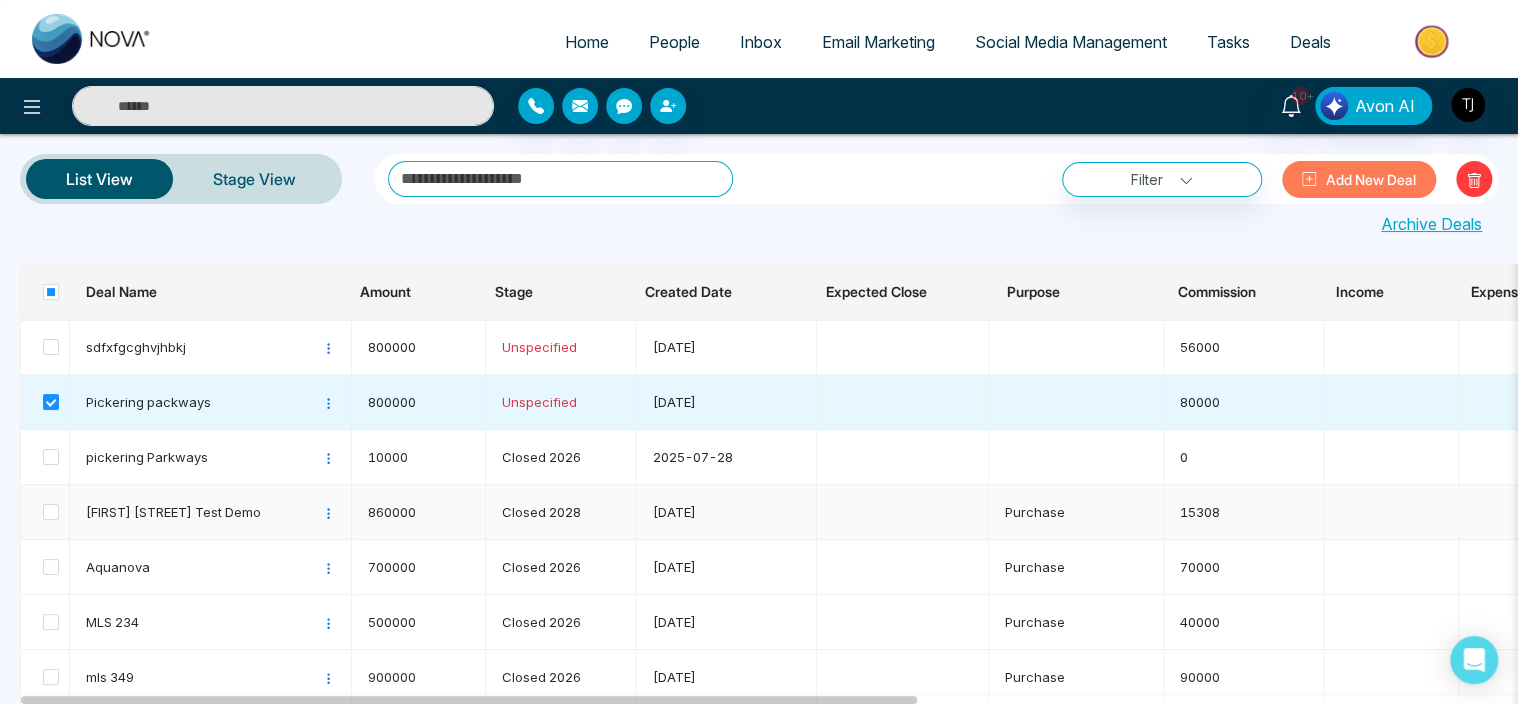click on "15308" at bounding box center [1244, 512] 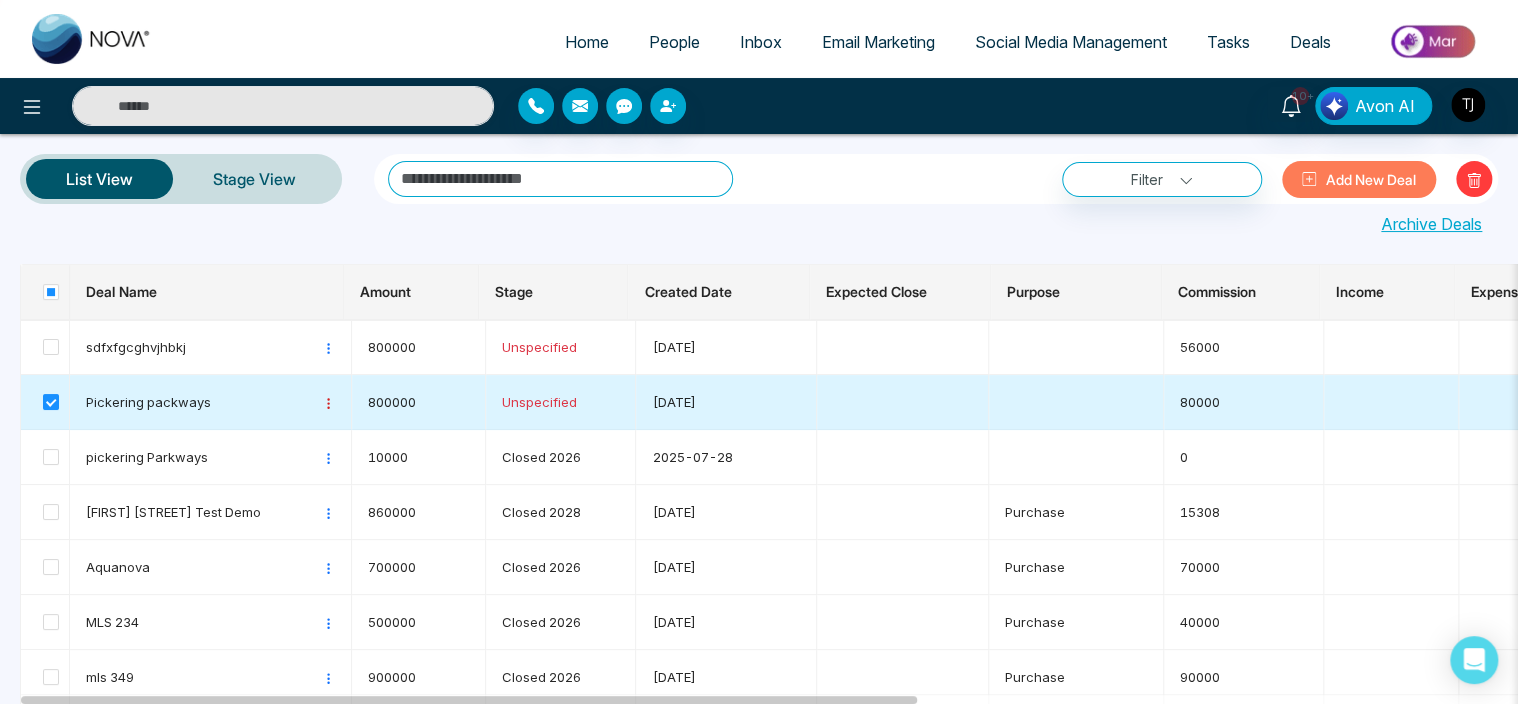 click 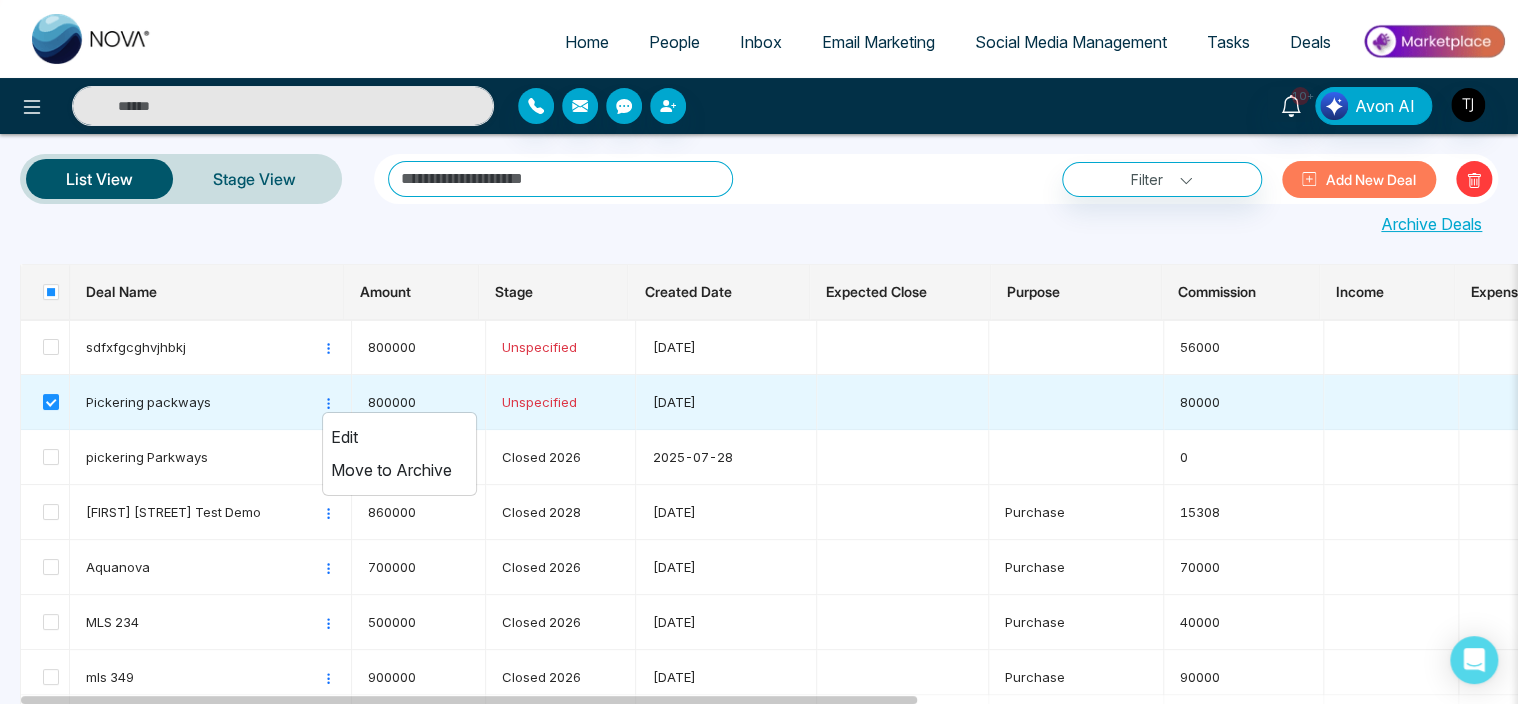 click on "Archive Deals" at bounding box center (1431, 224) 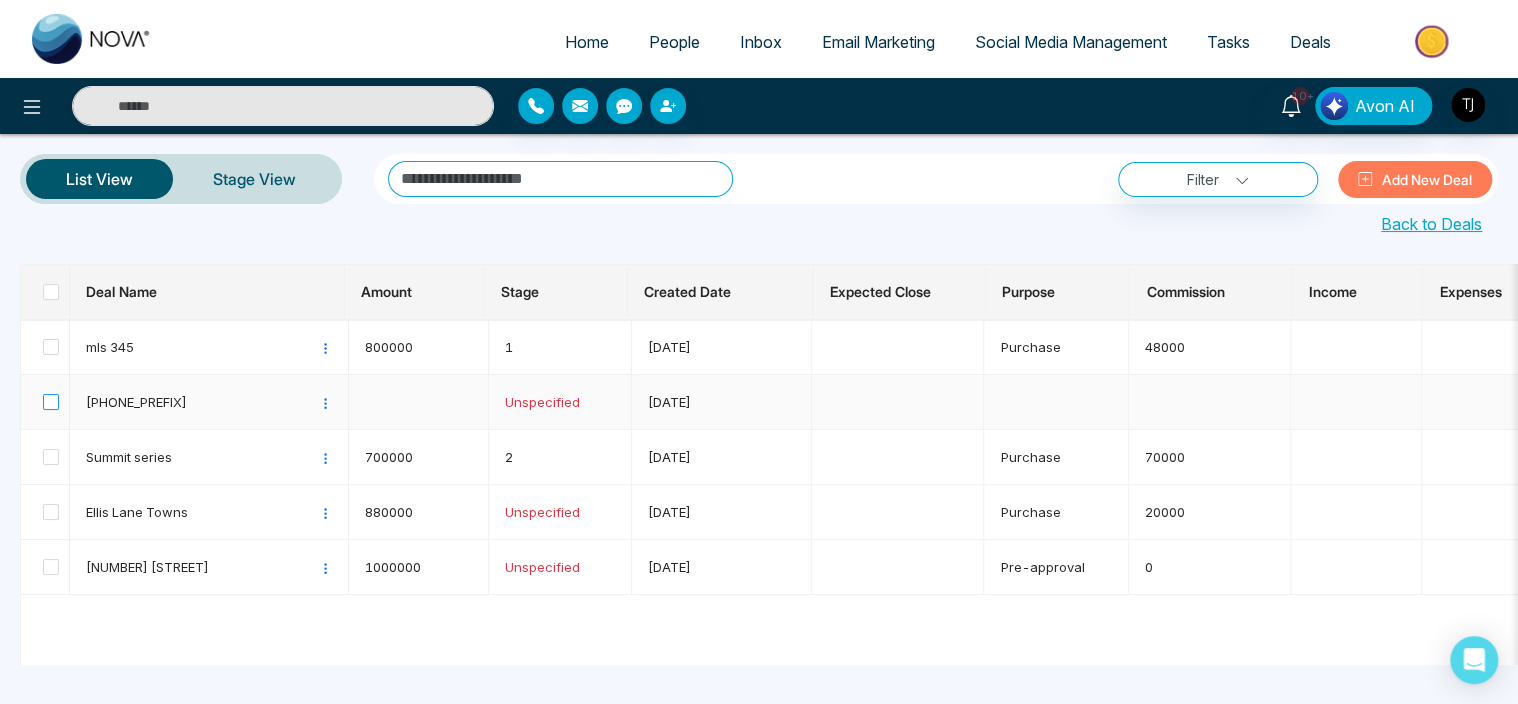 click at bounding box center [51, 402] 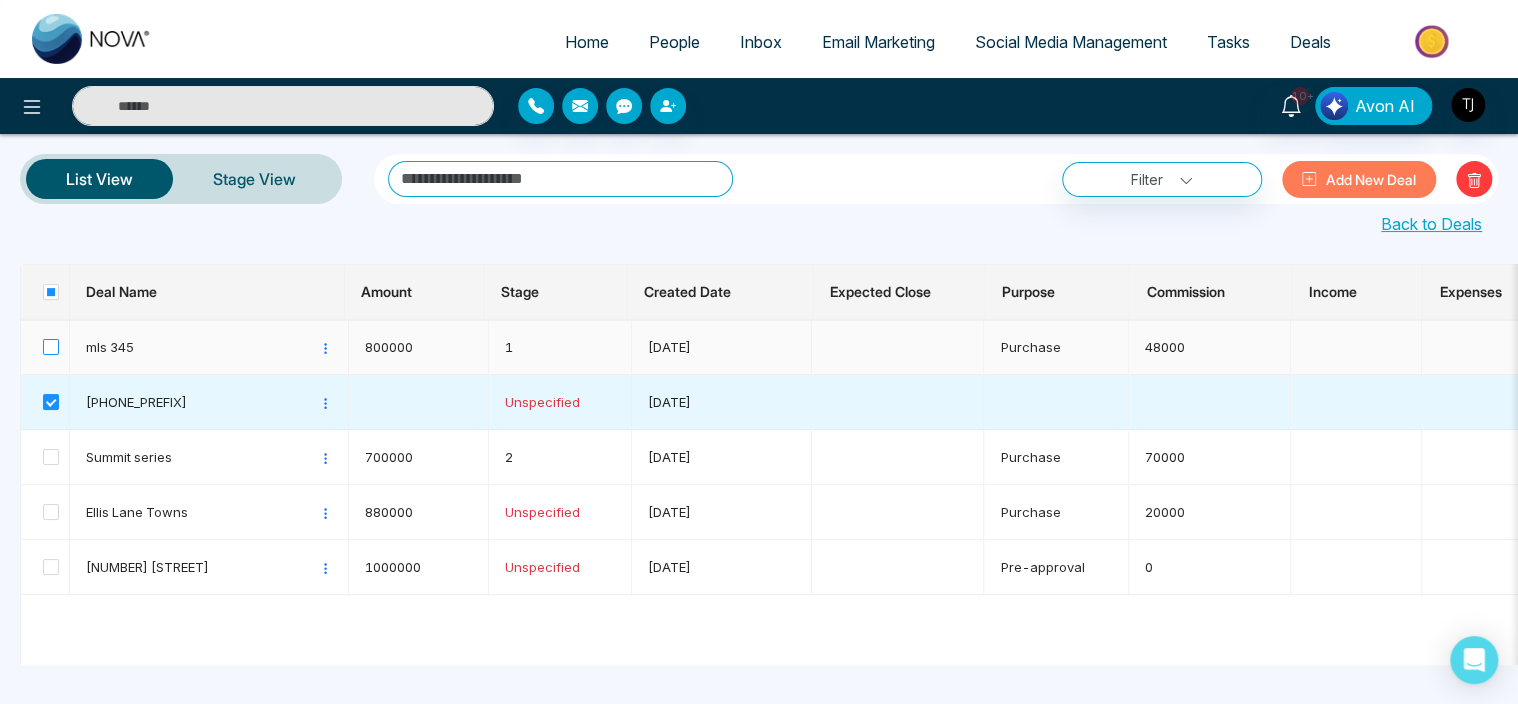 click at bounding box center [51, 347] 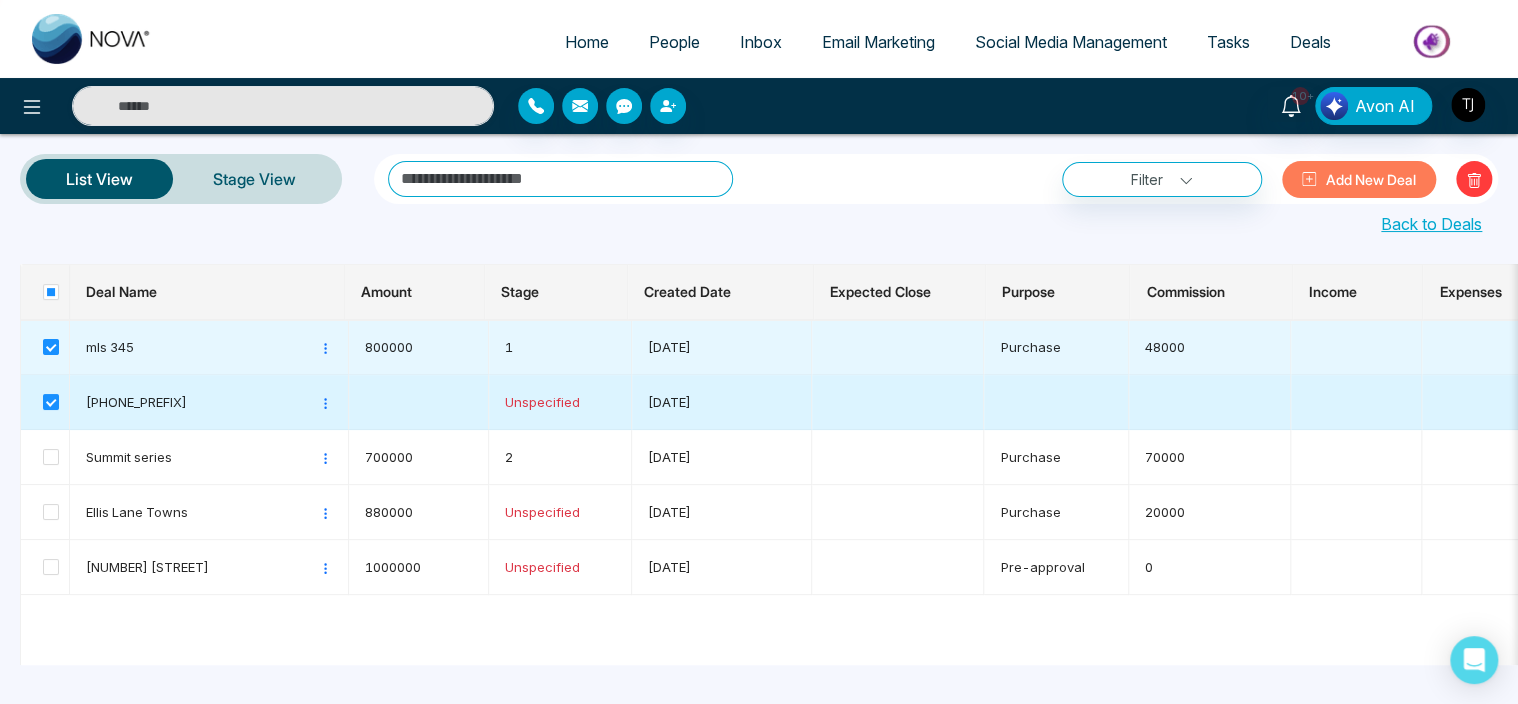 click at bounding box center (45, 402) 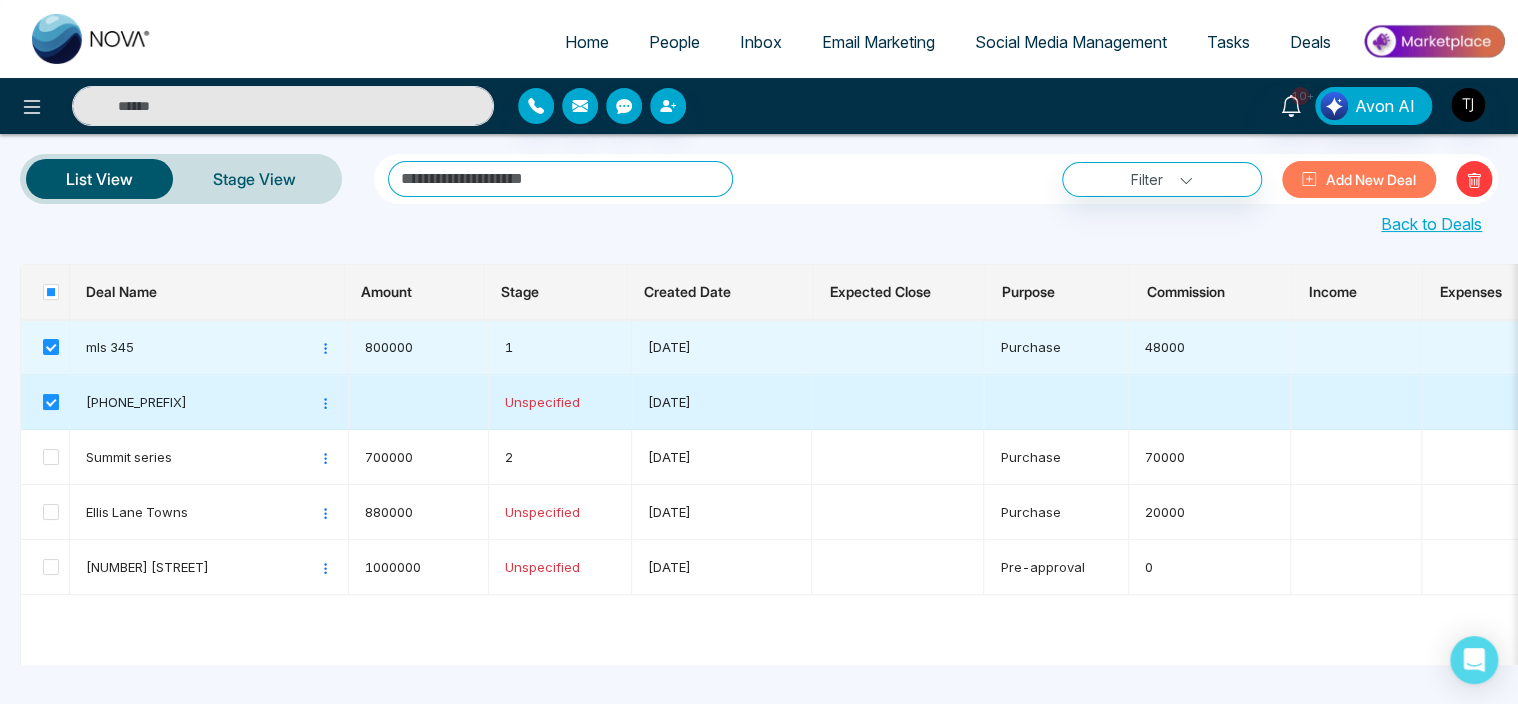 click at bounding box center [51, 402] 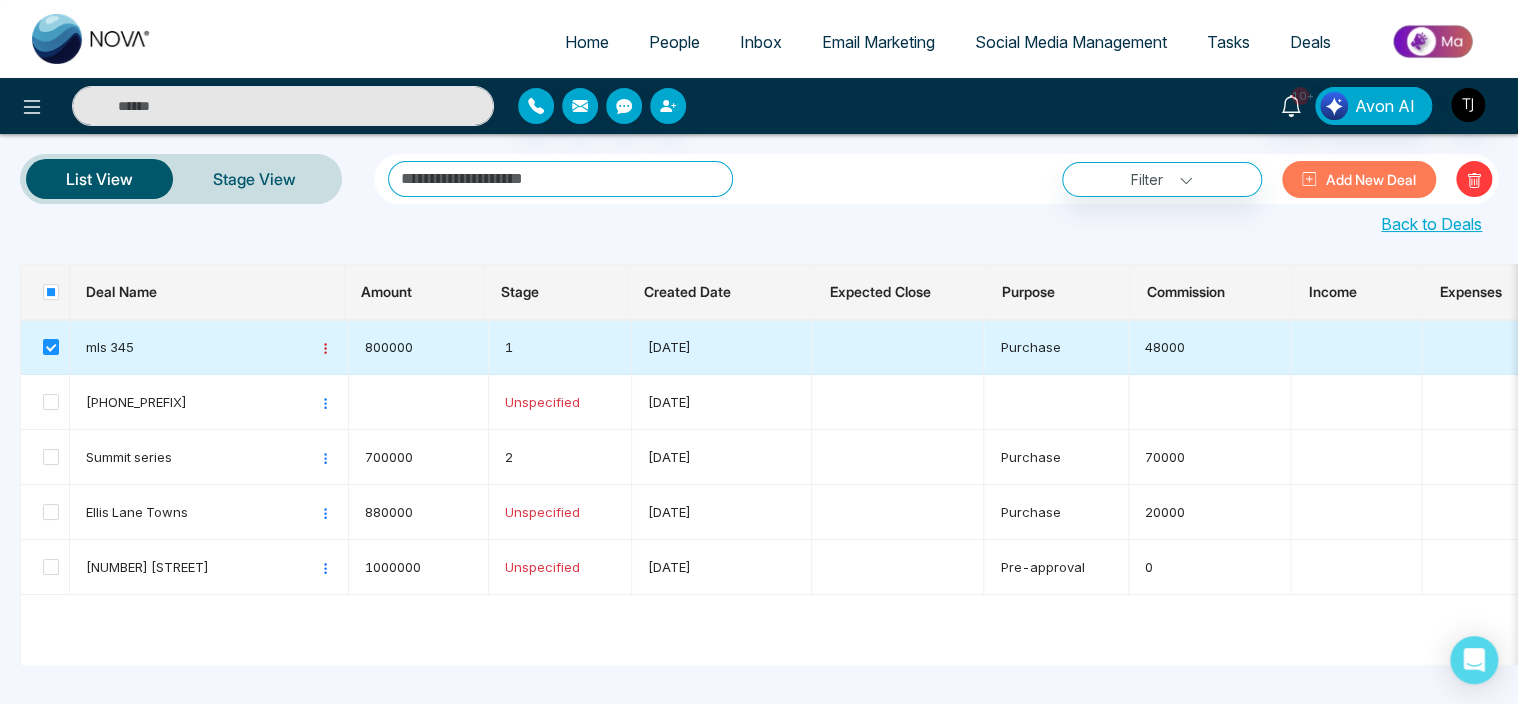 click 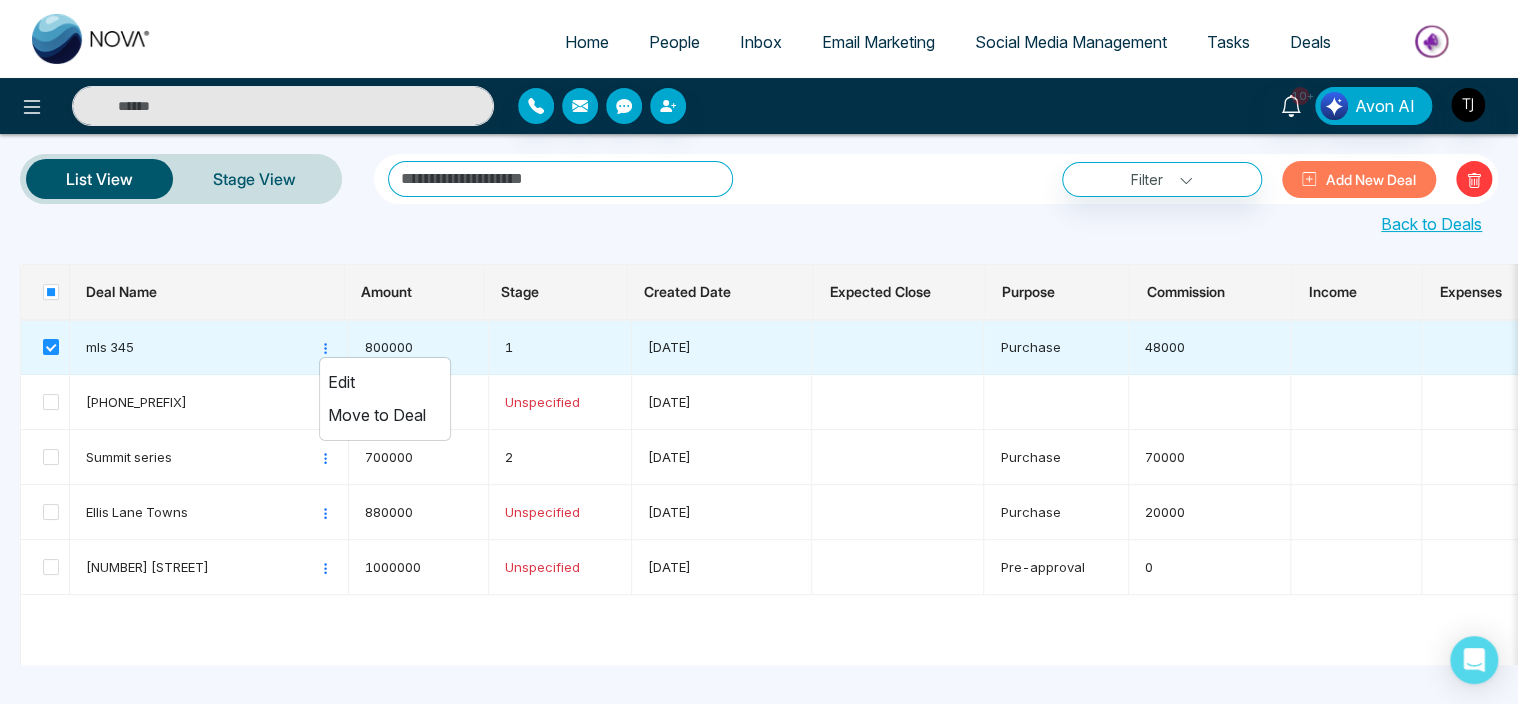click on "Back to Deals" at bounding box center [759, 220] 